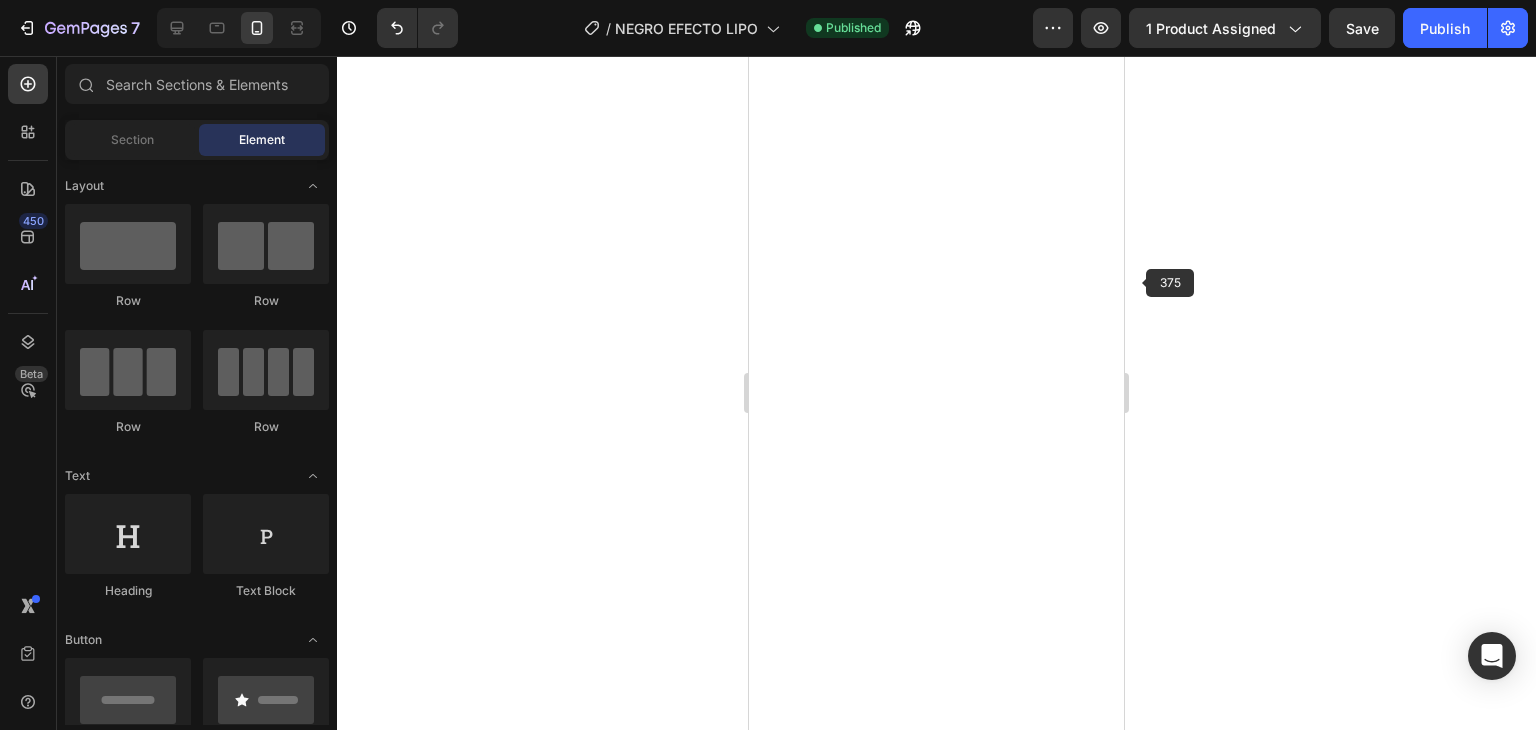 scroll, scrollTop: 0, scrollLeft: 0, axis: both 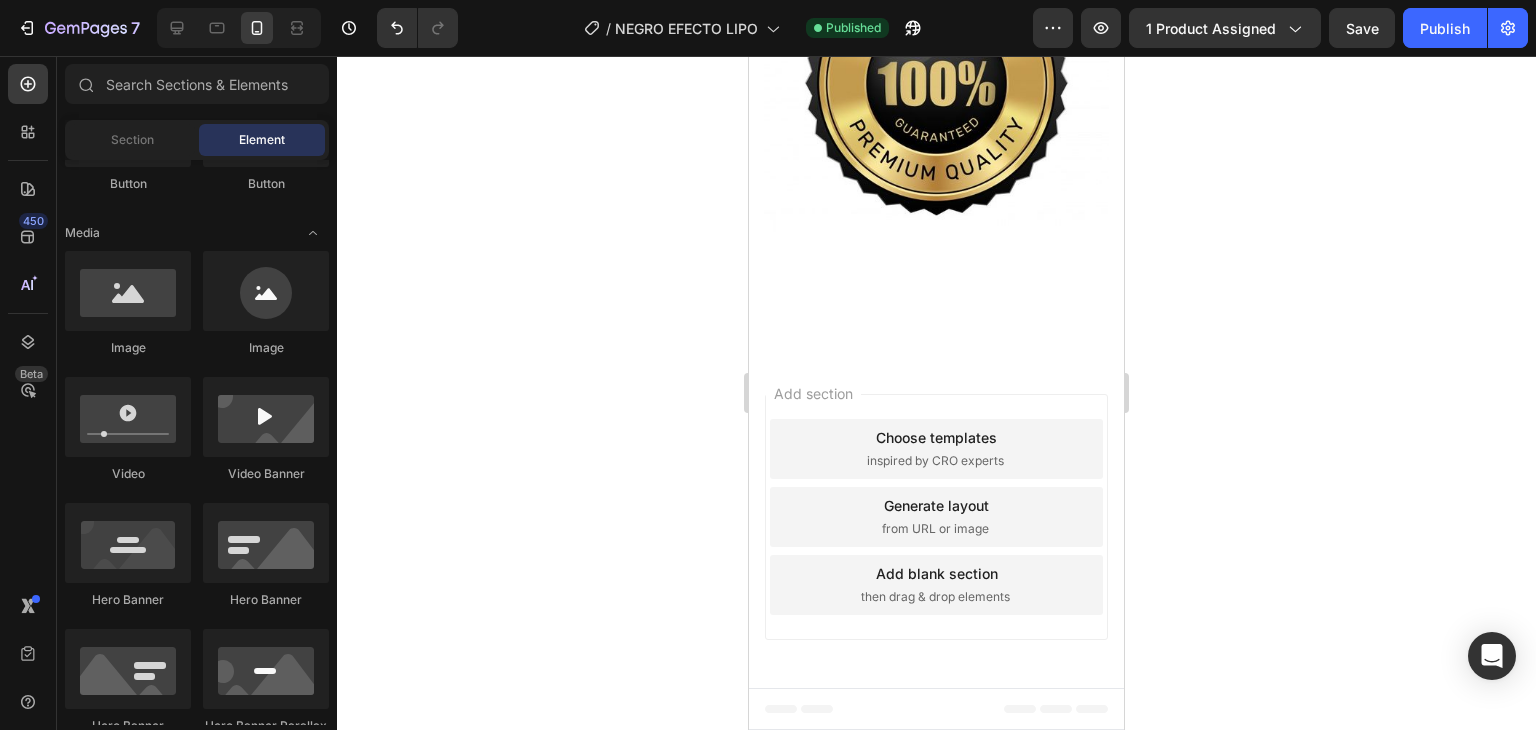 type 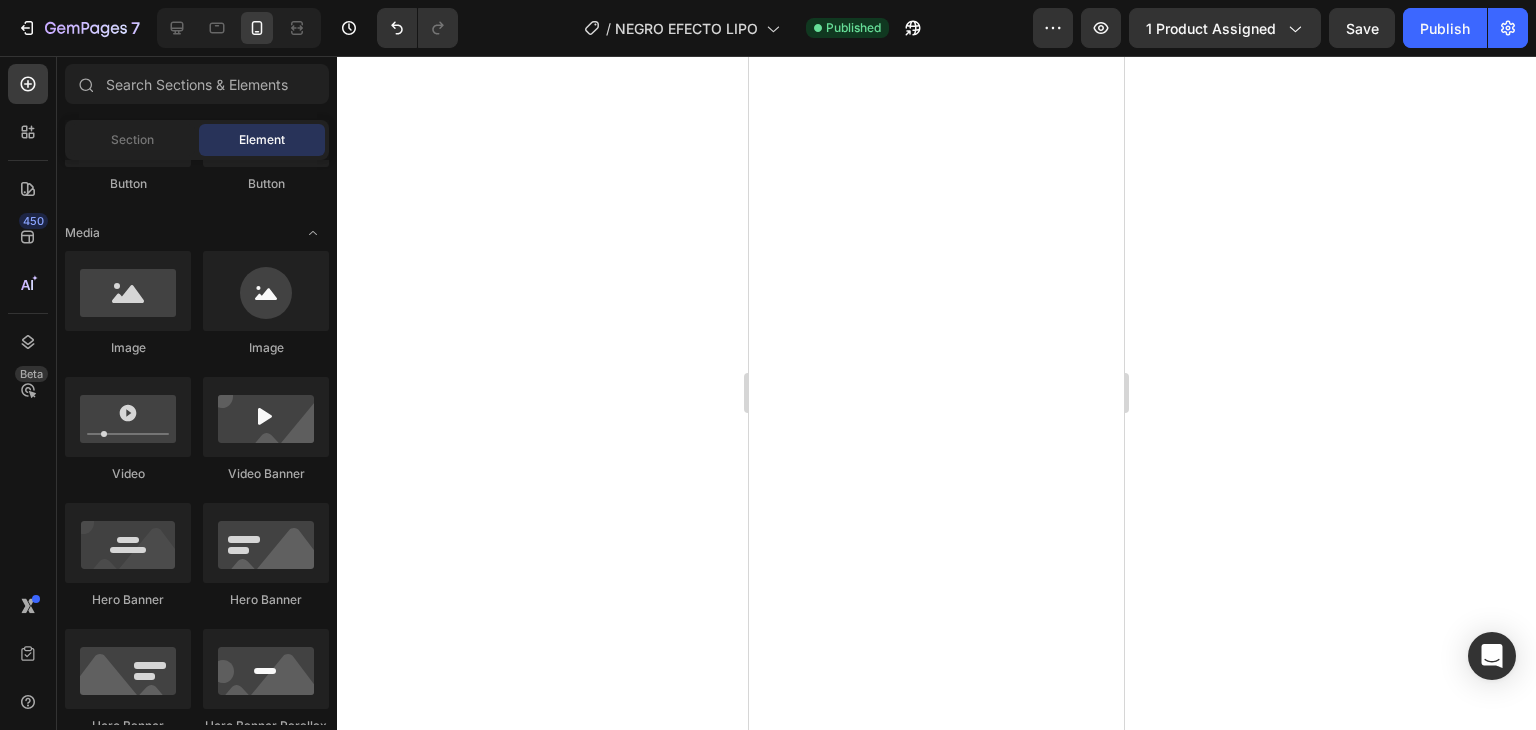scroll, scrollTop: 3972, scrollLeft: 0, axis: vertical 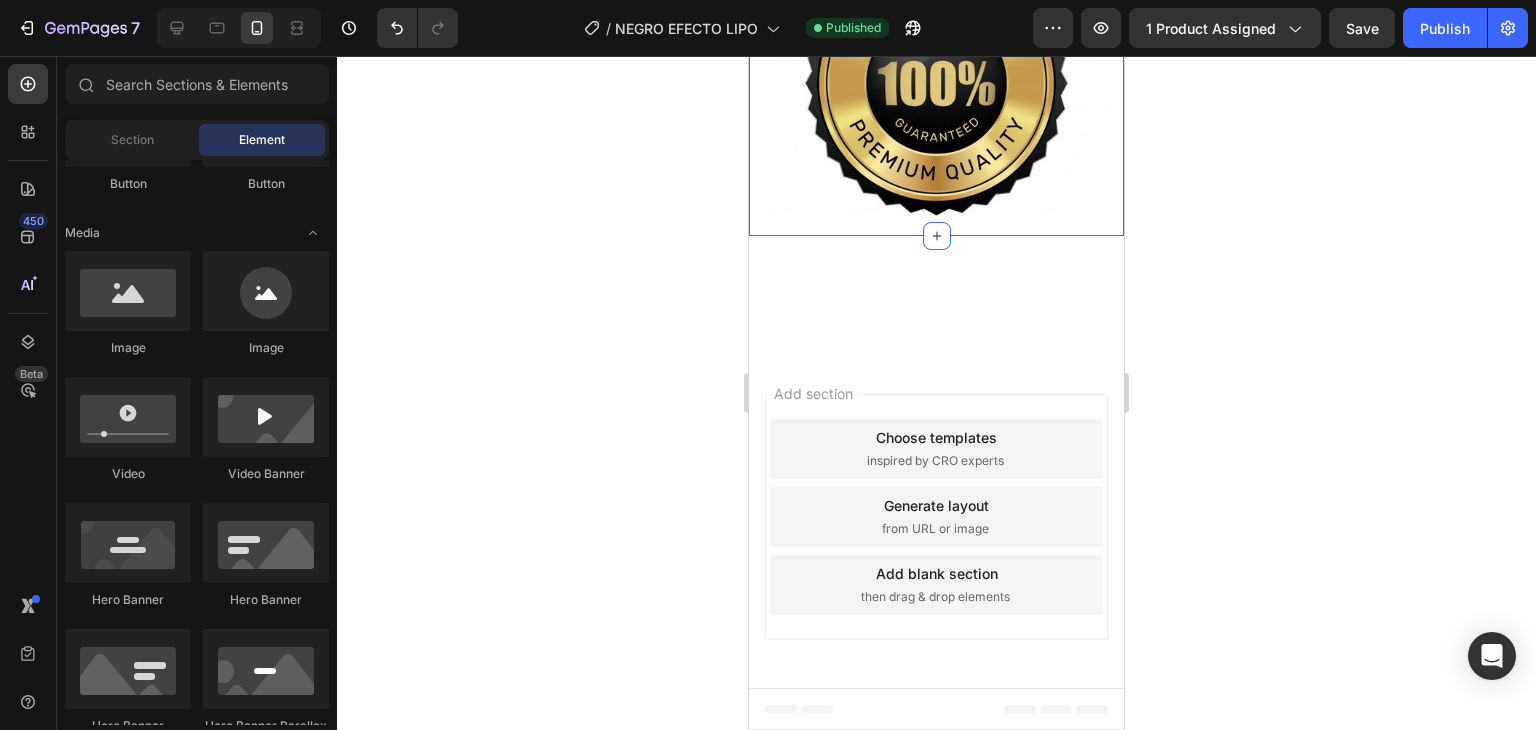 click 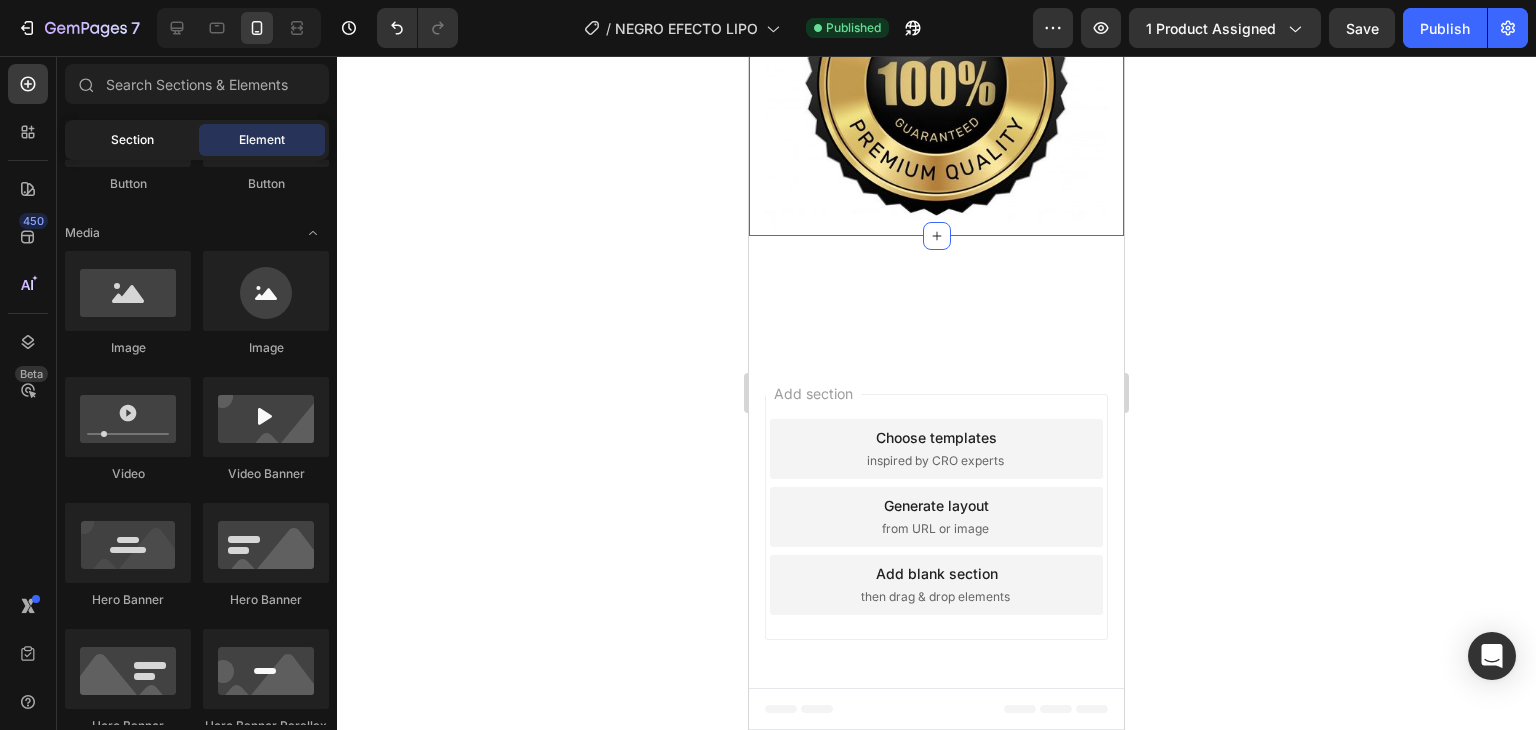 click on "Section" 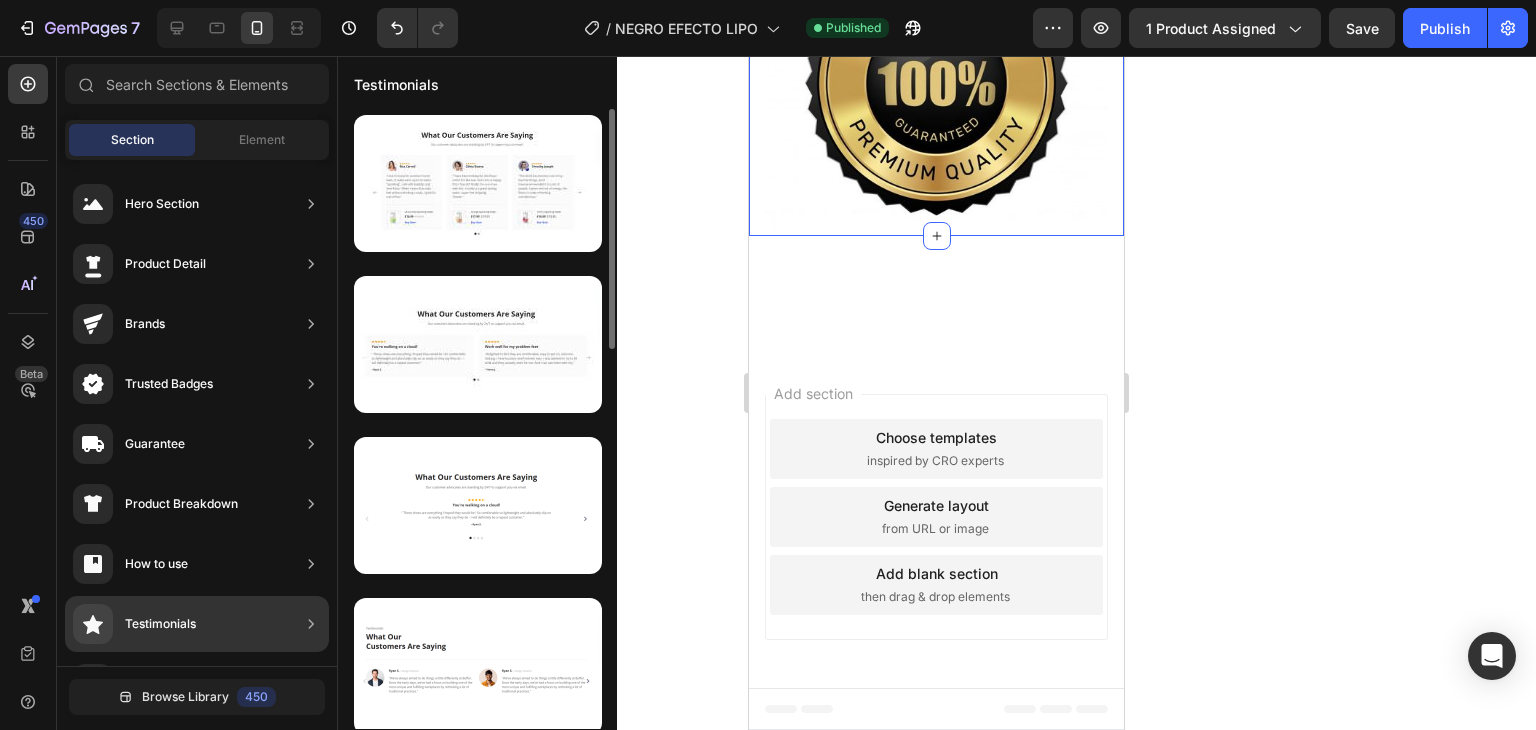 drag, startPoint x: 329, startPoint y: 560, endPoint x: 340, endPoint y: 597, distance: 38.600517 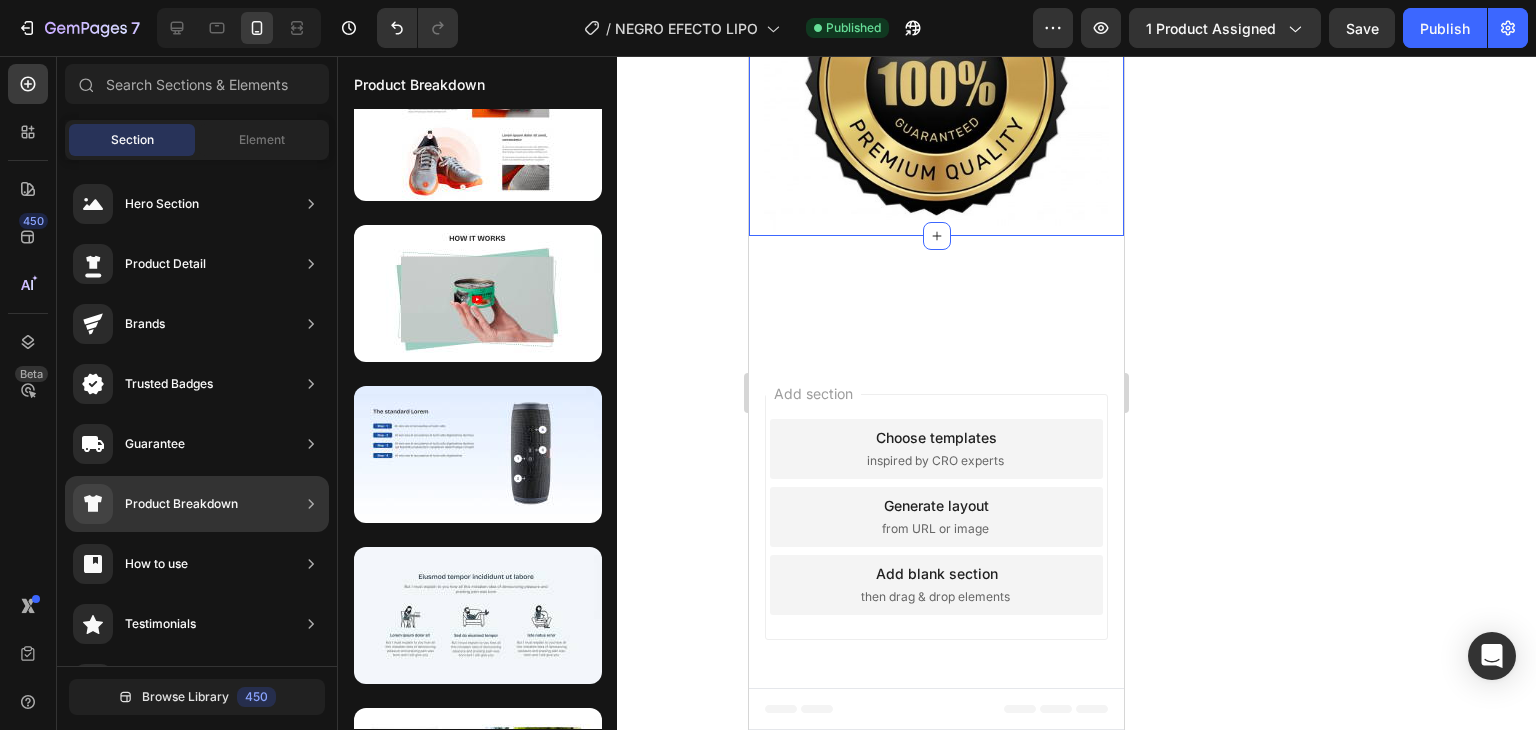 scroll, scrollTop: 12, scrollLeft: 0, axis: vertical 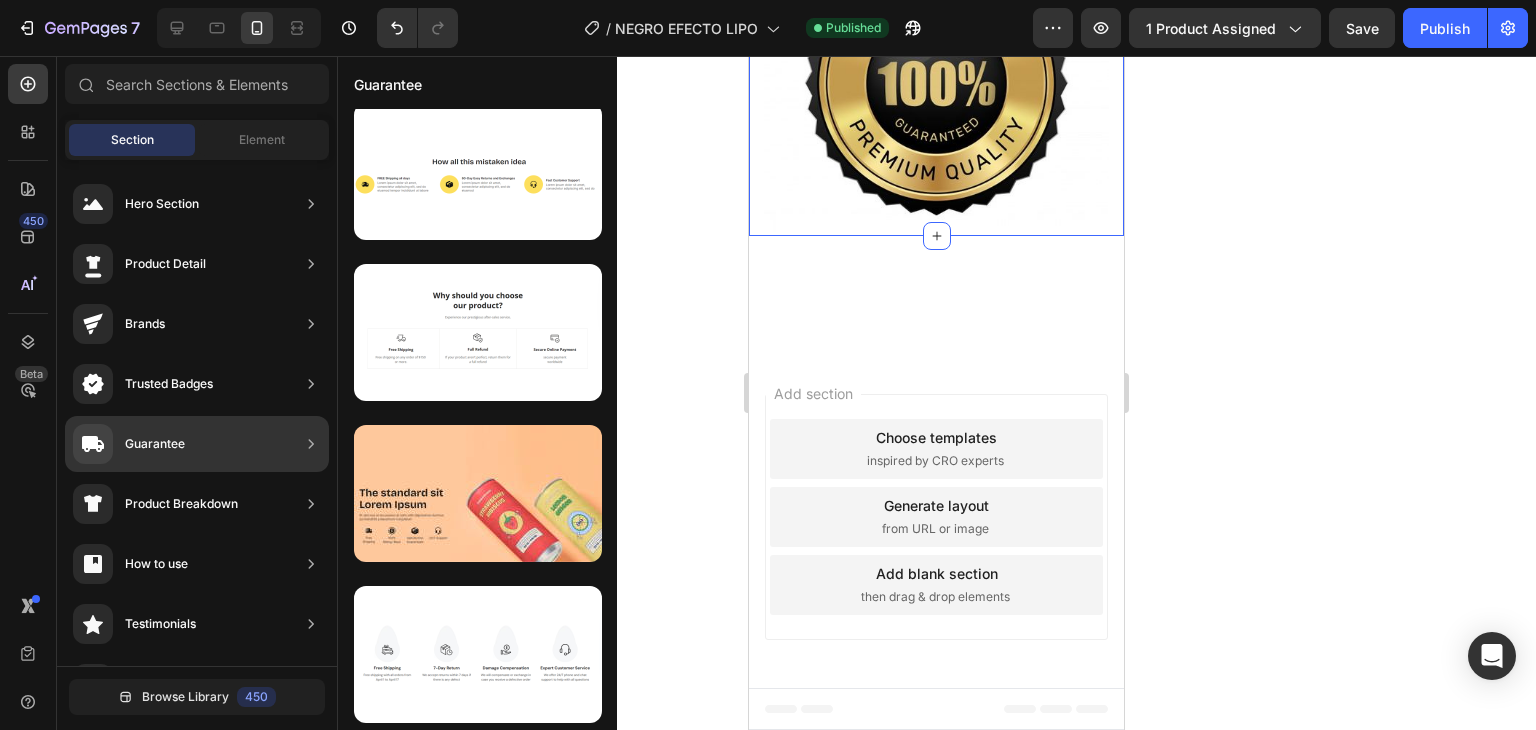 click on "Guarantee" 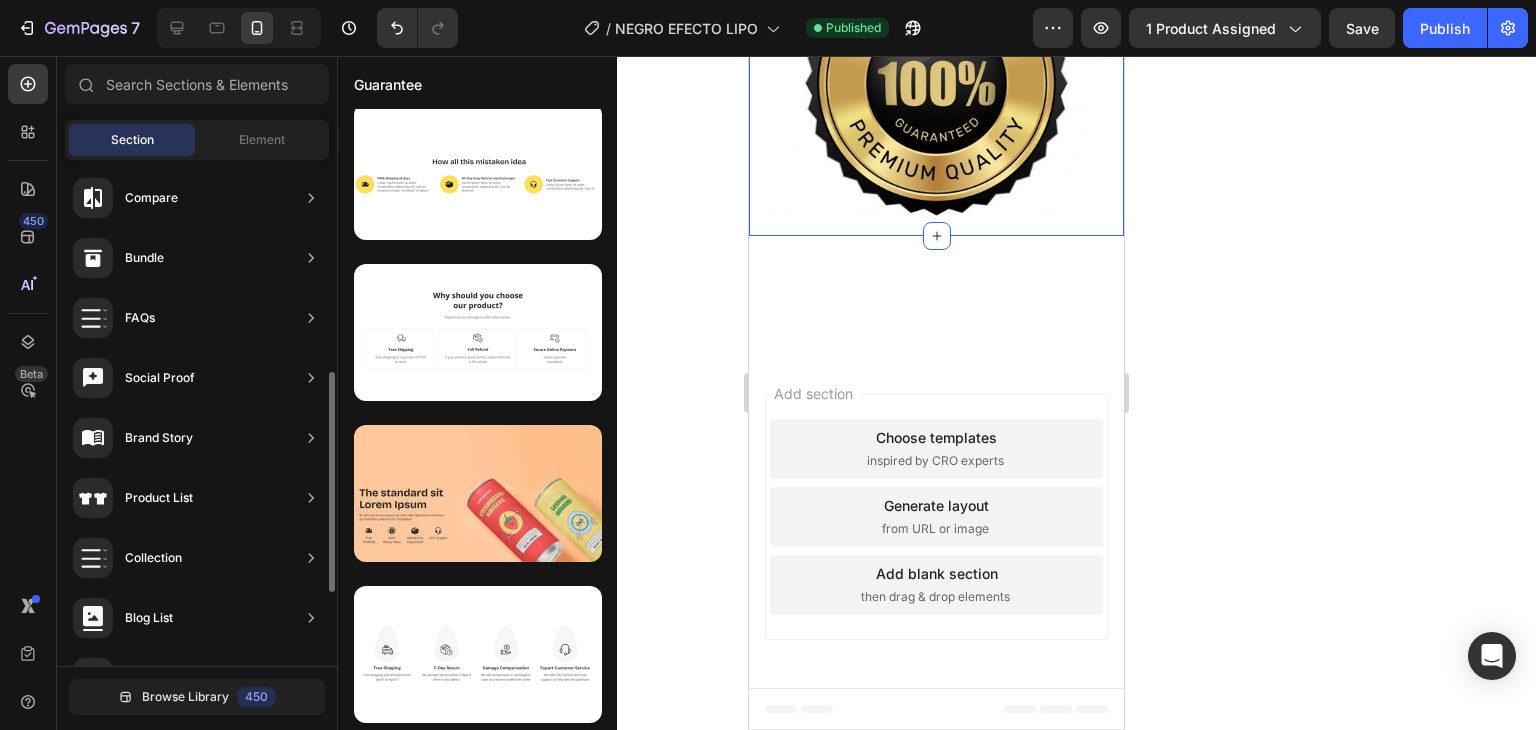 scroll, scrollTop: 516, scrollLeft: 0, axis: vertical 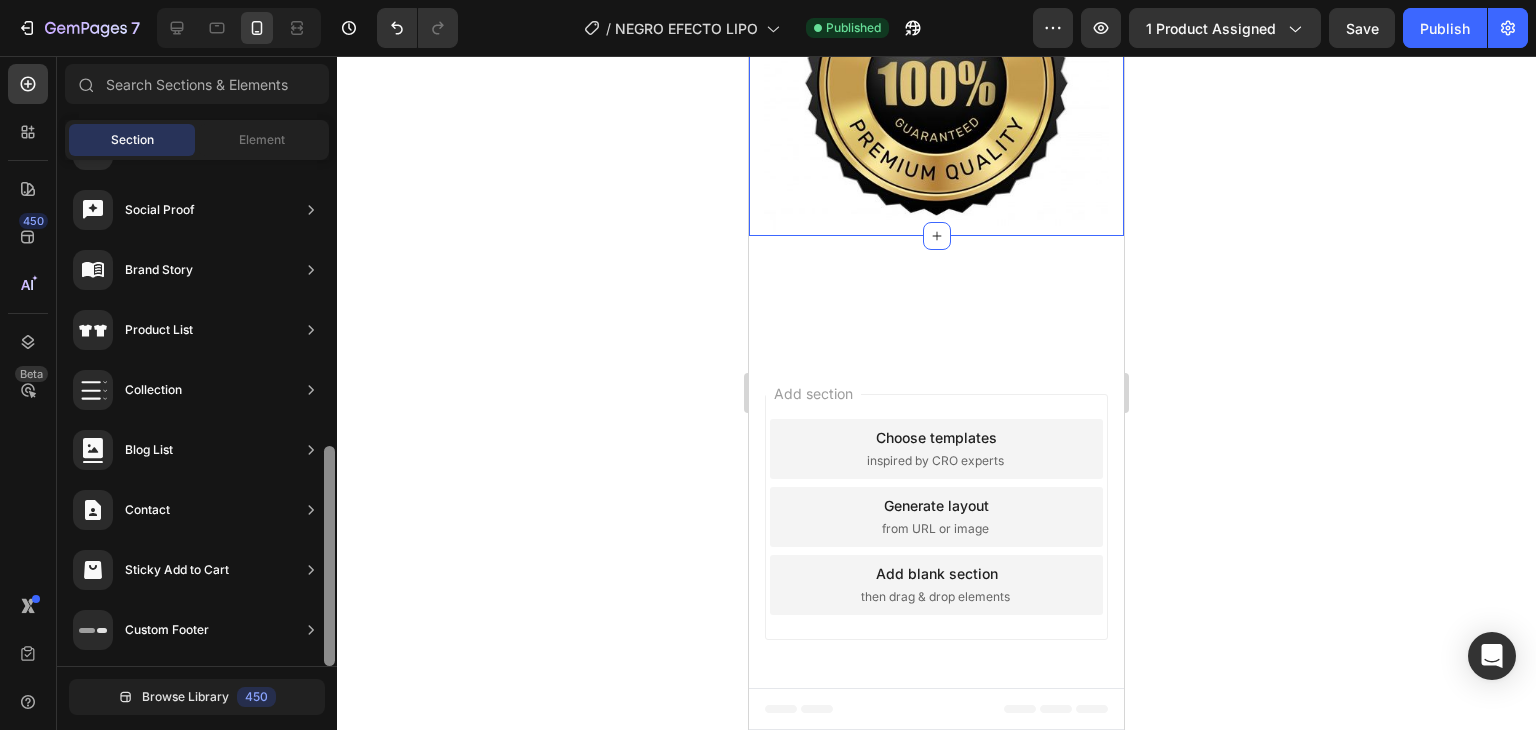 drag, startPoint x: 325, startPoint y: 527, endPoint x: 334, endPoint y: 628, distance: 101.4002 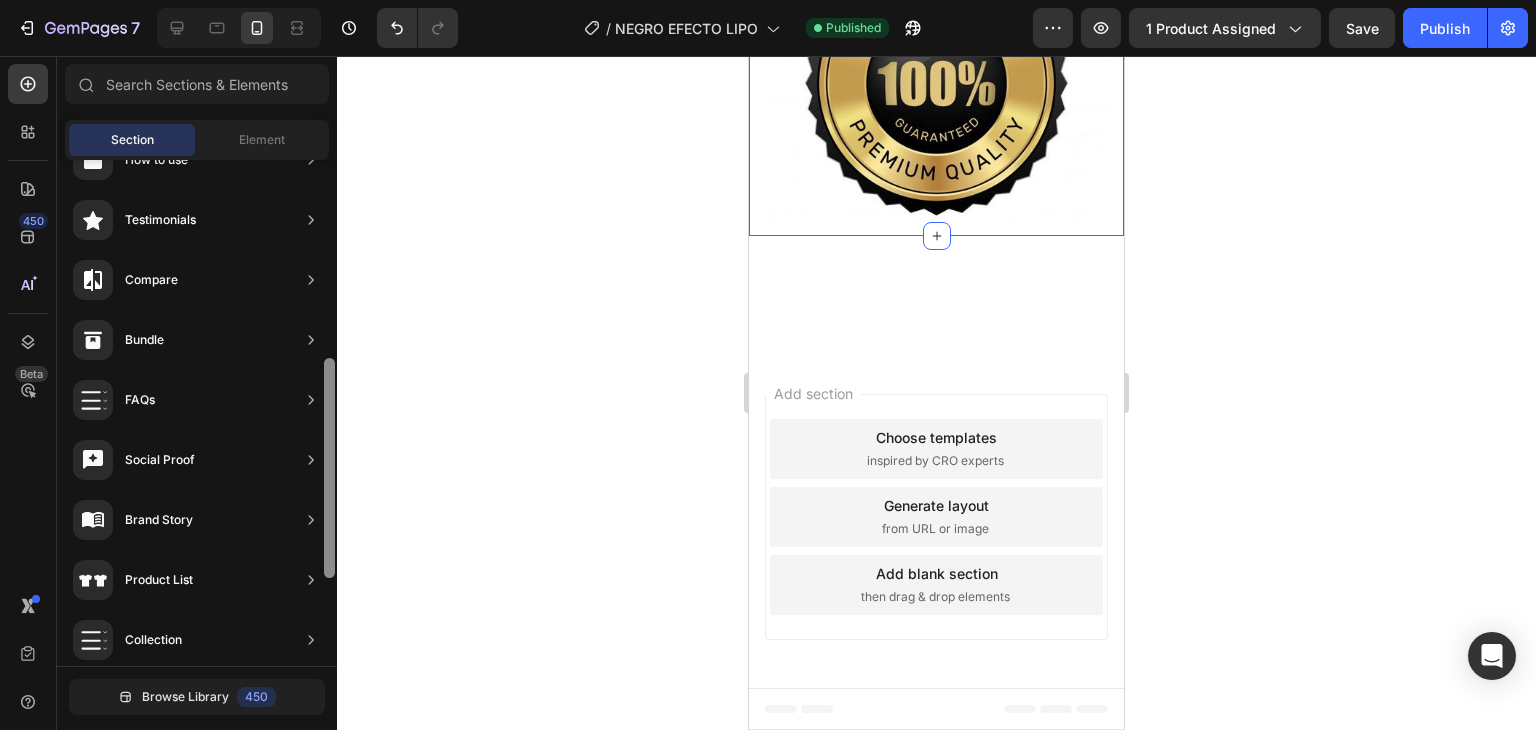 drag, startPoint x: 333, startPoint y: 482, endPoint x: 342, endPoint y: 374, distance: 108.37435 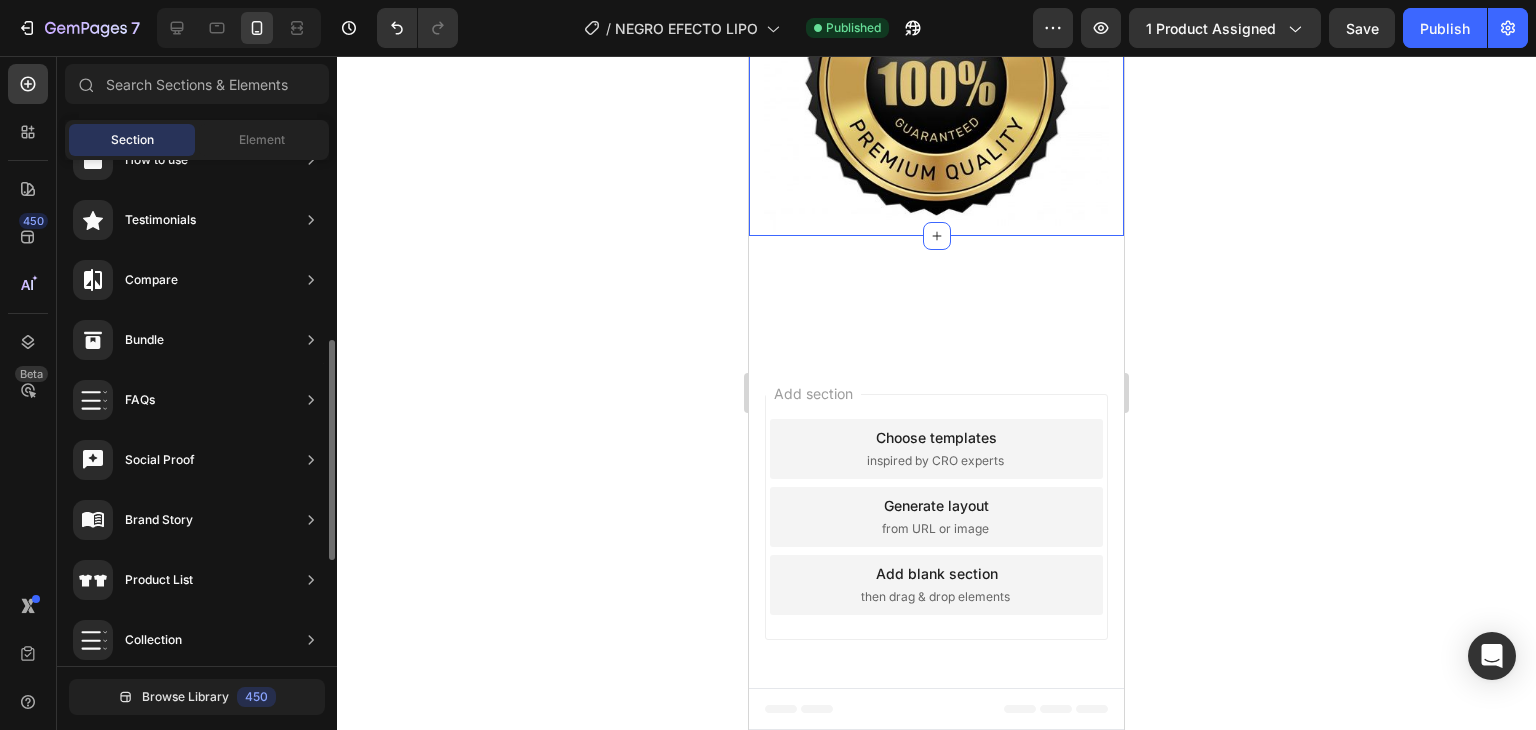 scroll, scrollTop: 407, scrollLeft: 0, axis: vertical 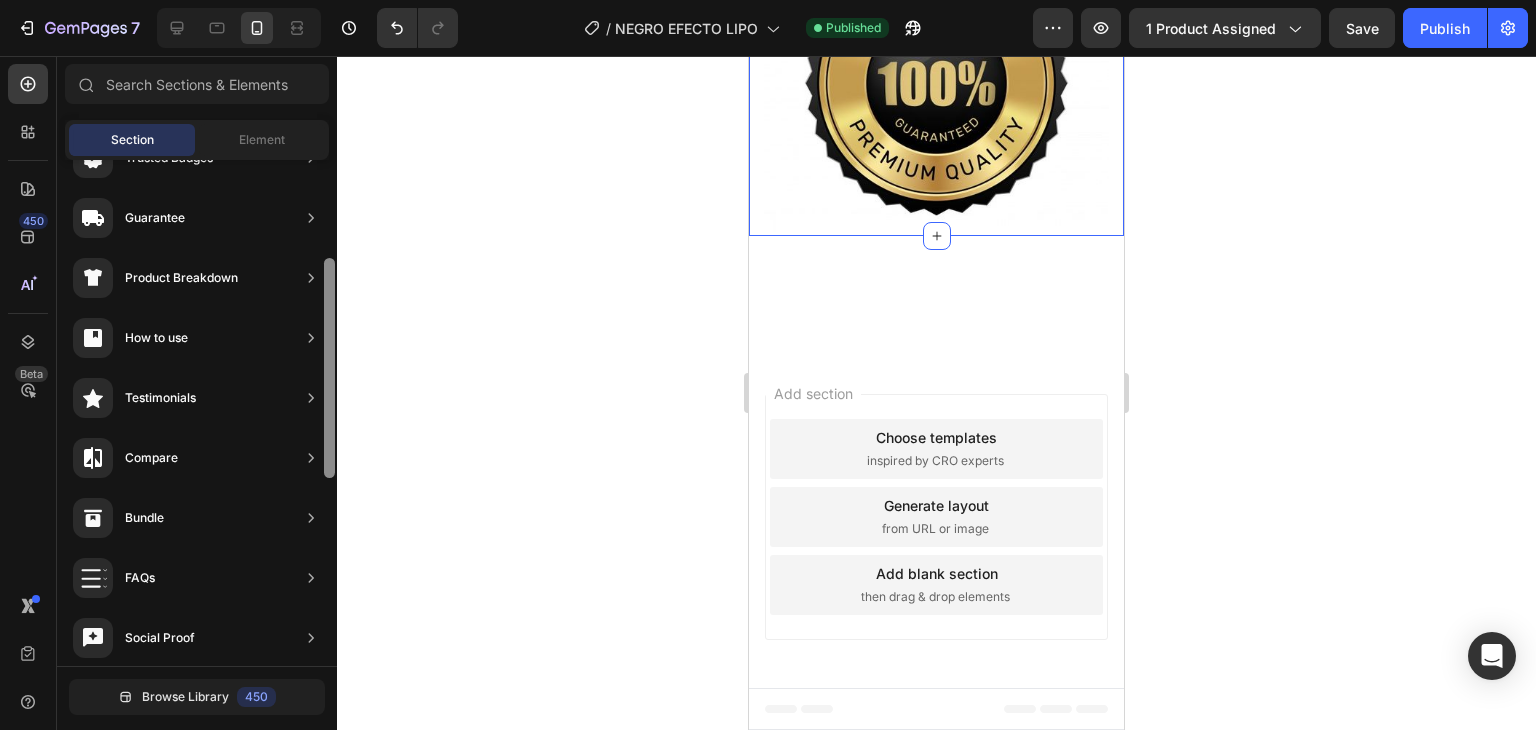 drag, startPoint x: 328, startPoint y: 369, endPoint x: 329, endPoint y: 290, distance: 79.00633 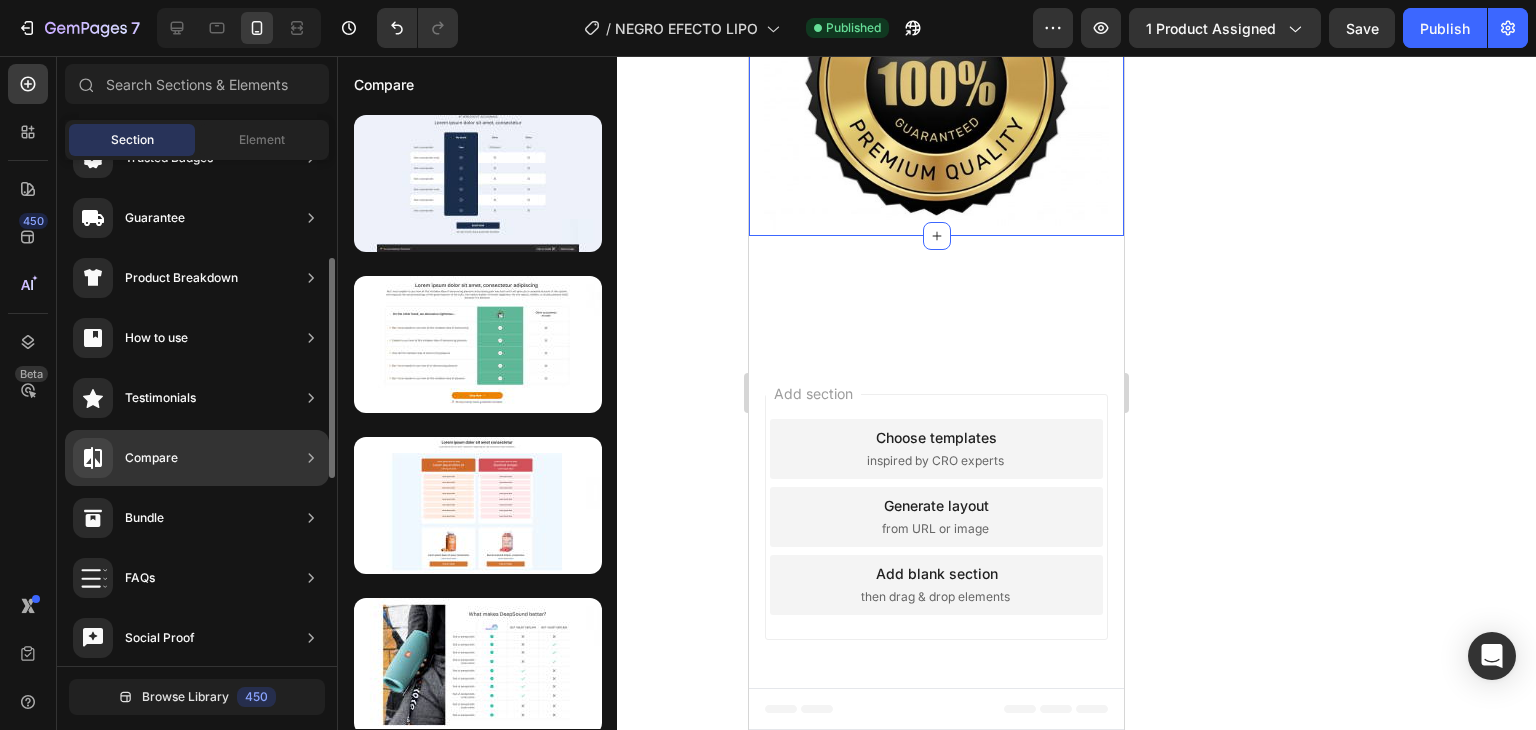 click on "Compare" 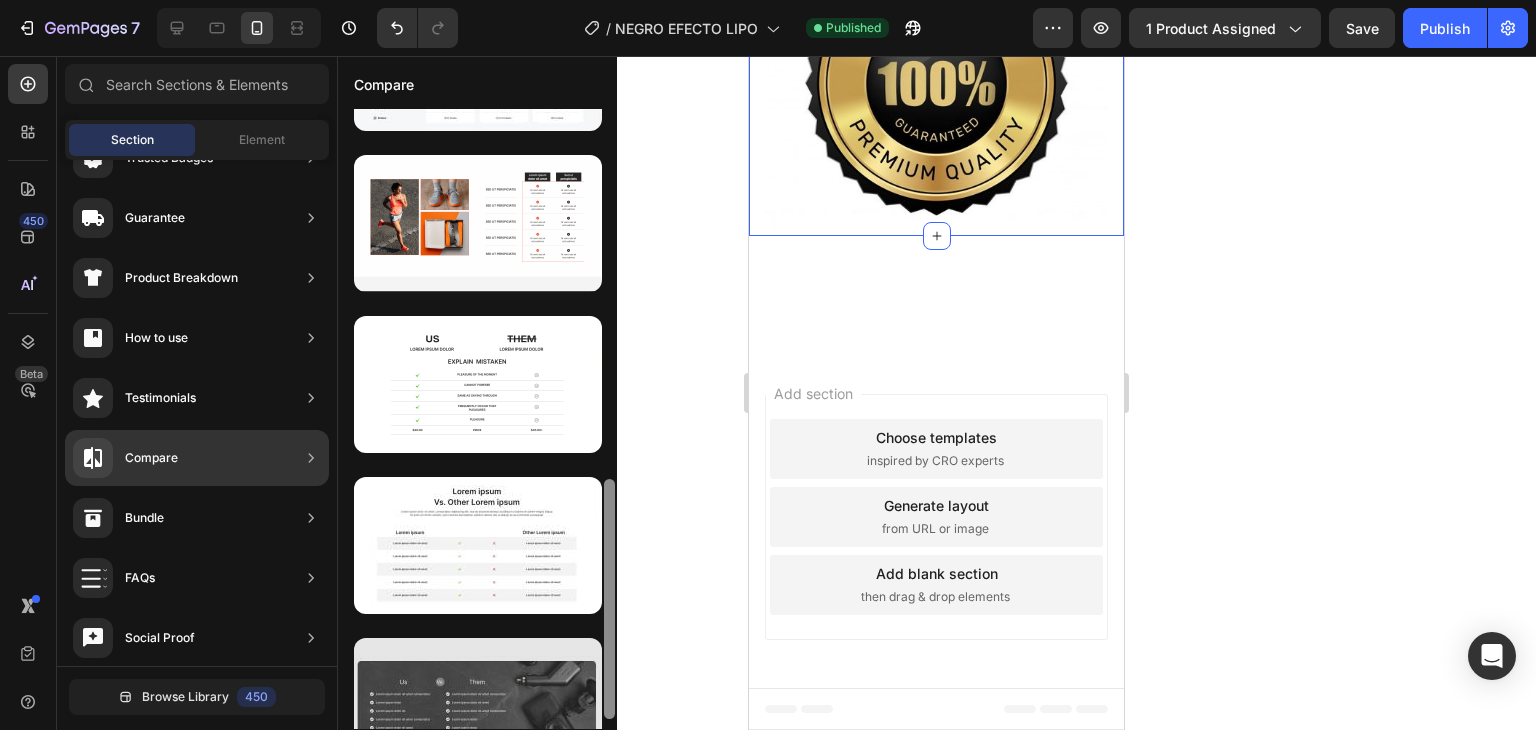 scroll, scrollTop: 947, scrollLeft: 0, axis: vertical 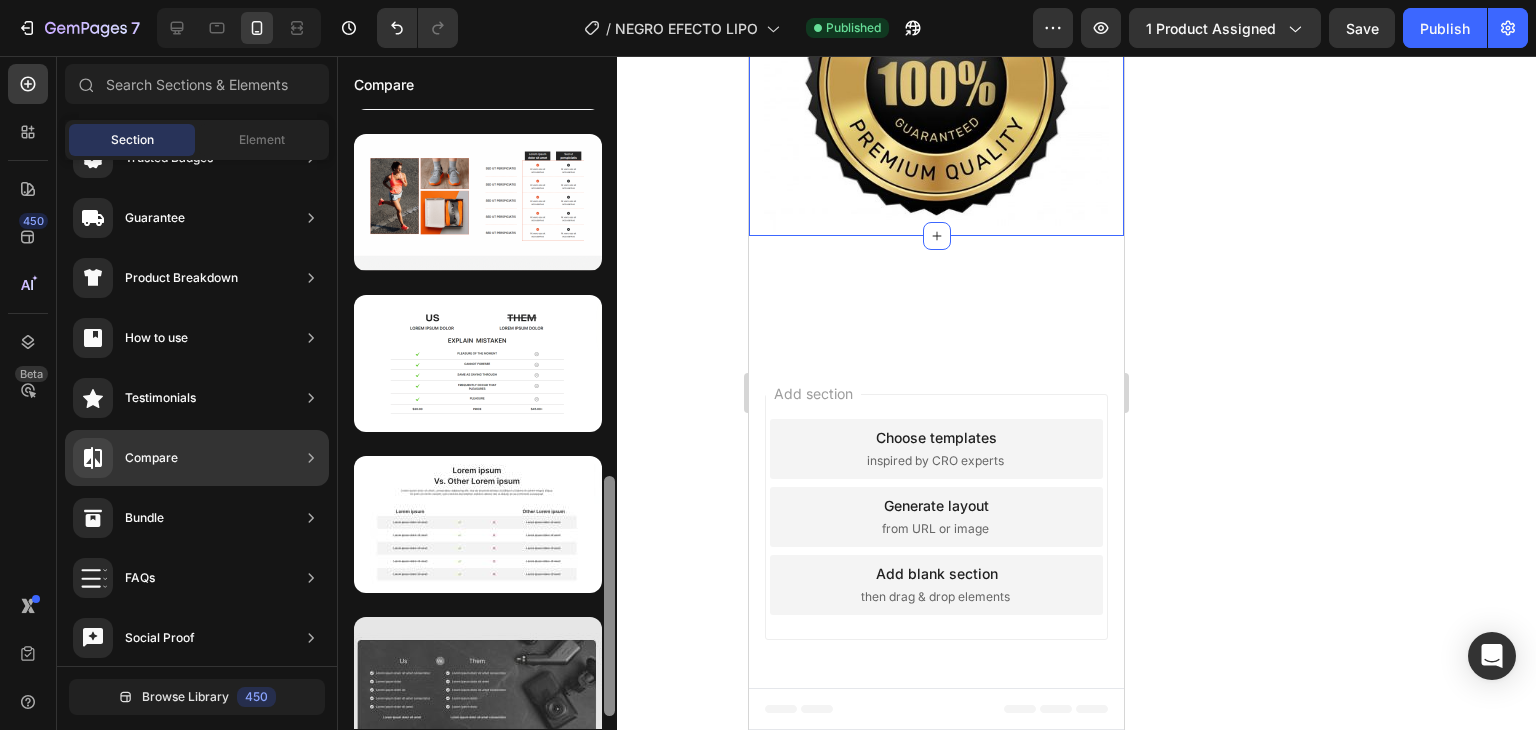 drag, startPoint x: 608, startPoint y: 294, endPoint x: 582, endPoint y: 662, distance: 368.91733 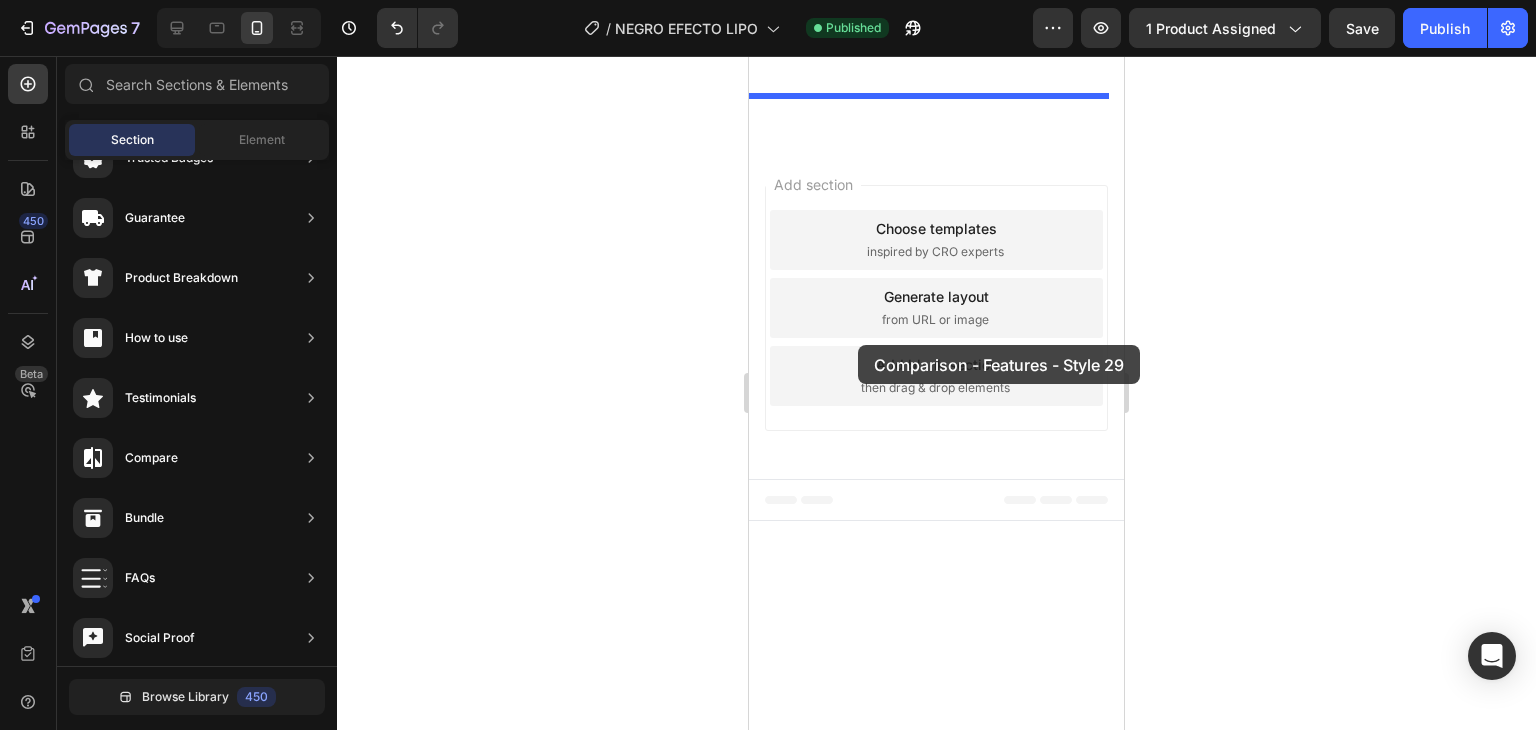 drag, startPoint x: 1223, startPoint y: 397, endPoint x: 858, endPoint y: 345, distance: 368.68552 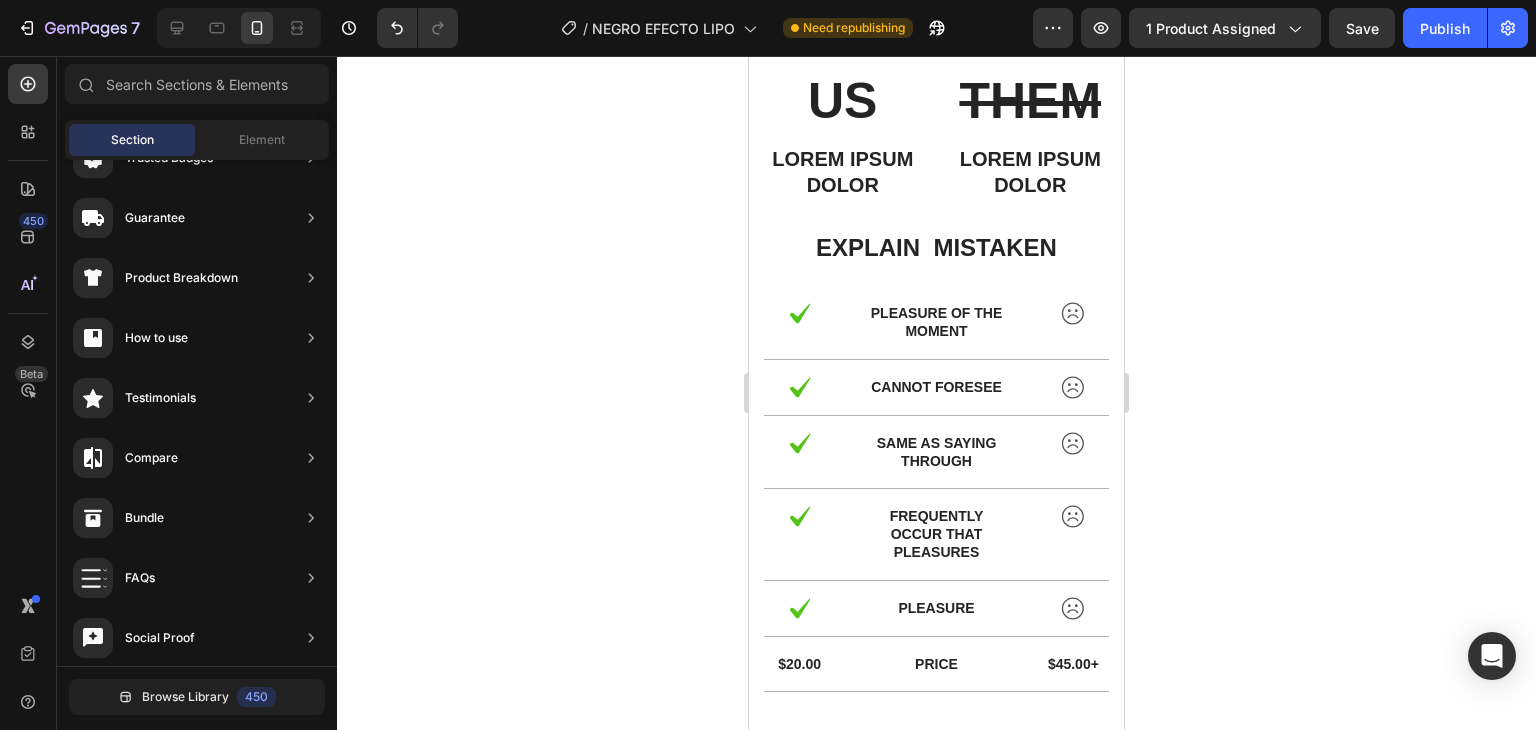 scroll, scrollTop: 5179, scrollLeft: 0, axis: vertical 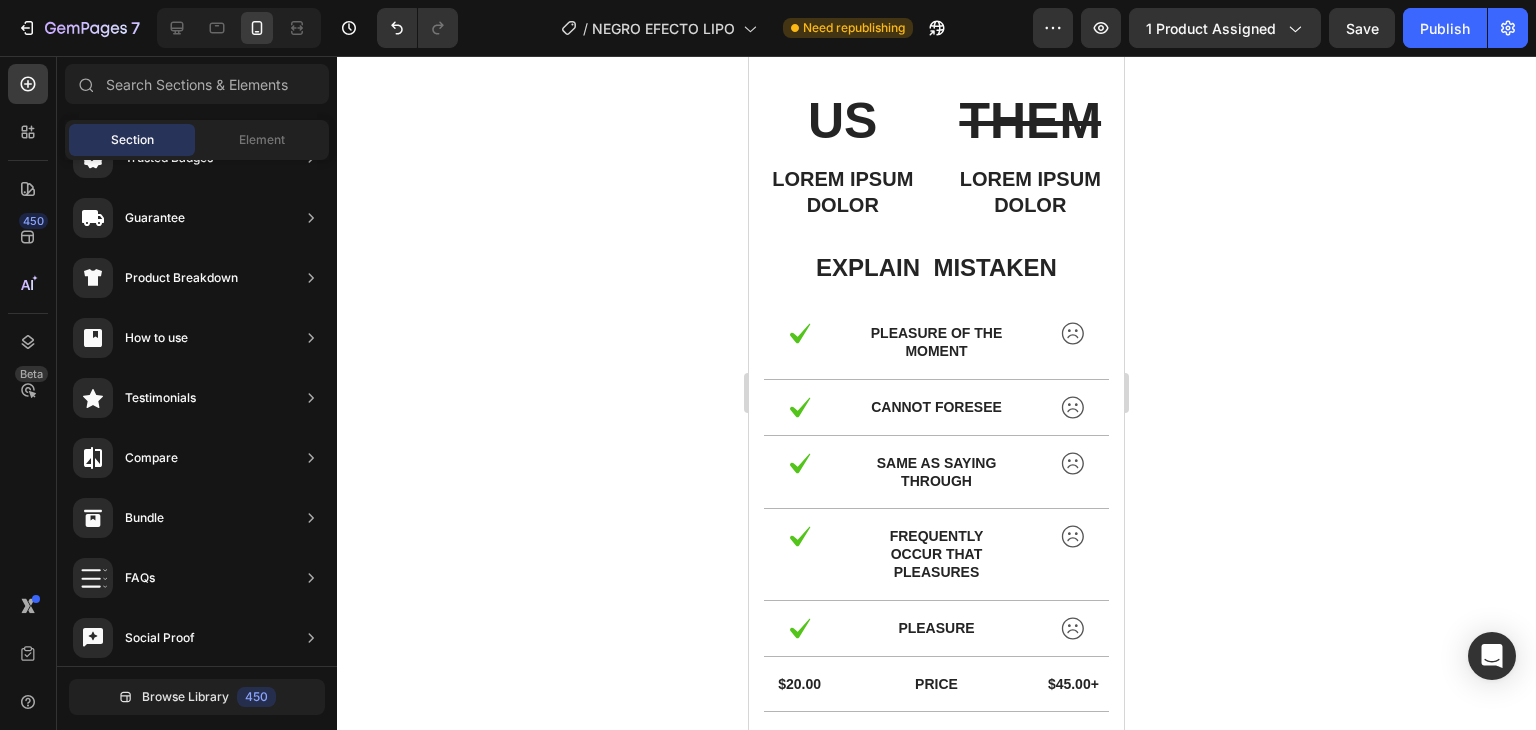 drag, startPoint x: 1113, startPoint y: 499, endPoint x: 1881, endPoint y: 554, distance: 769.96686 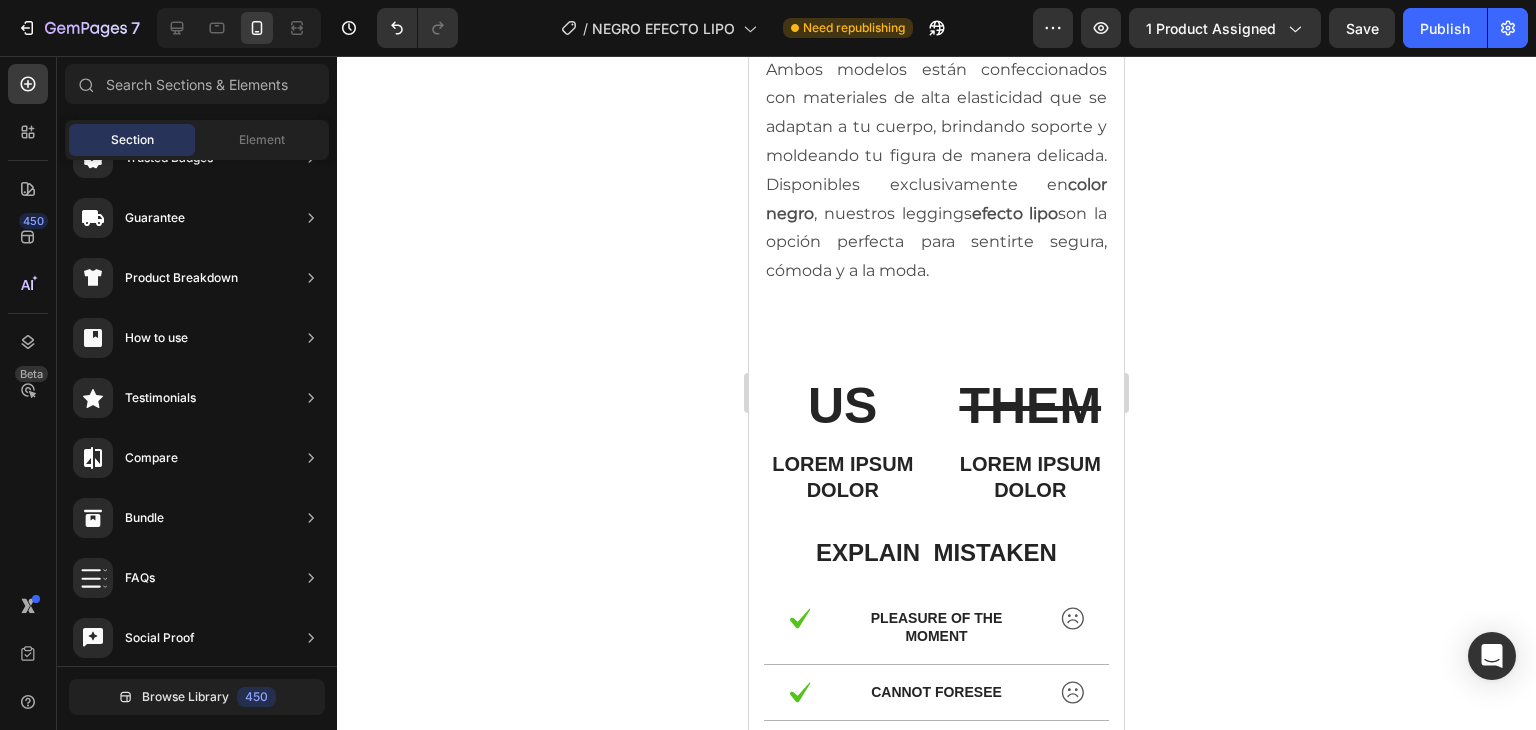 scroll, scrollTop: 5088, scrollLeft: 0, axis: vertical 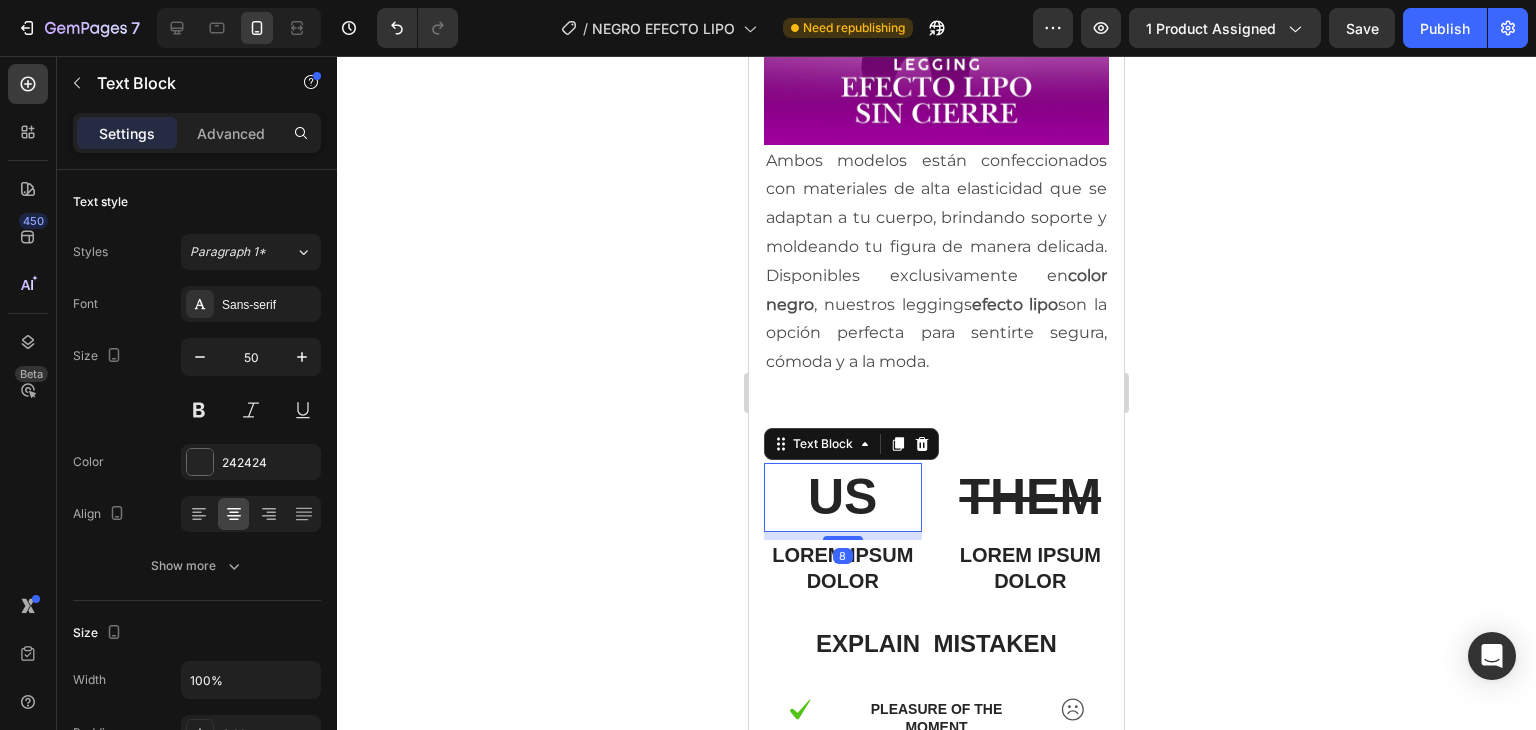 click on "US" at bounding box center (843, 497) 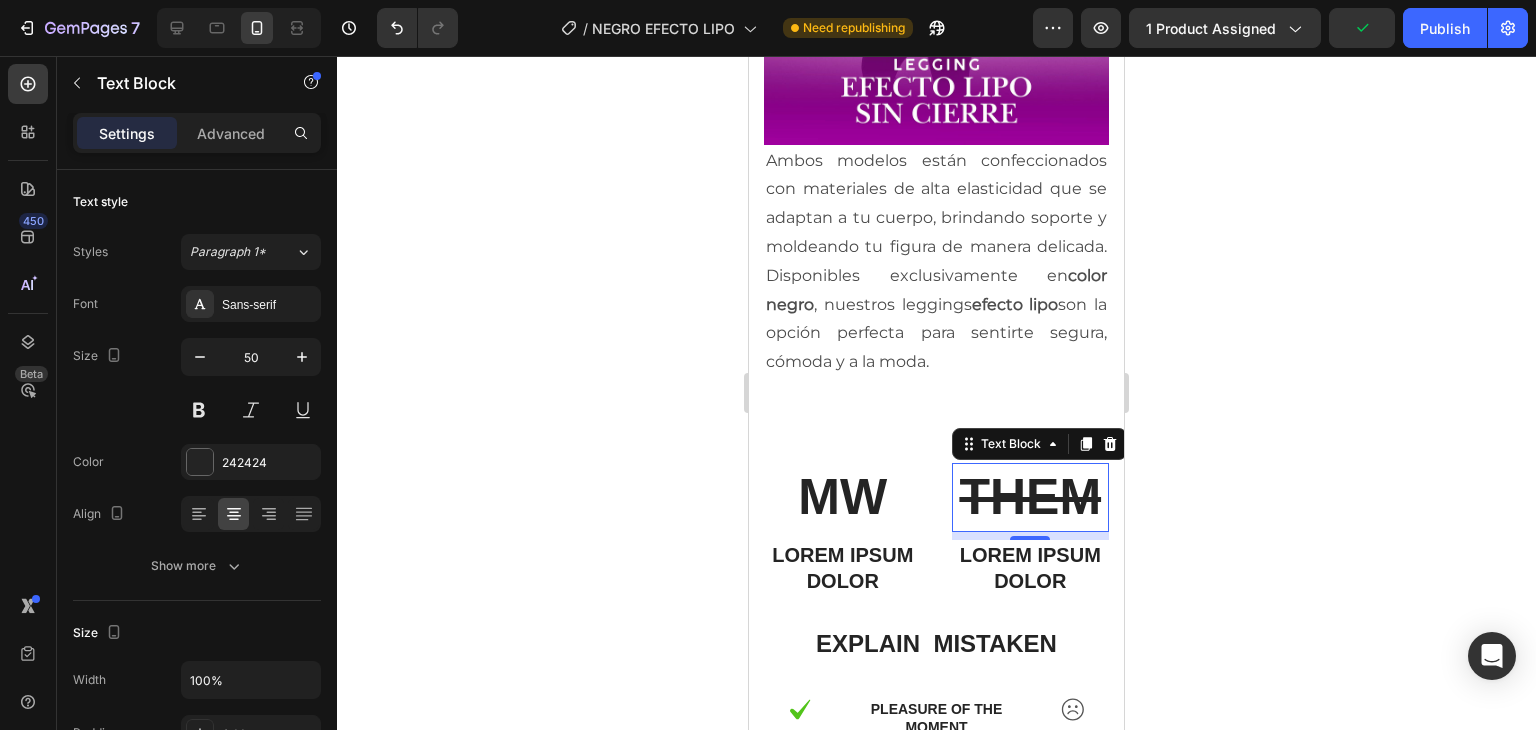click on "THEM" at bounding box center (1030, 497) 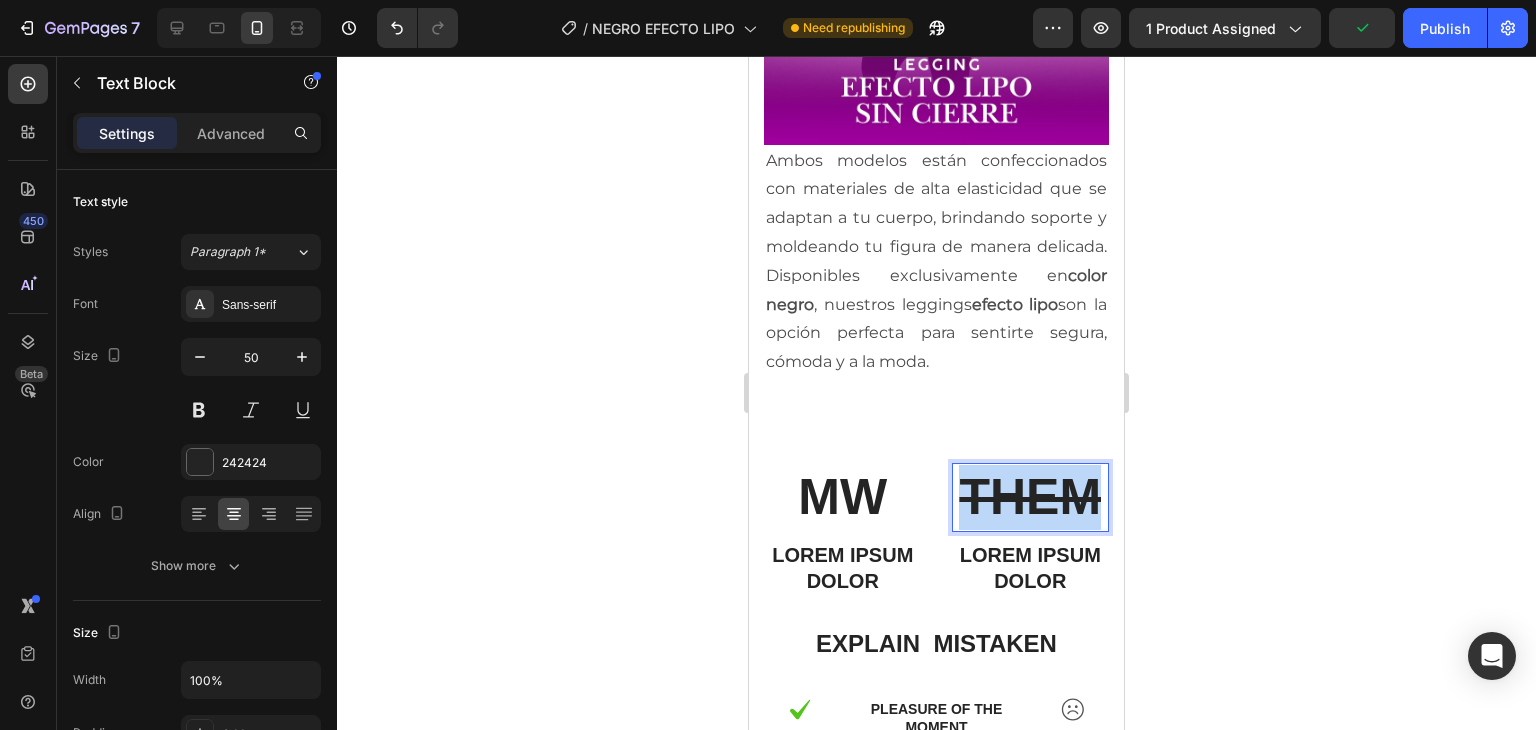 click on "THEM" at bounding box center (1030, 497) 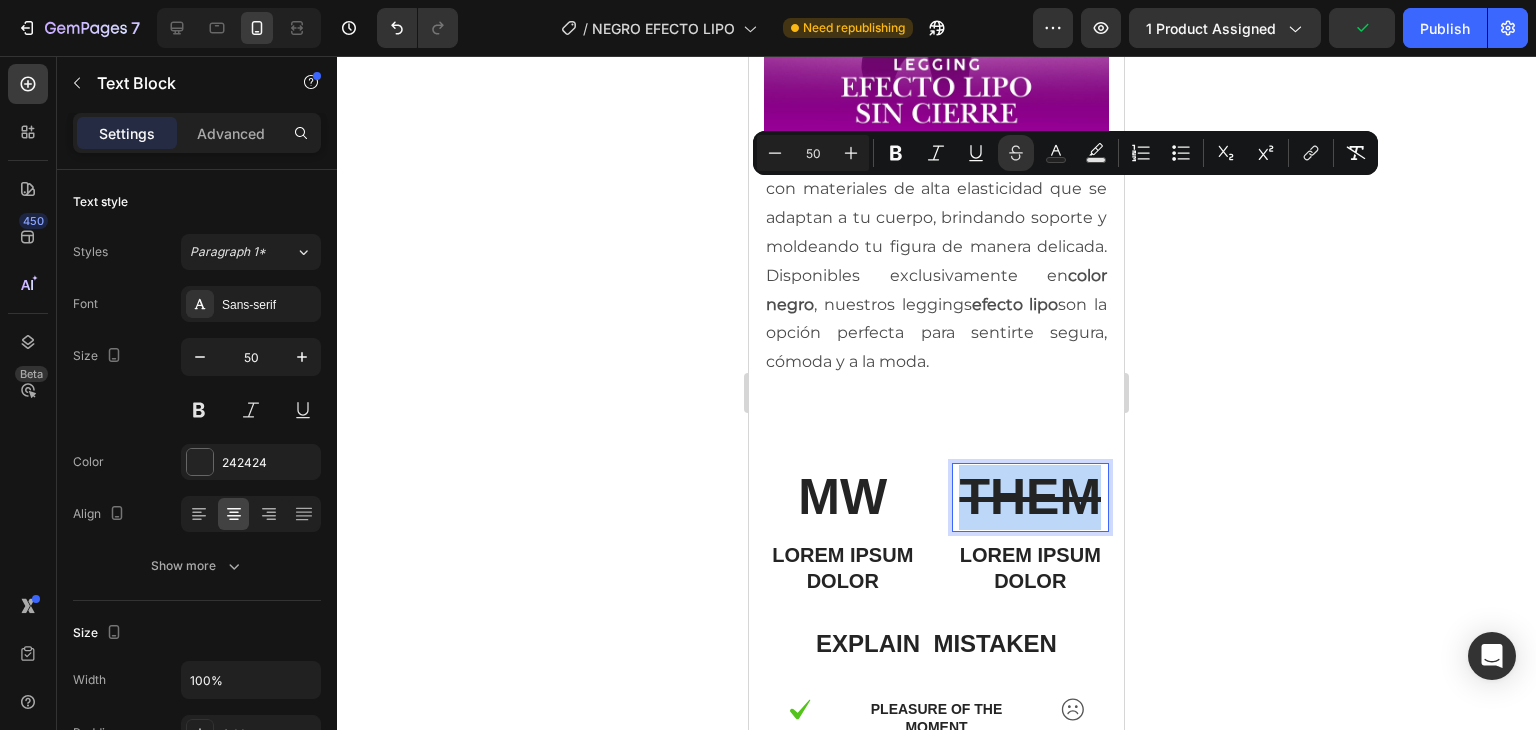 click on "THEM" at bounding box center (1030, 497) 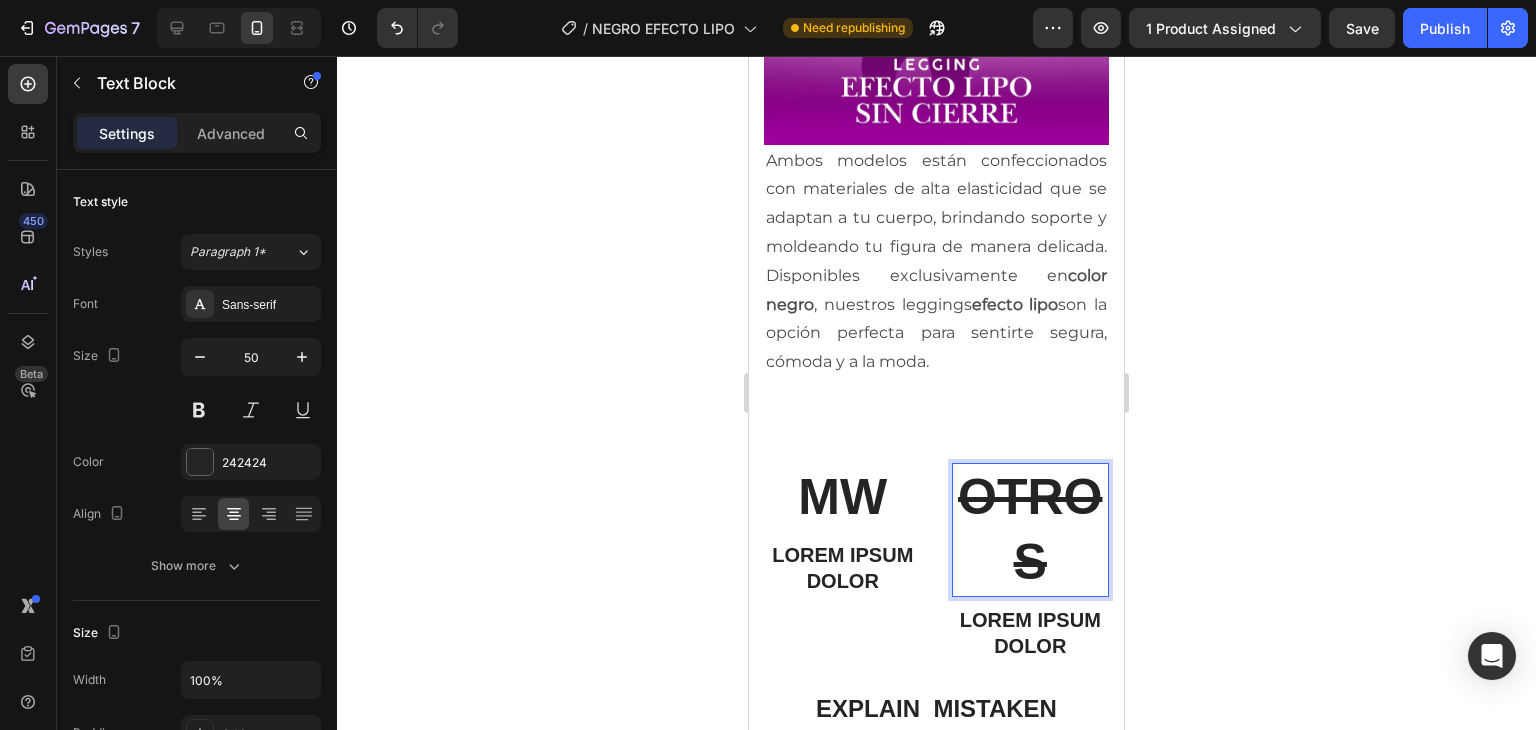 click on "OTROS" at bounding box center [1030, 529] 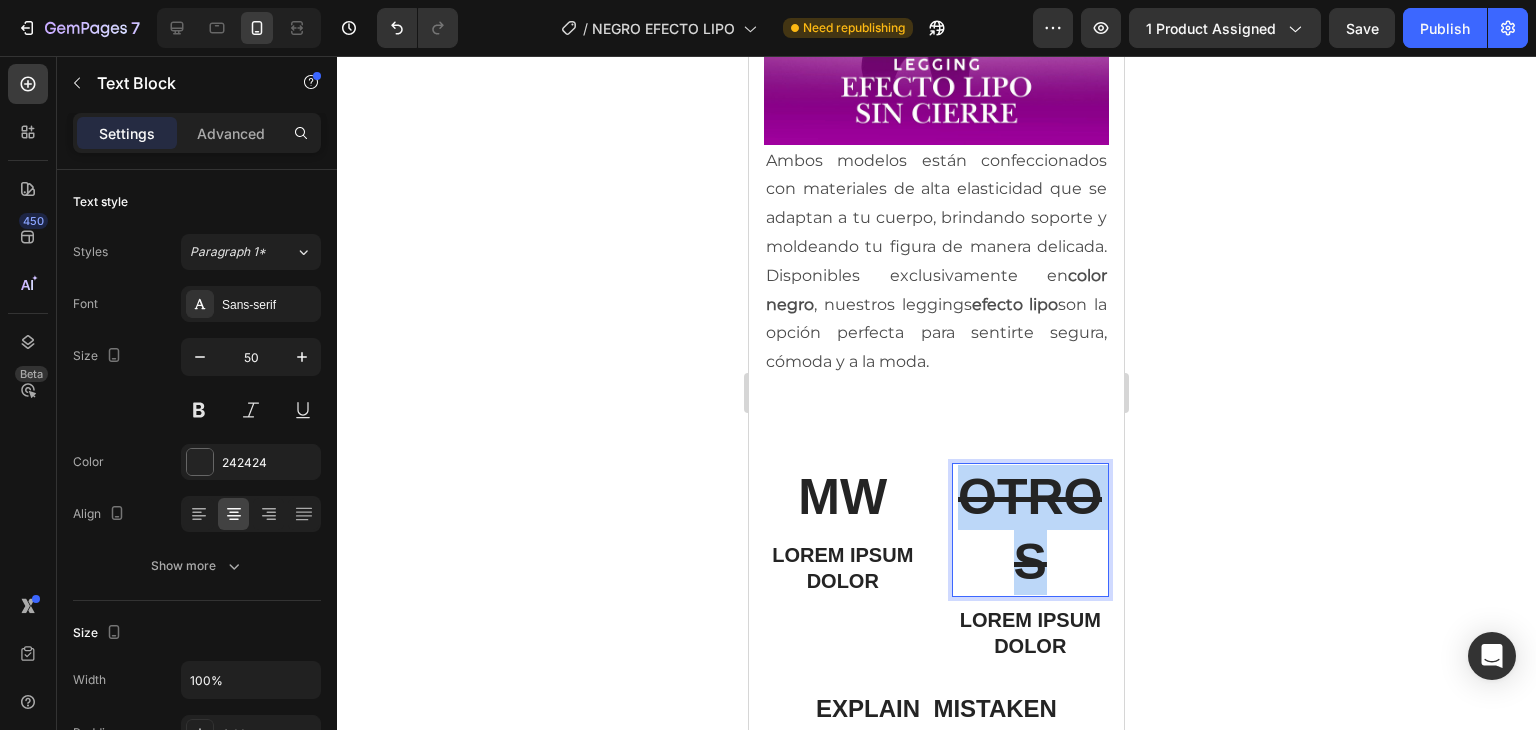 click on "OTROS" at bounding box center (1030, 529) 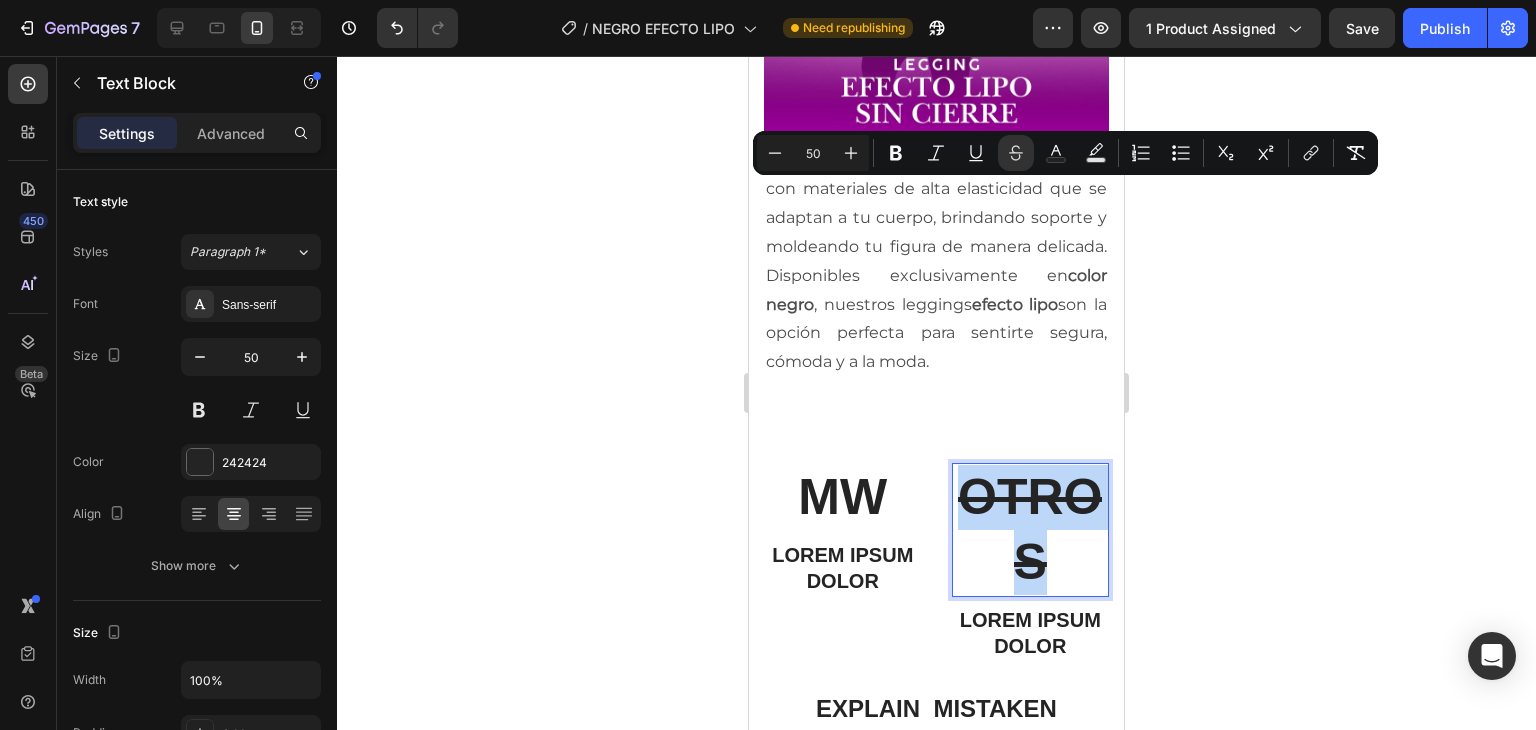 click on "OTROS" at bounding box center [1030, 529] 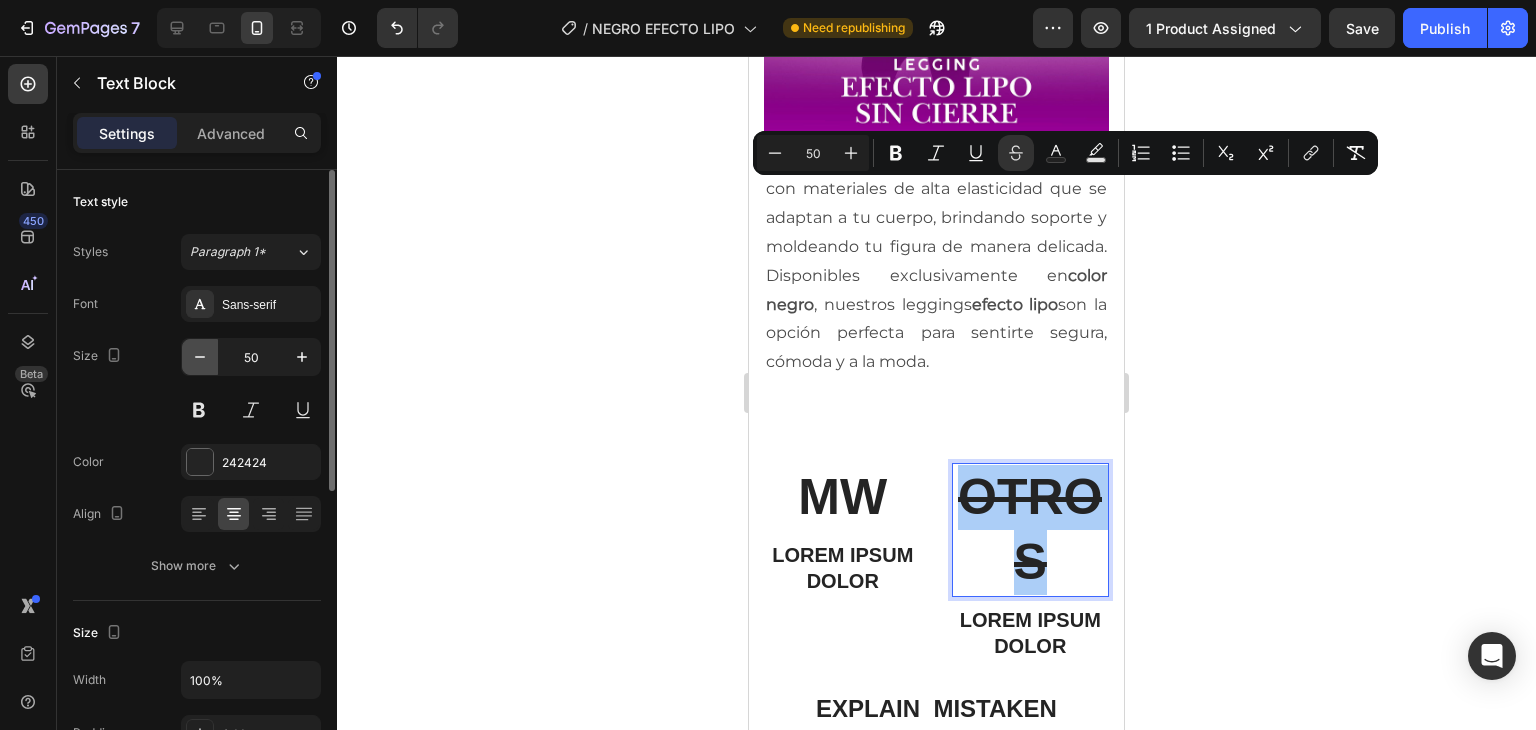 click at bounding box center [200, 357] 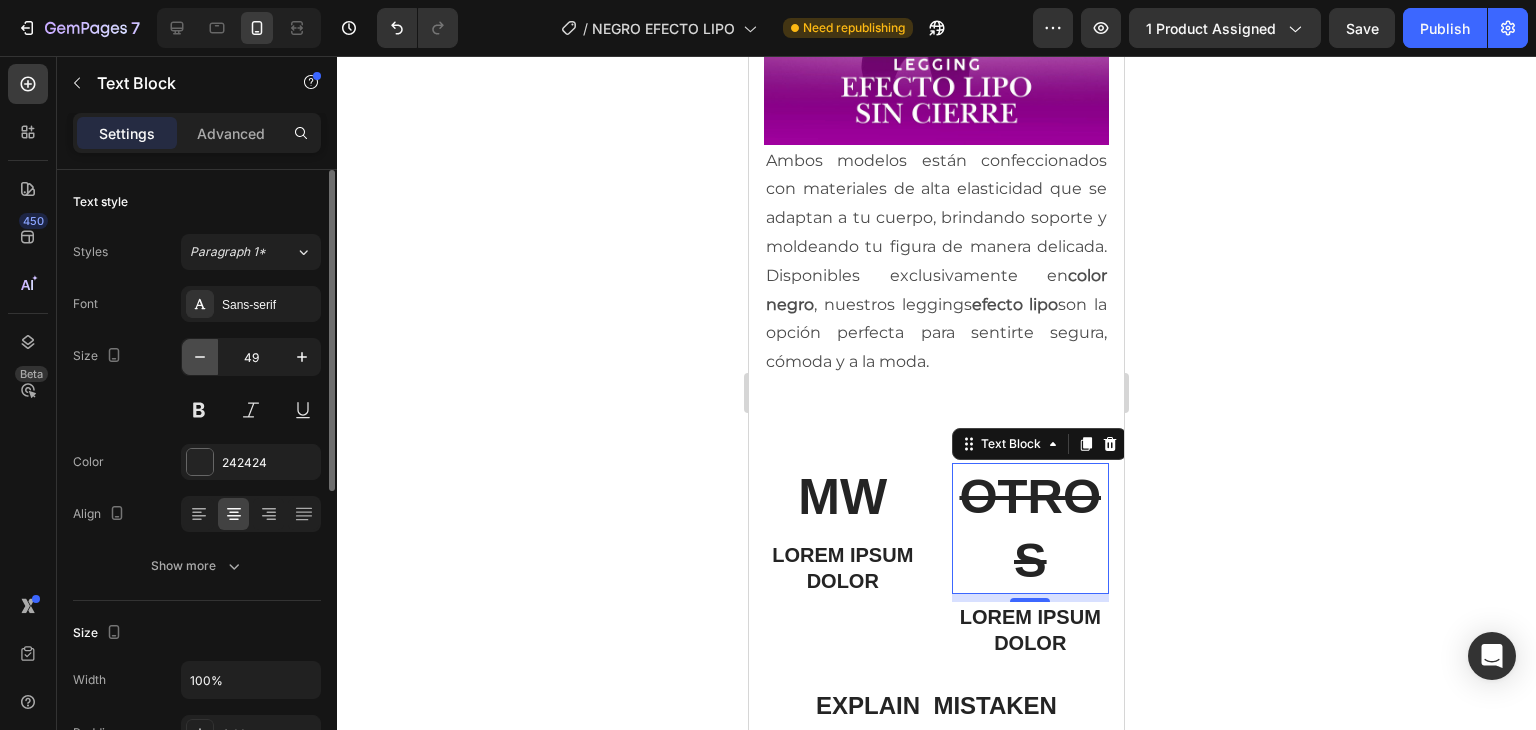 click at bounding box center [200, 357] 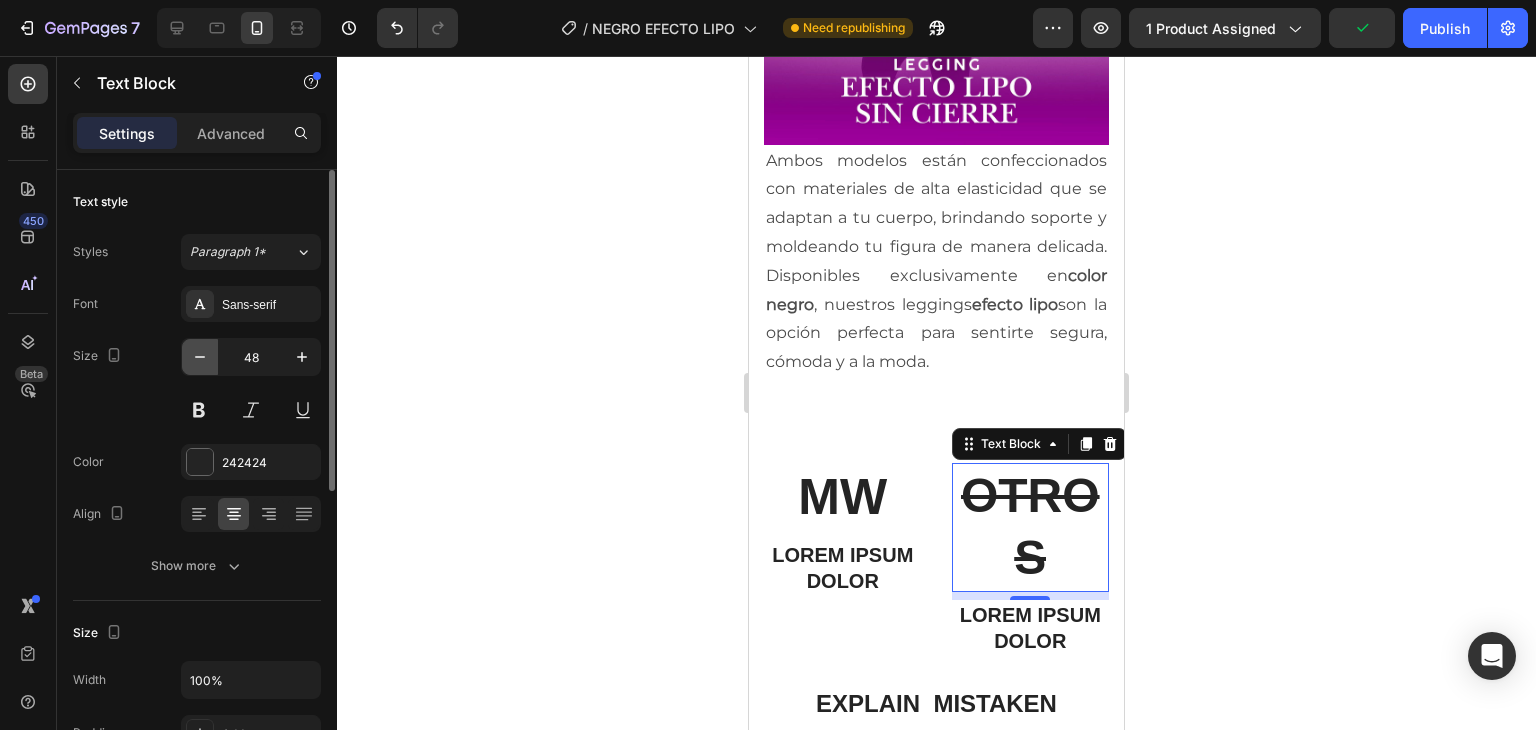 click at bounding box center [200, 357] 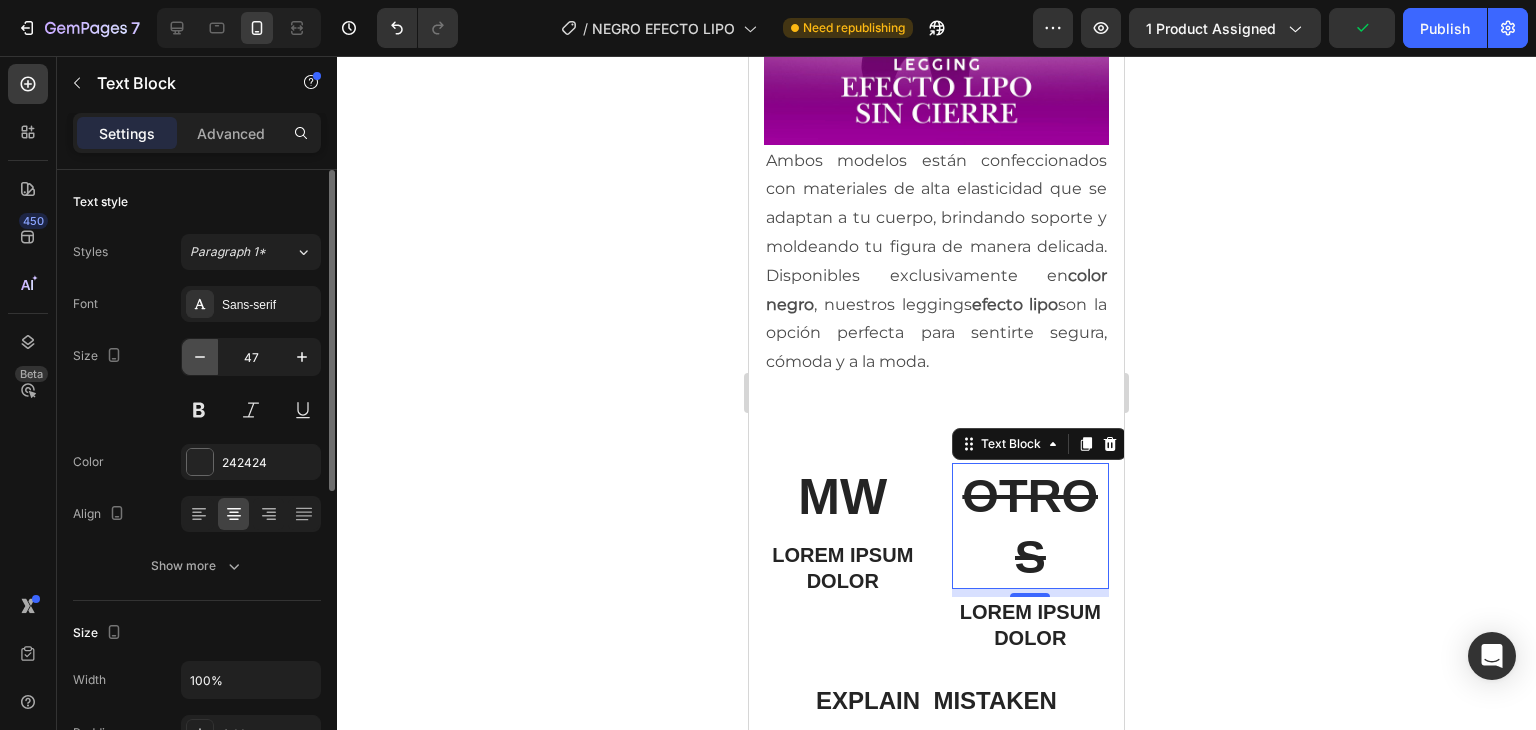 click at bounding box center [200, 357] 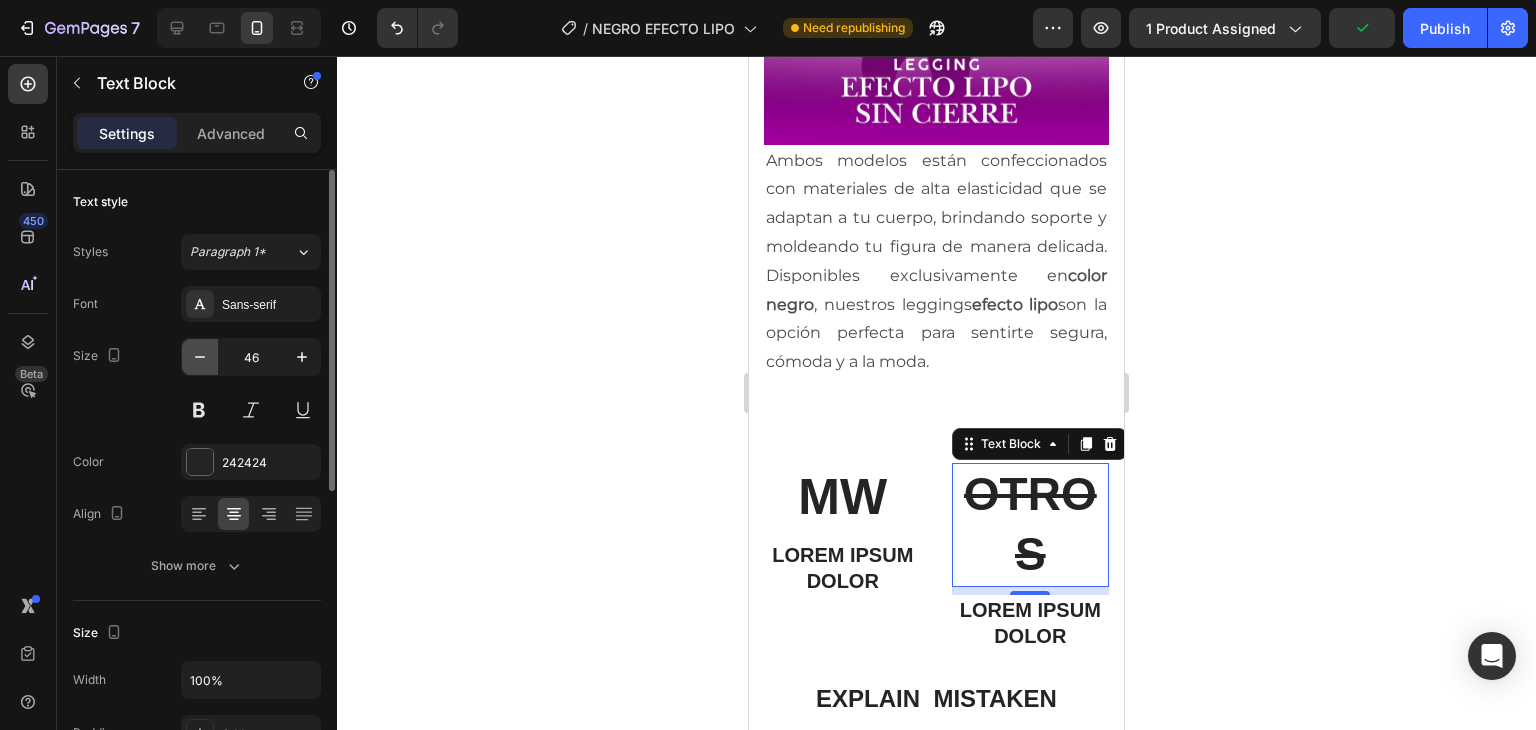 click at bounding box center (200, 357) 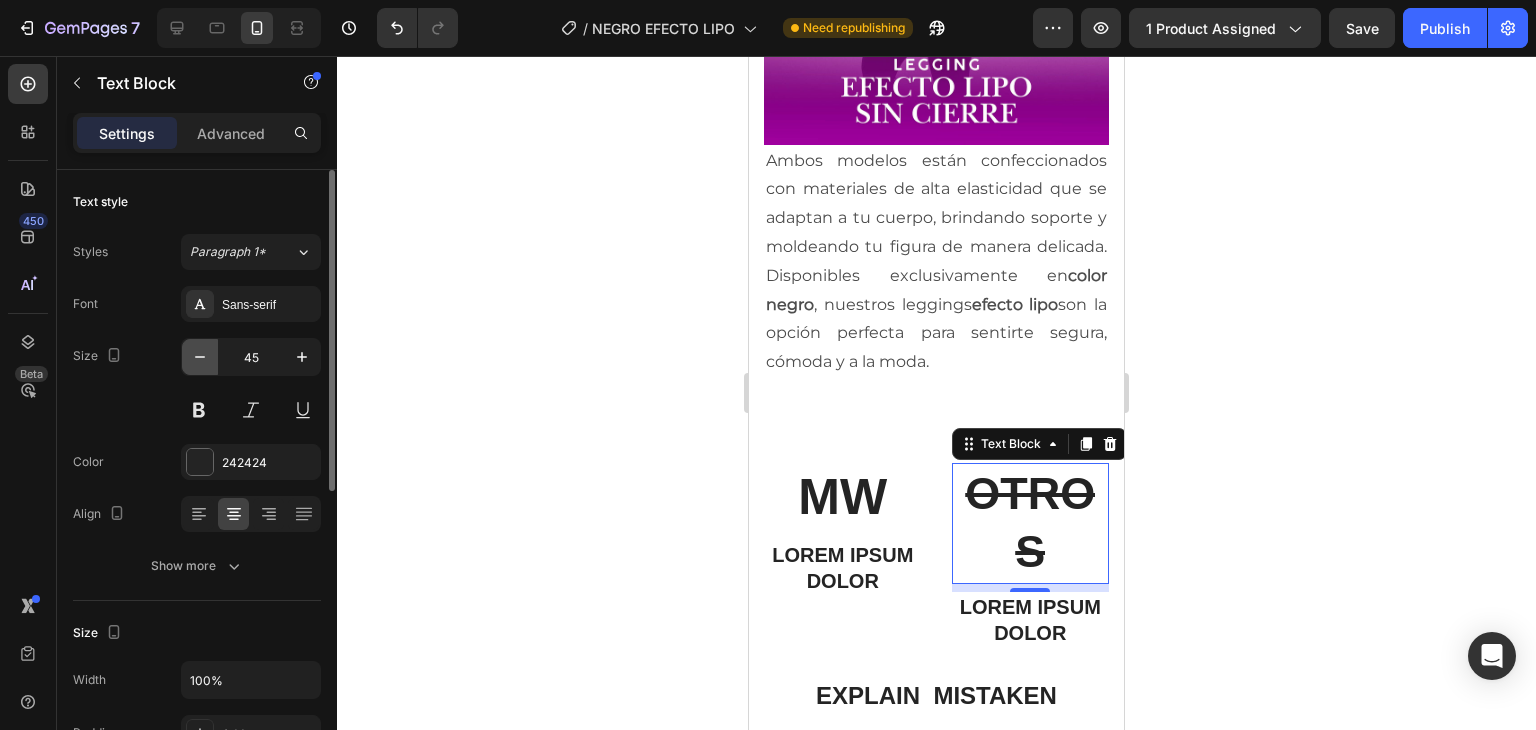 click at bounding box center (200, 357) 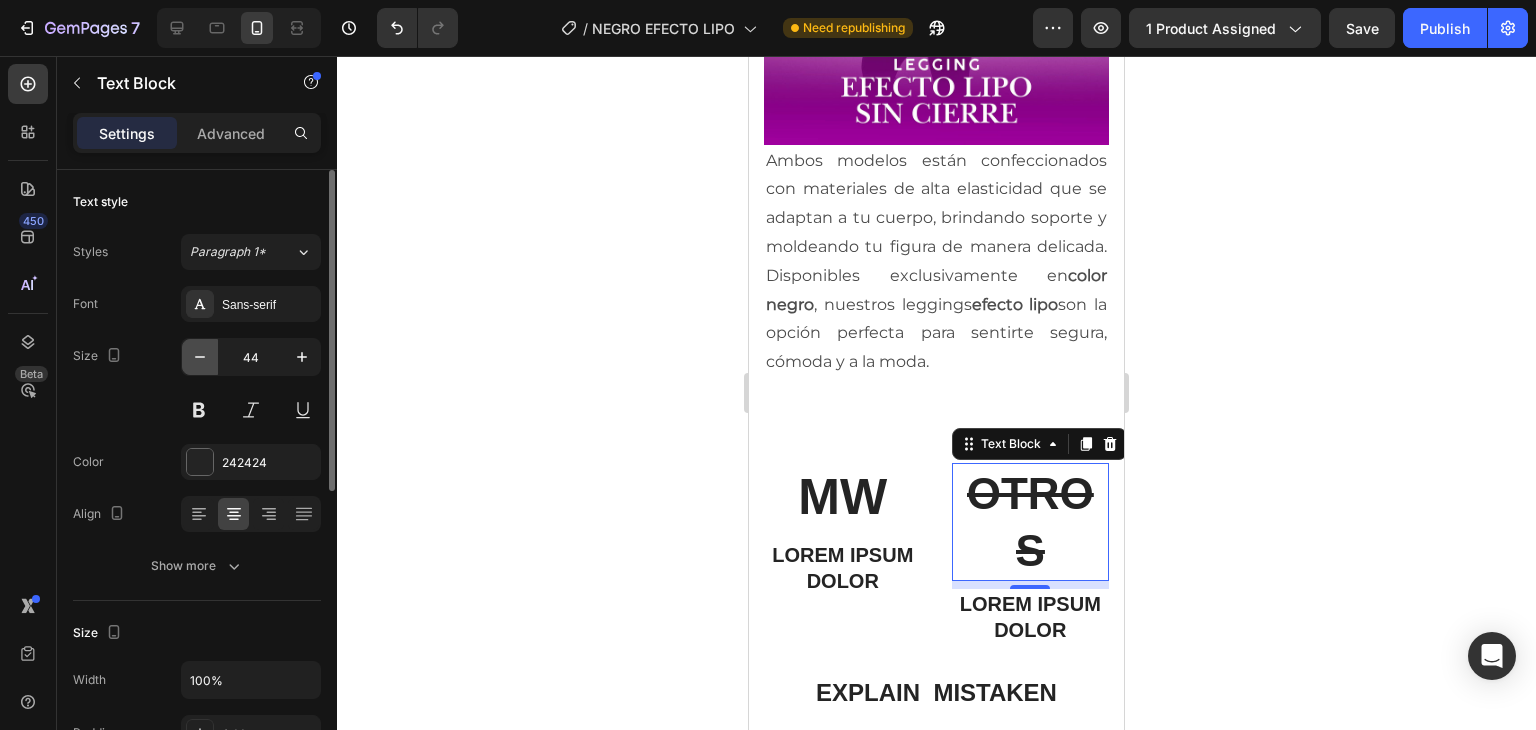 click at bounding box center [200, 357] 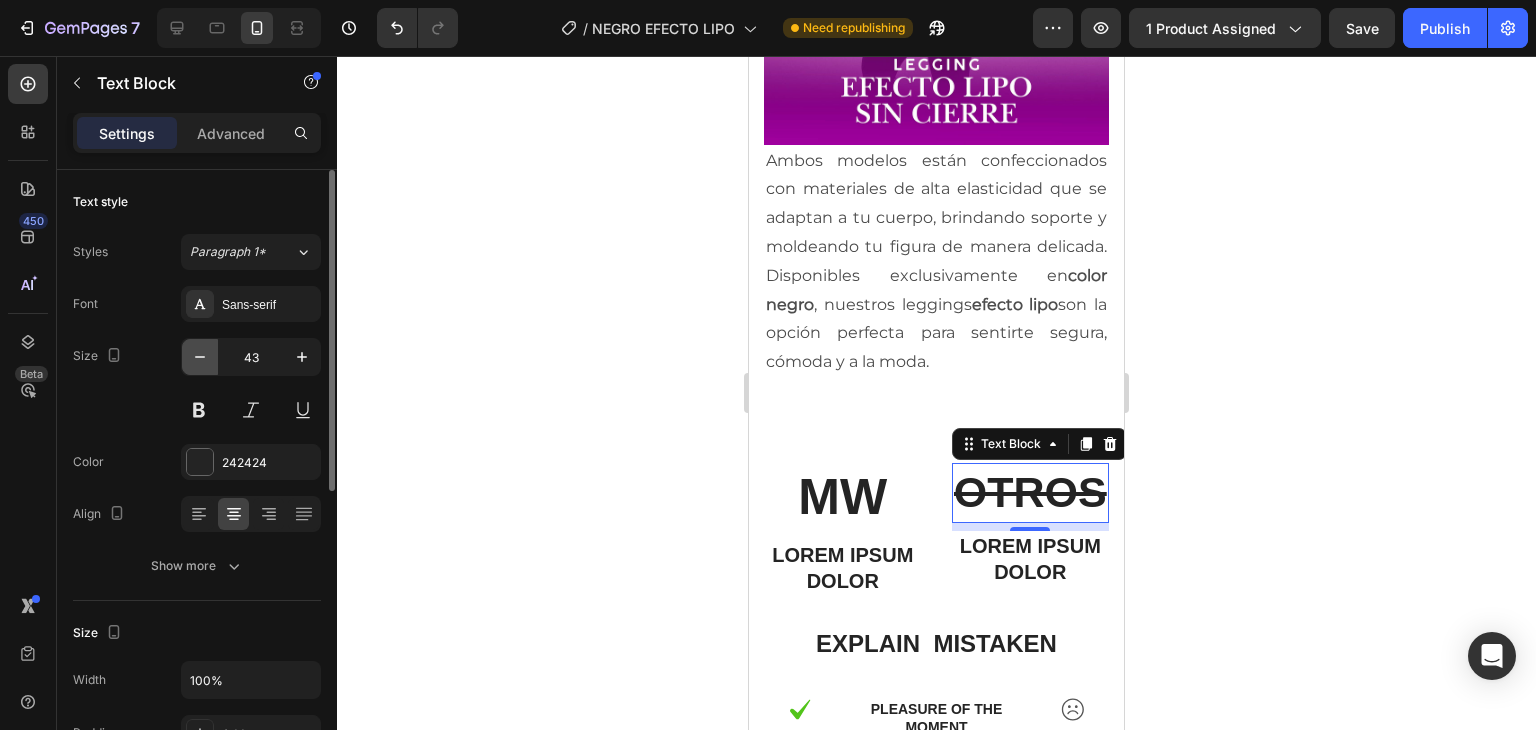 click at bounding box center (200, 357) 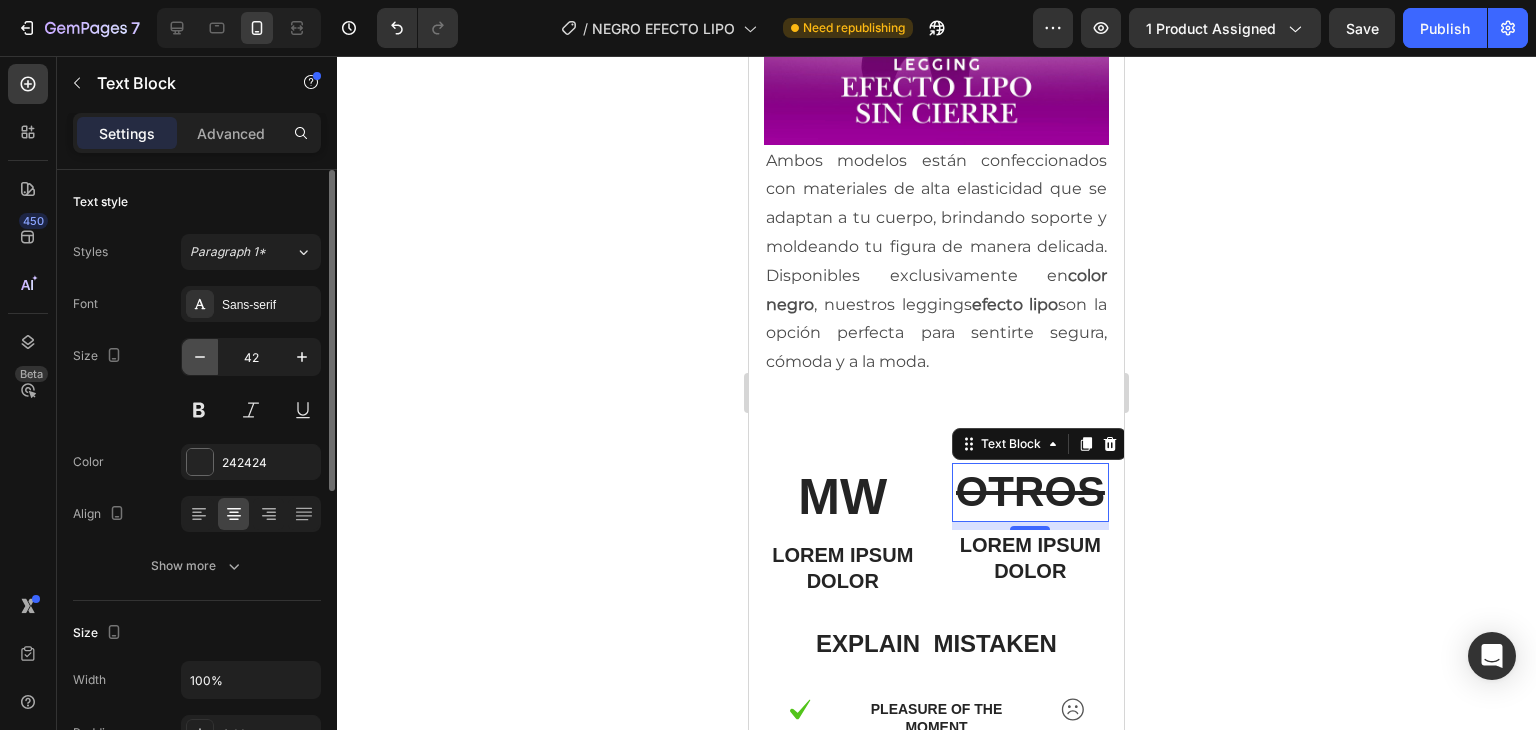 click at bounding box center [200, 357] 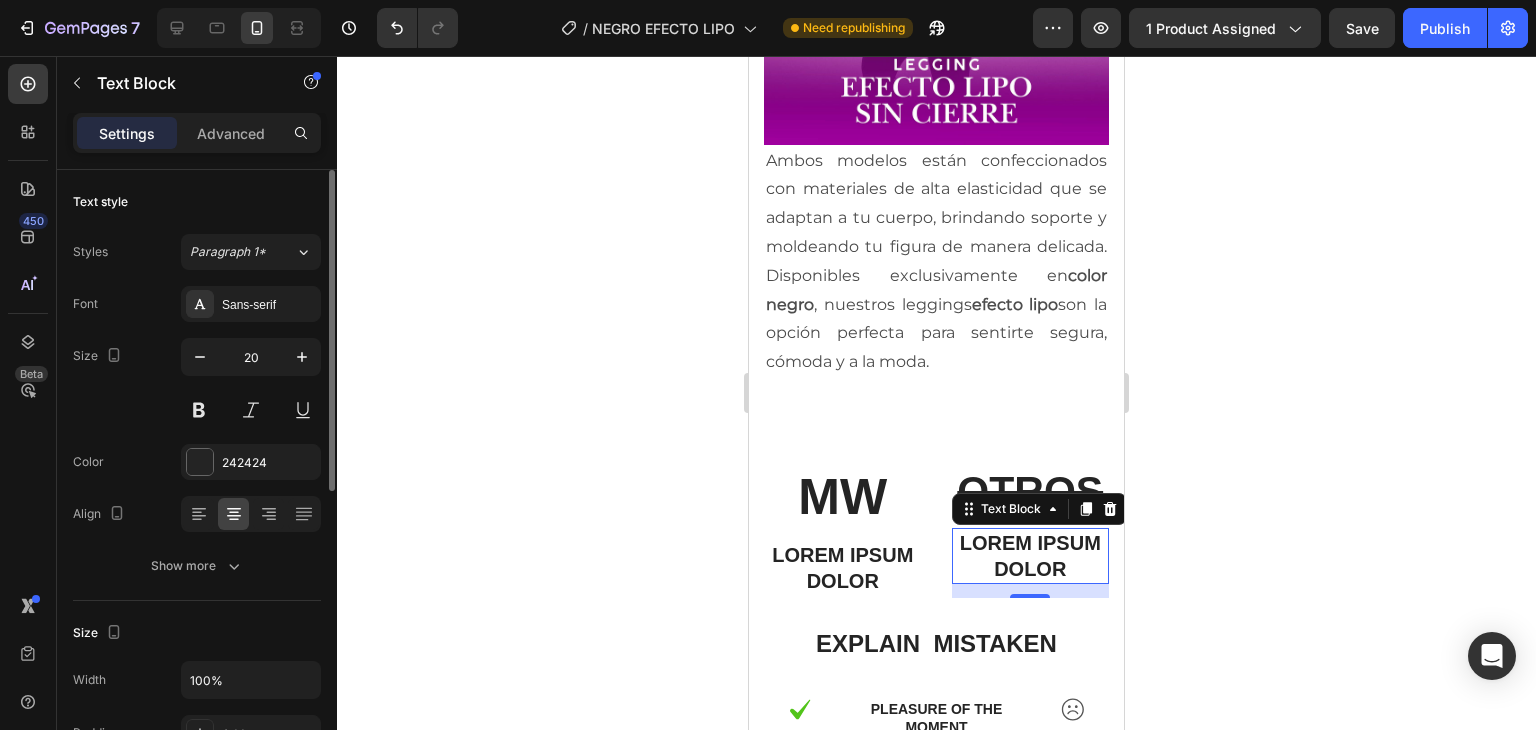 click on "Lorem ipsum dolor" at bounding box center [1031, 556] 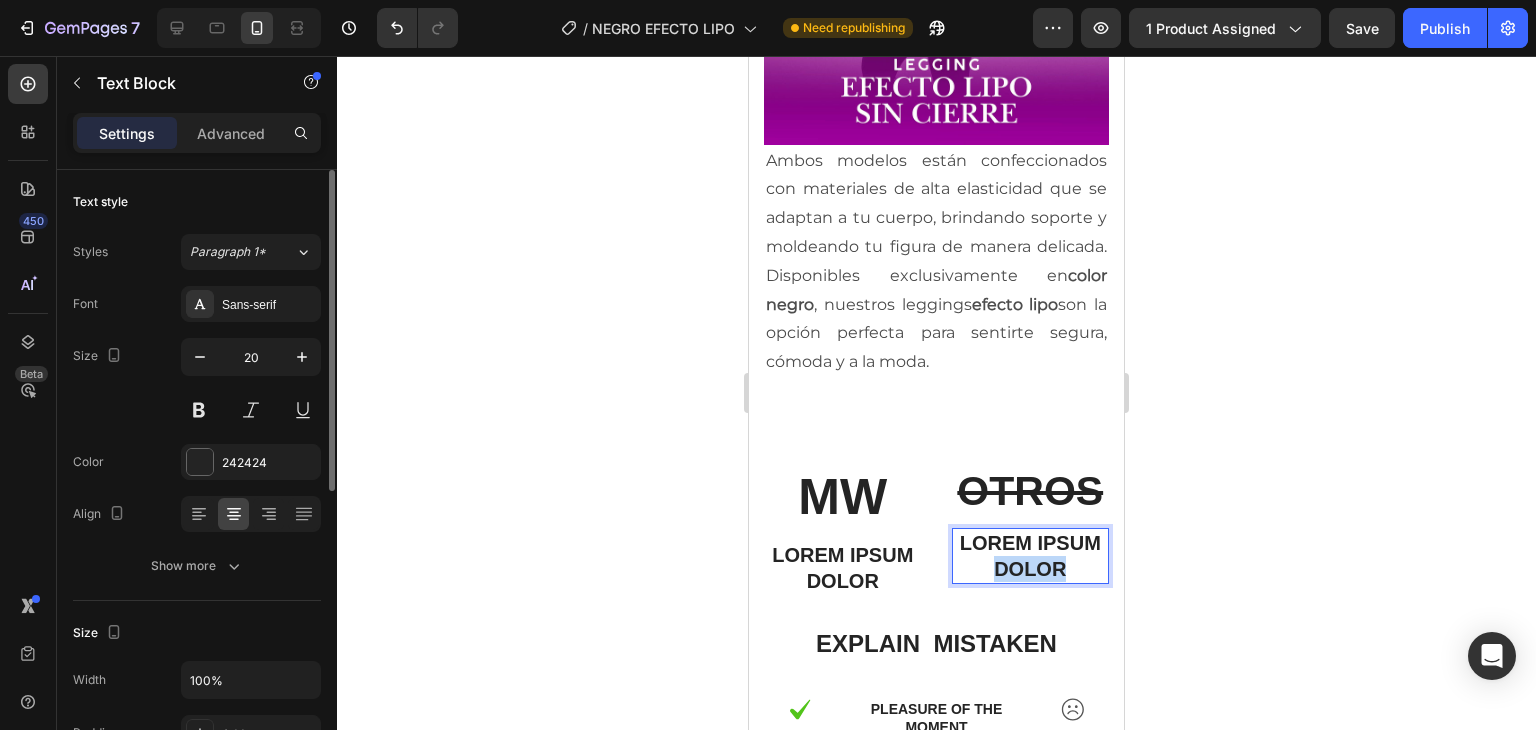 click on "Lorem ipsum dolor" at bounding box center [1031, 556] 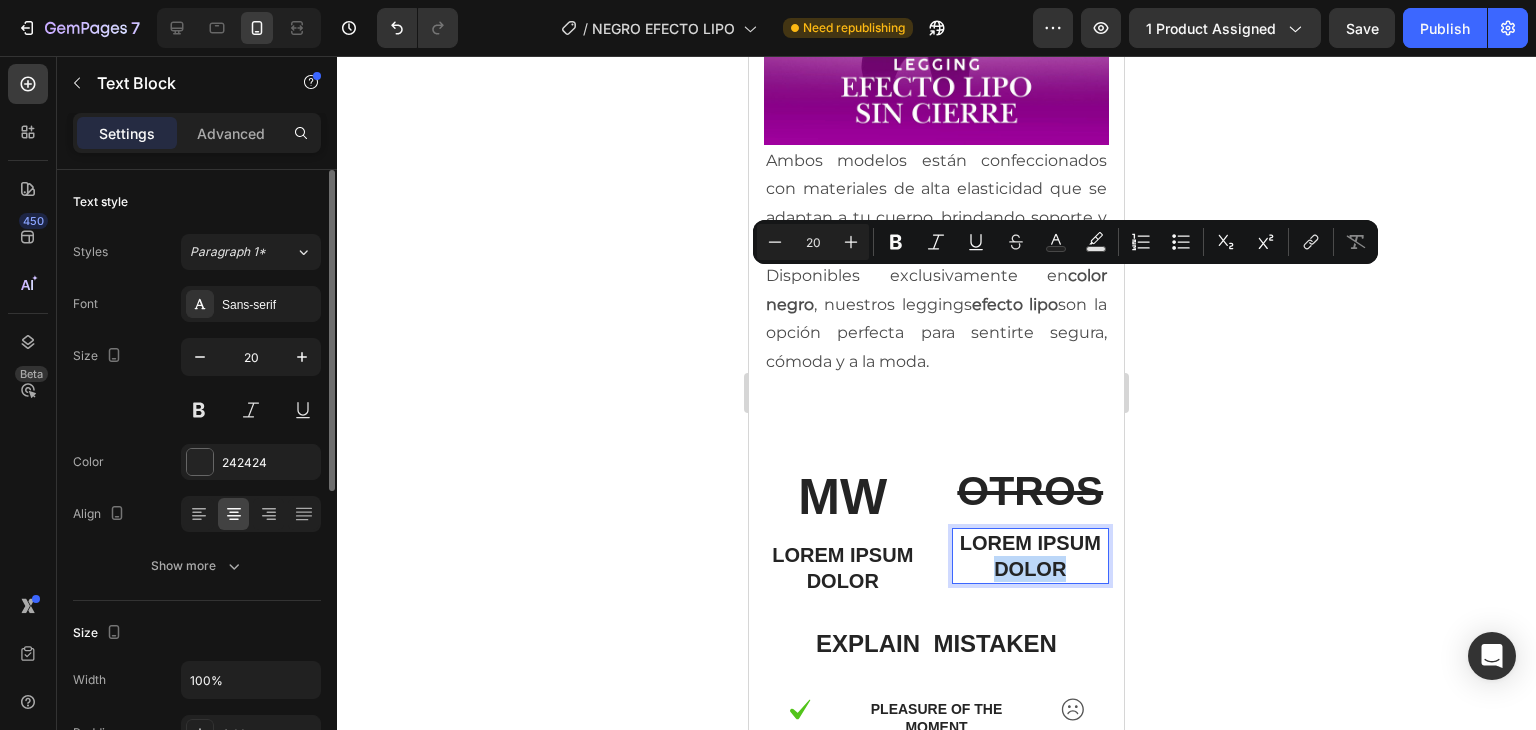 click on "Lorem ipsum dolor" at bounding box center (1031, 556) 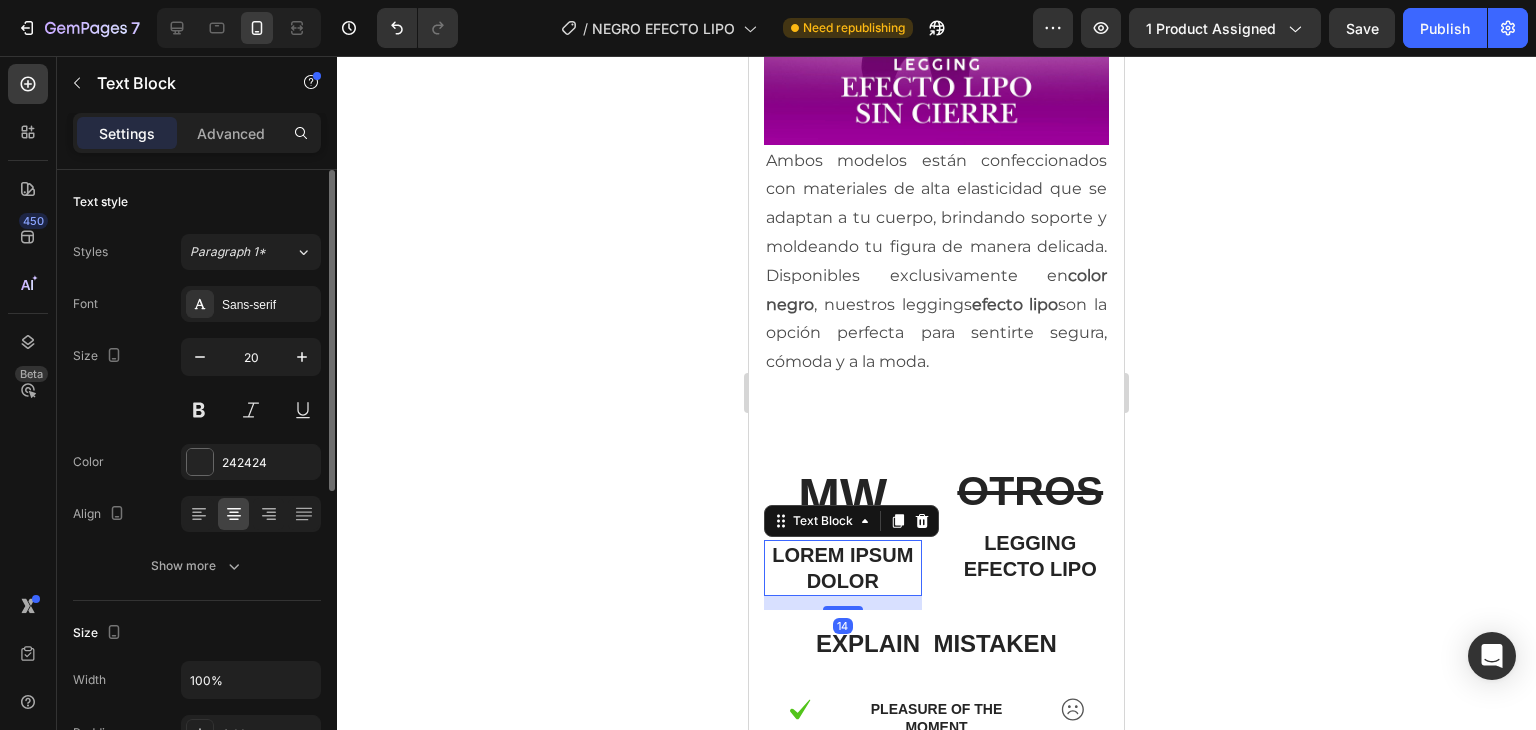 click on "Lorem ipsum dolor" at bounding box center (843, 568) 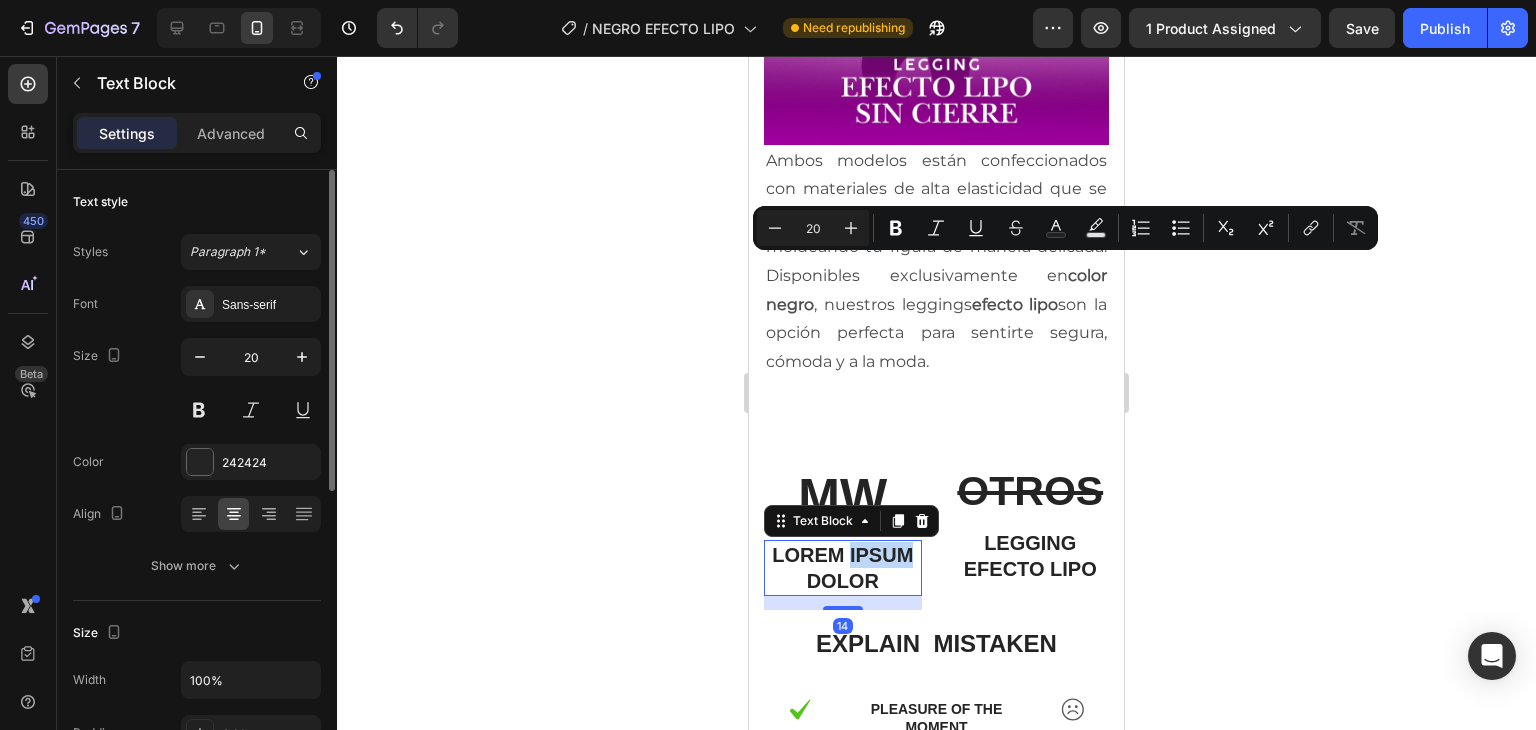 click on "Lorem ipsum dolor" at bounding box center [843, 568] 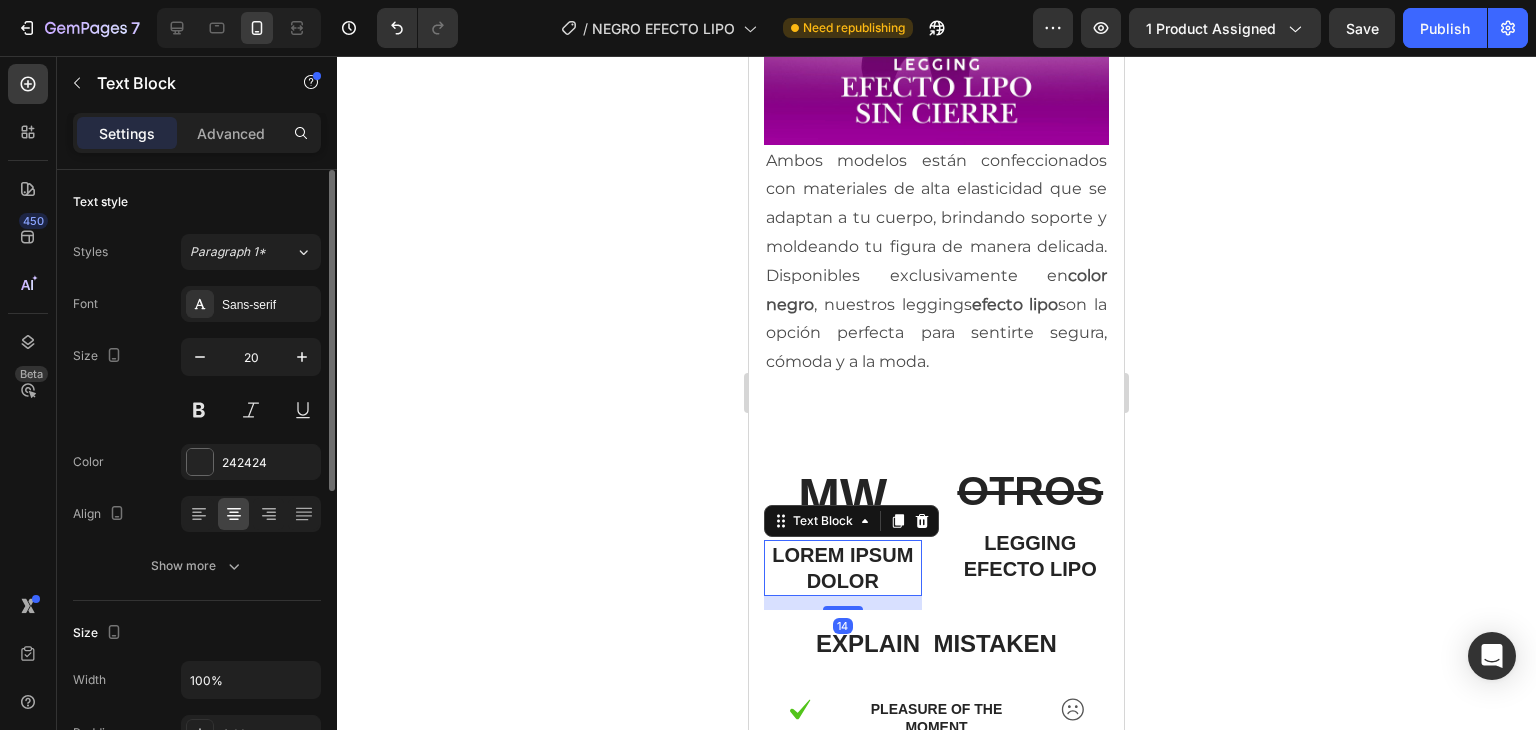 click on "Lorem ipsum dolor" at bounding box center (843, 568) 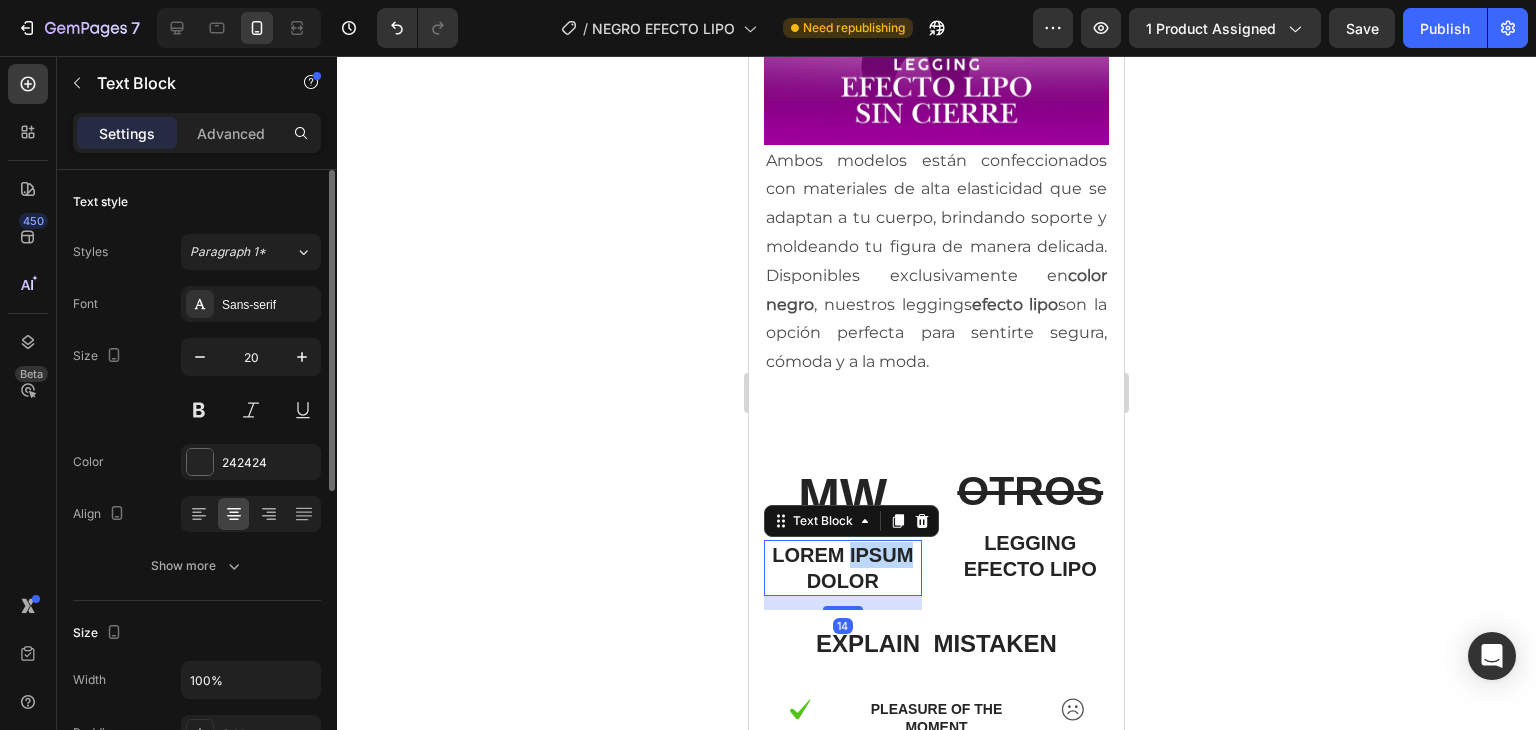 click on "Lorem ipsum dolor" at bounding box center (843, 568) 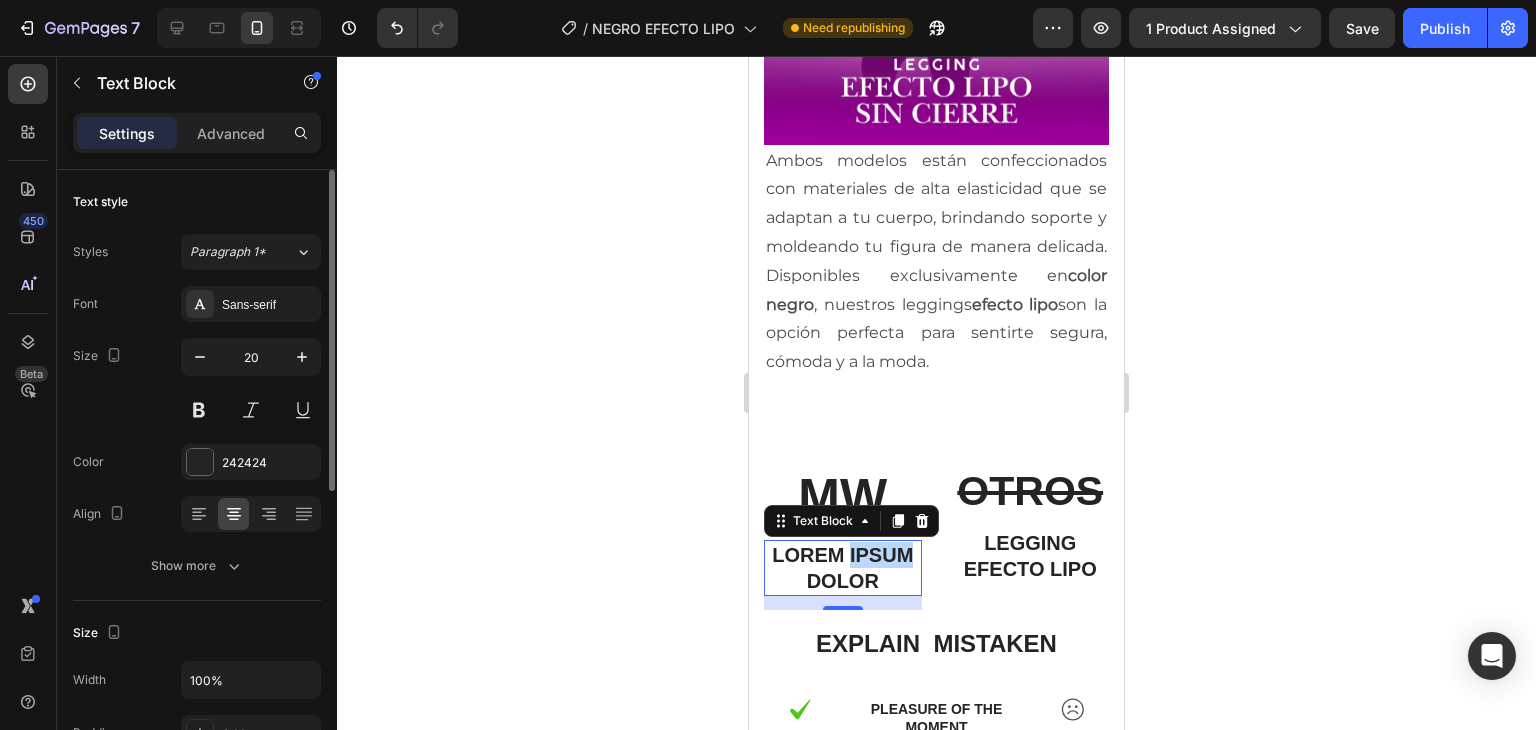 click on "Lorem ipsum dolor" at bounding box center [843, 568] 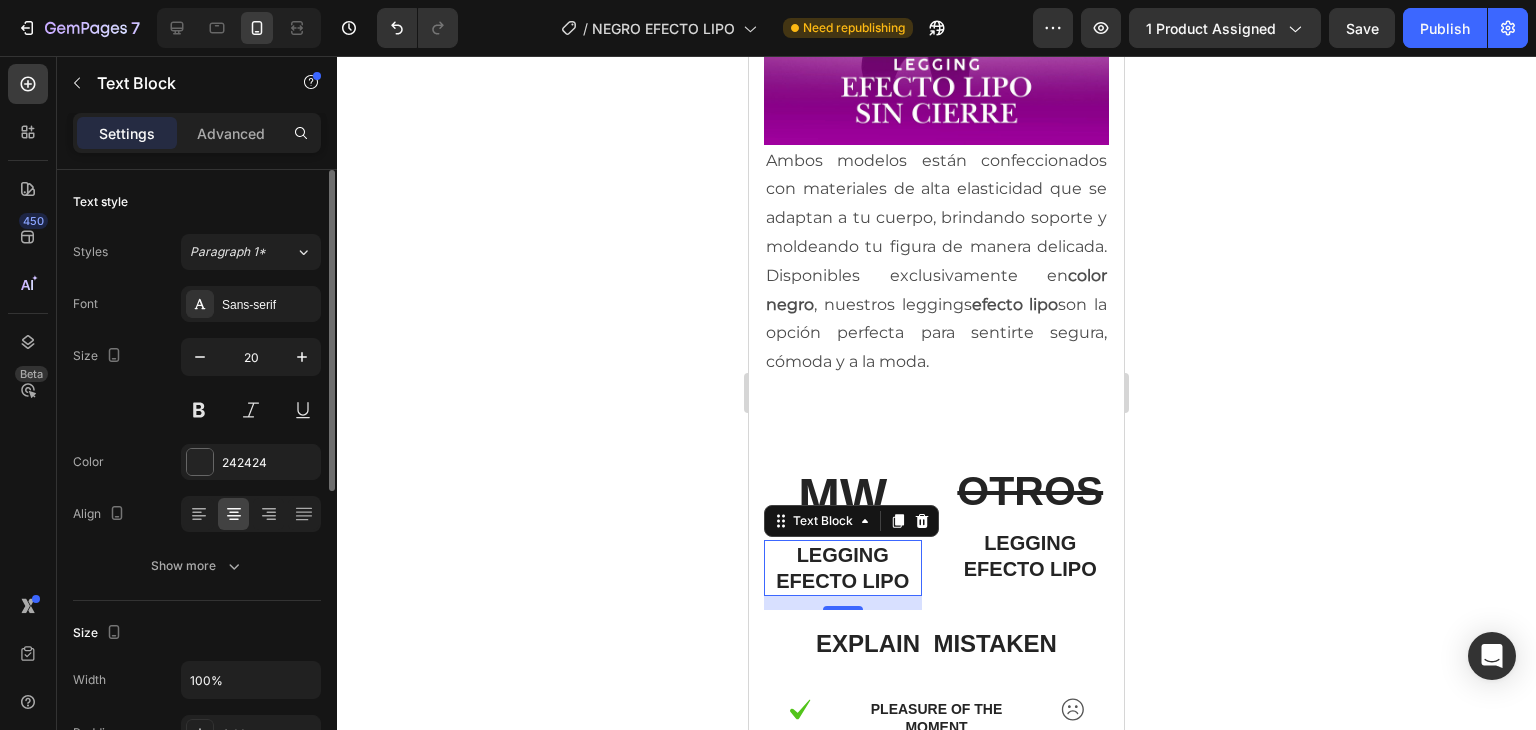 click 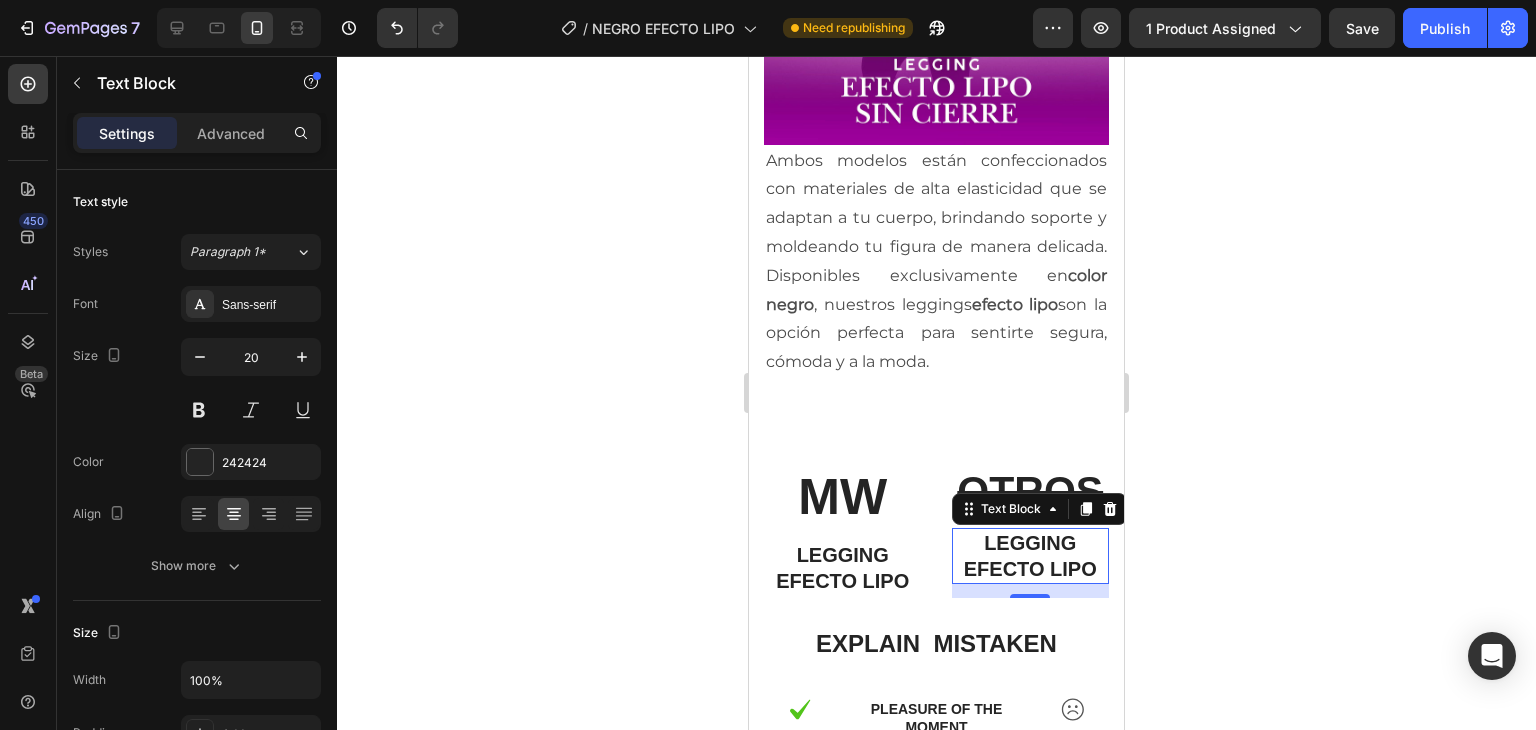 click 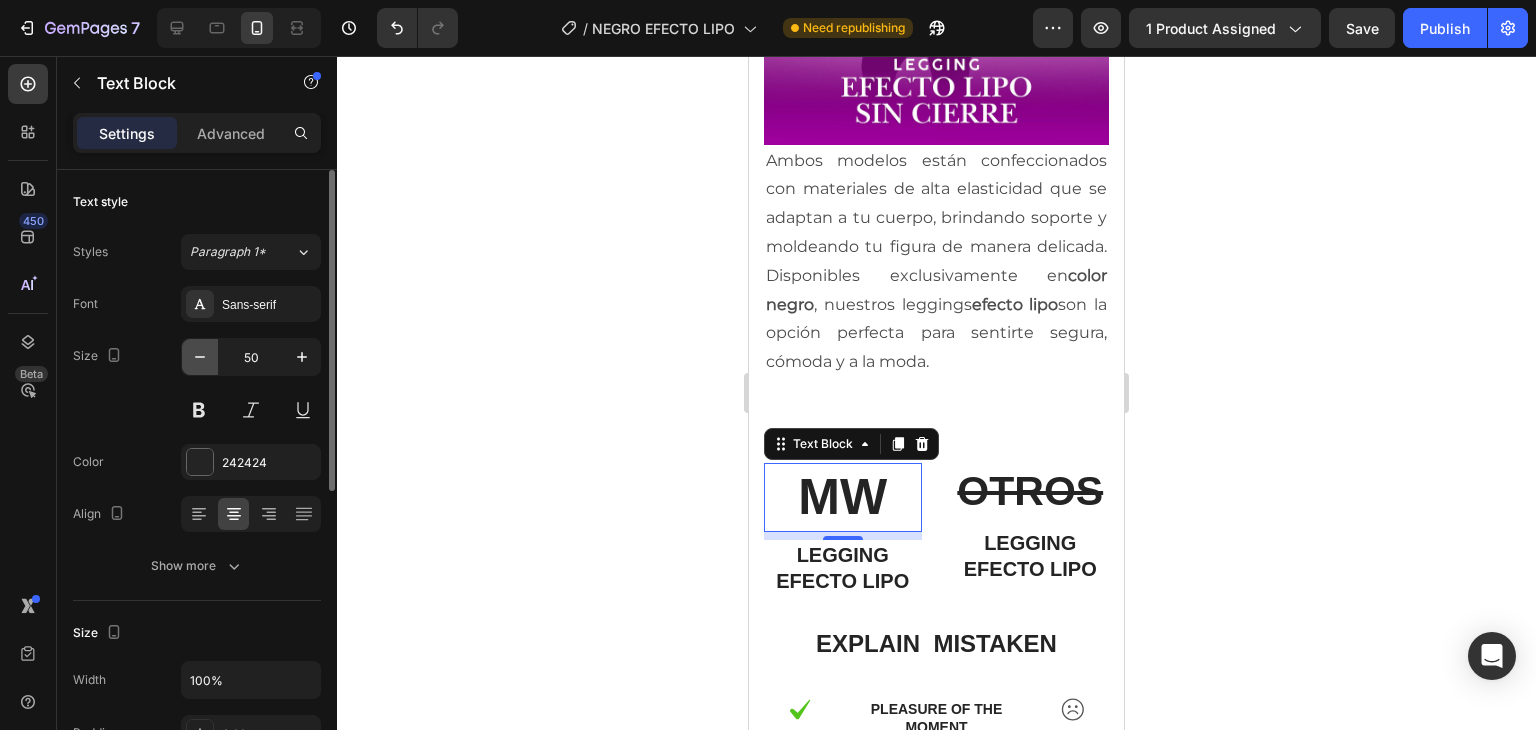click 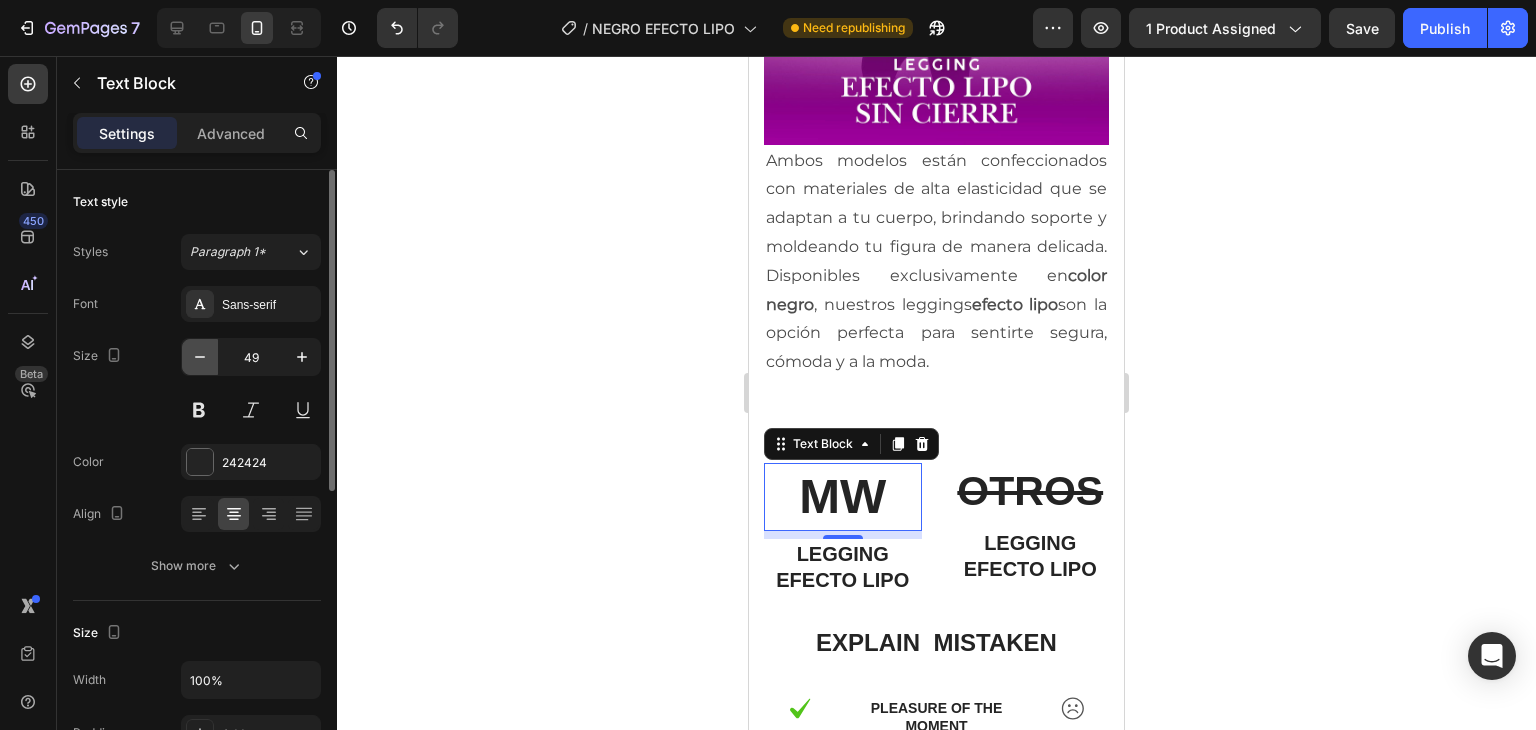 click 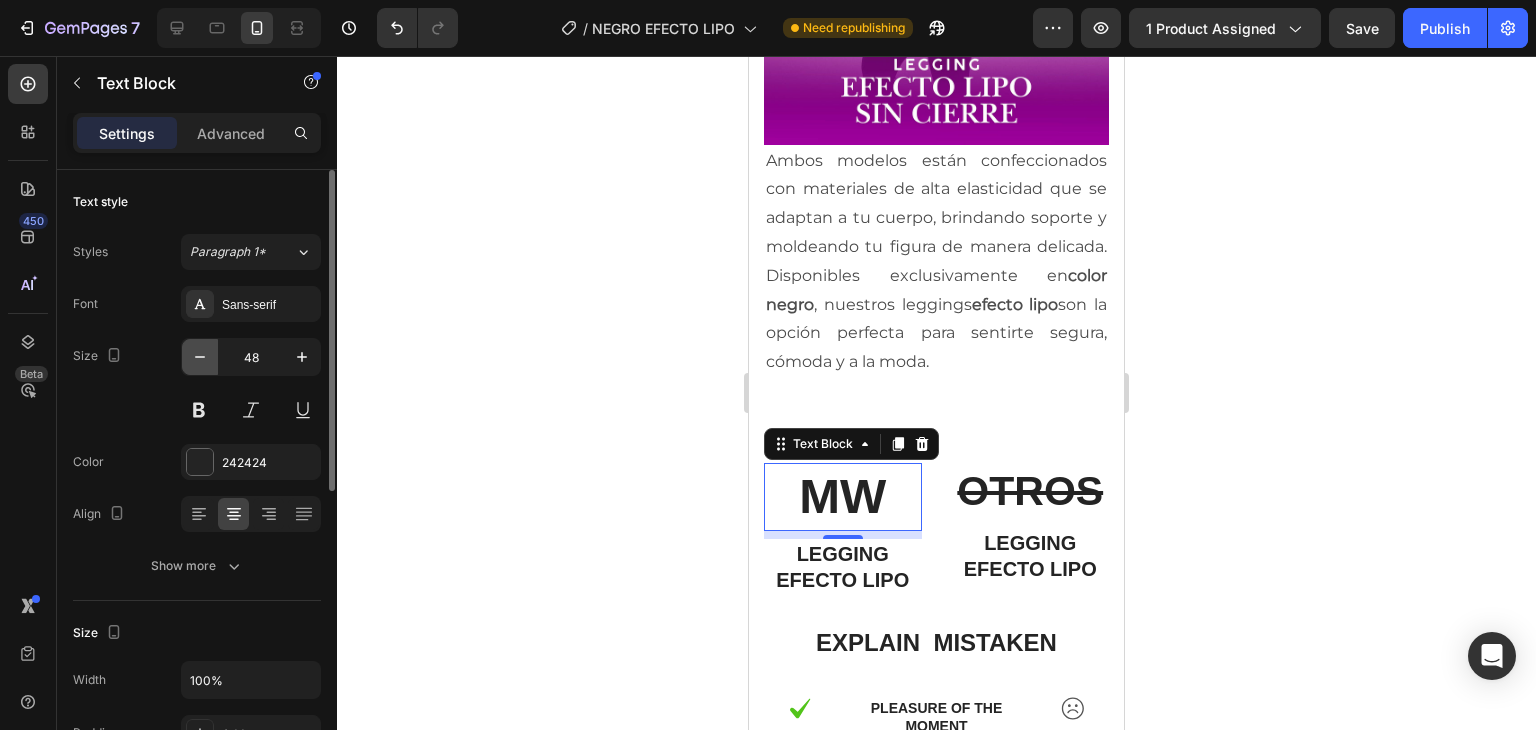 click 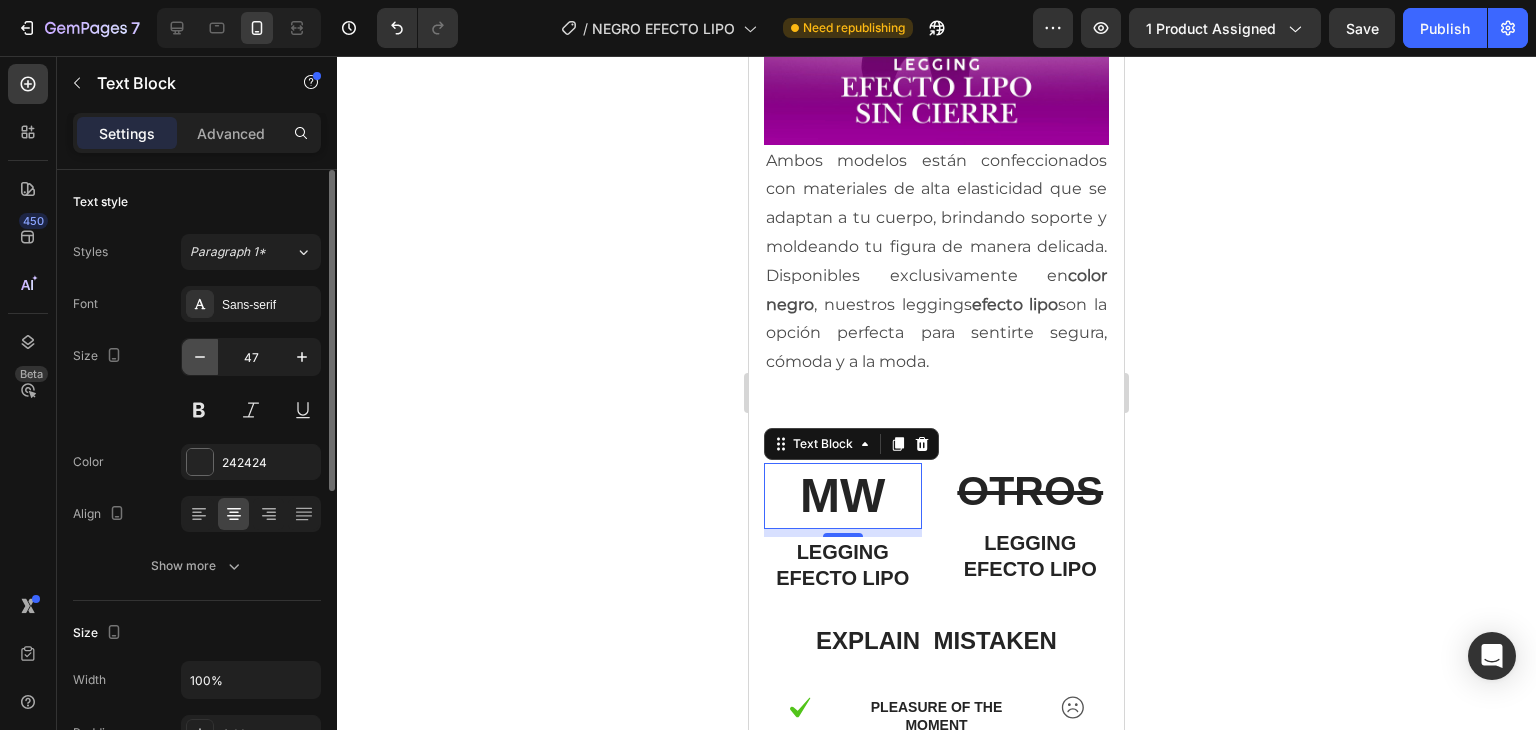 click 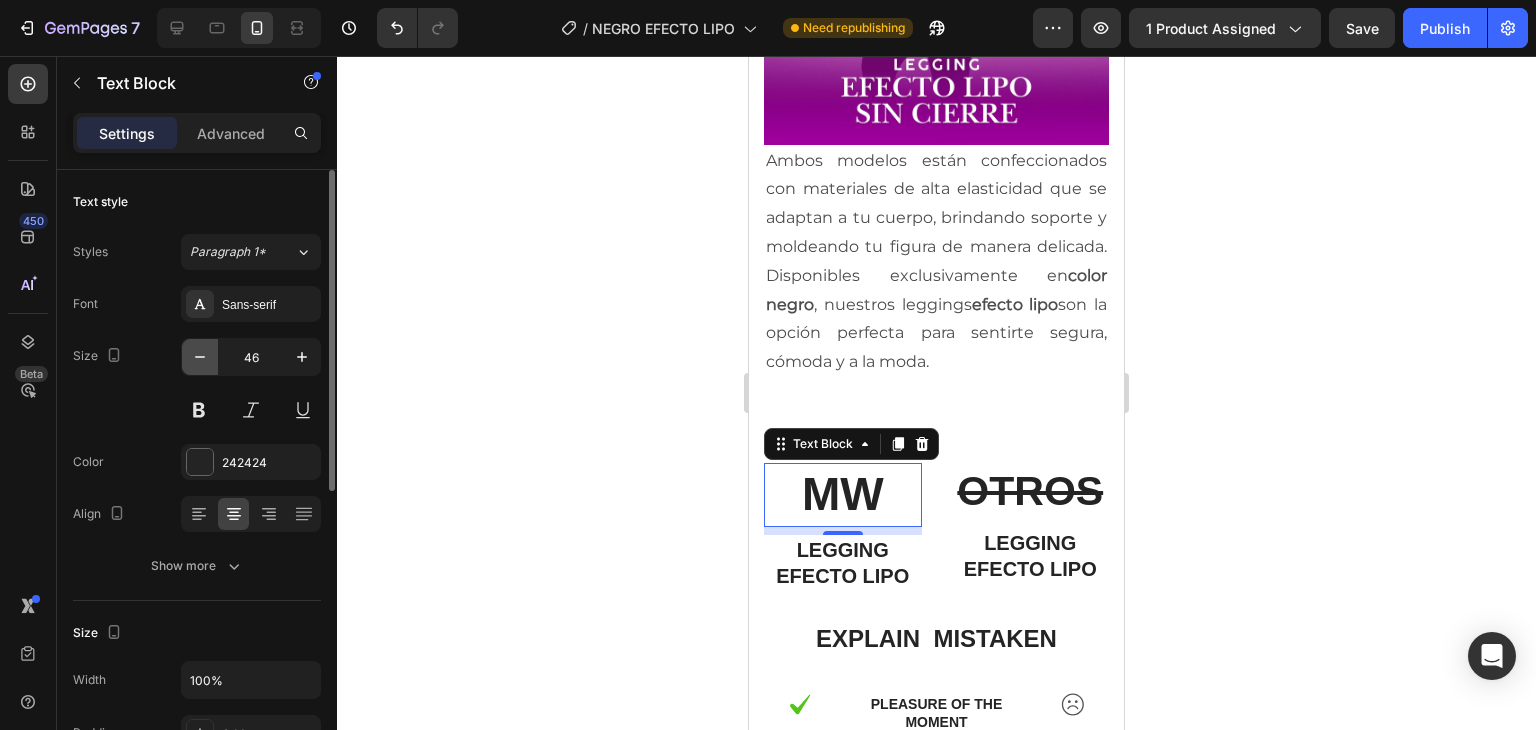 click 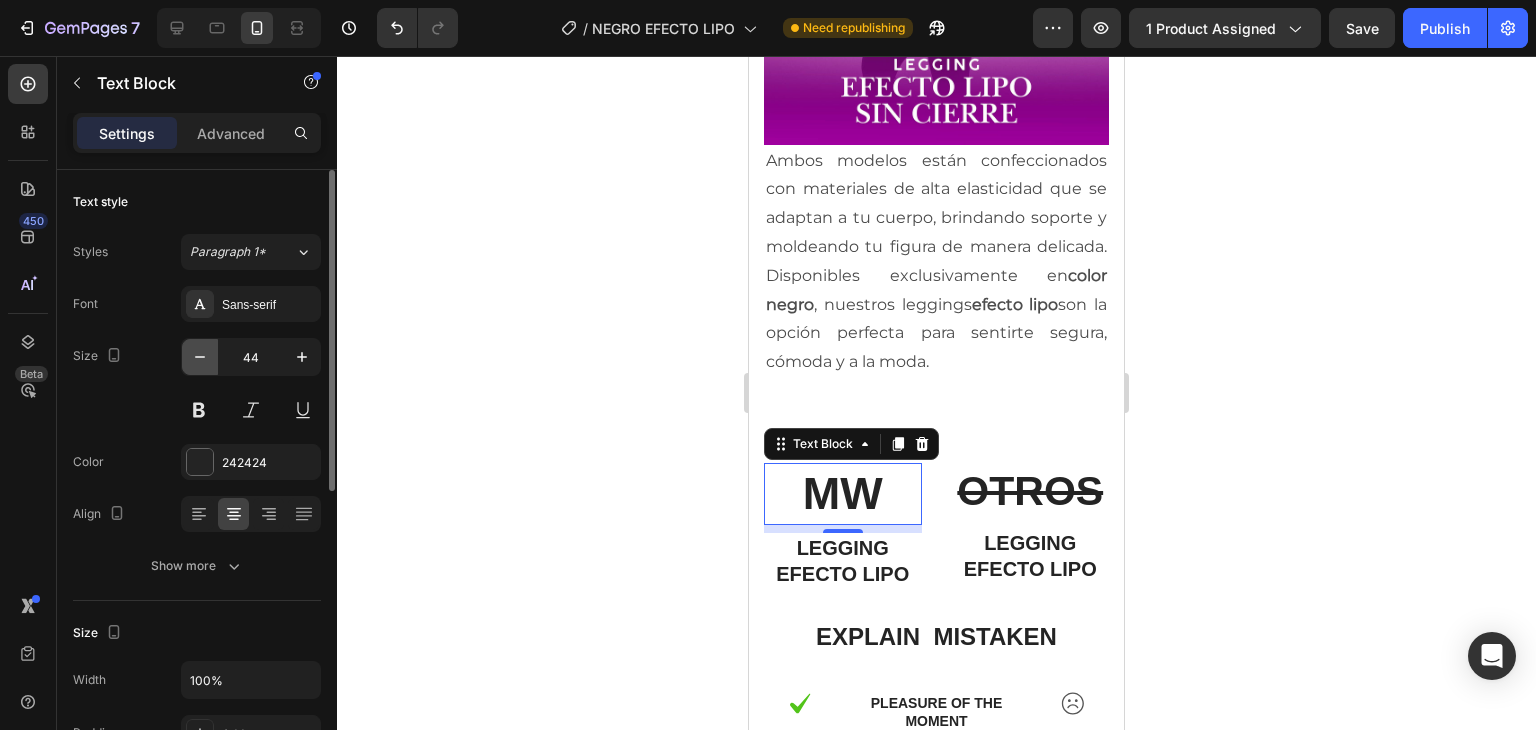 click 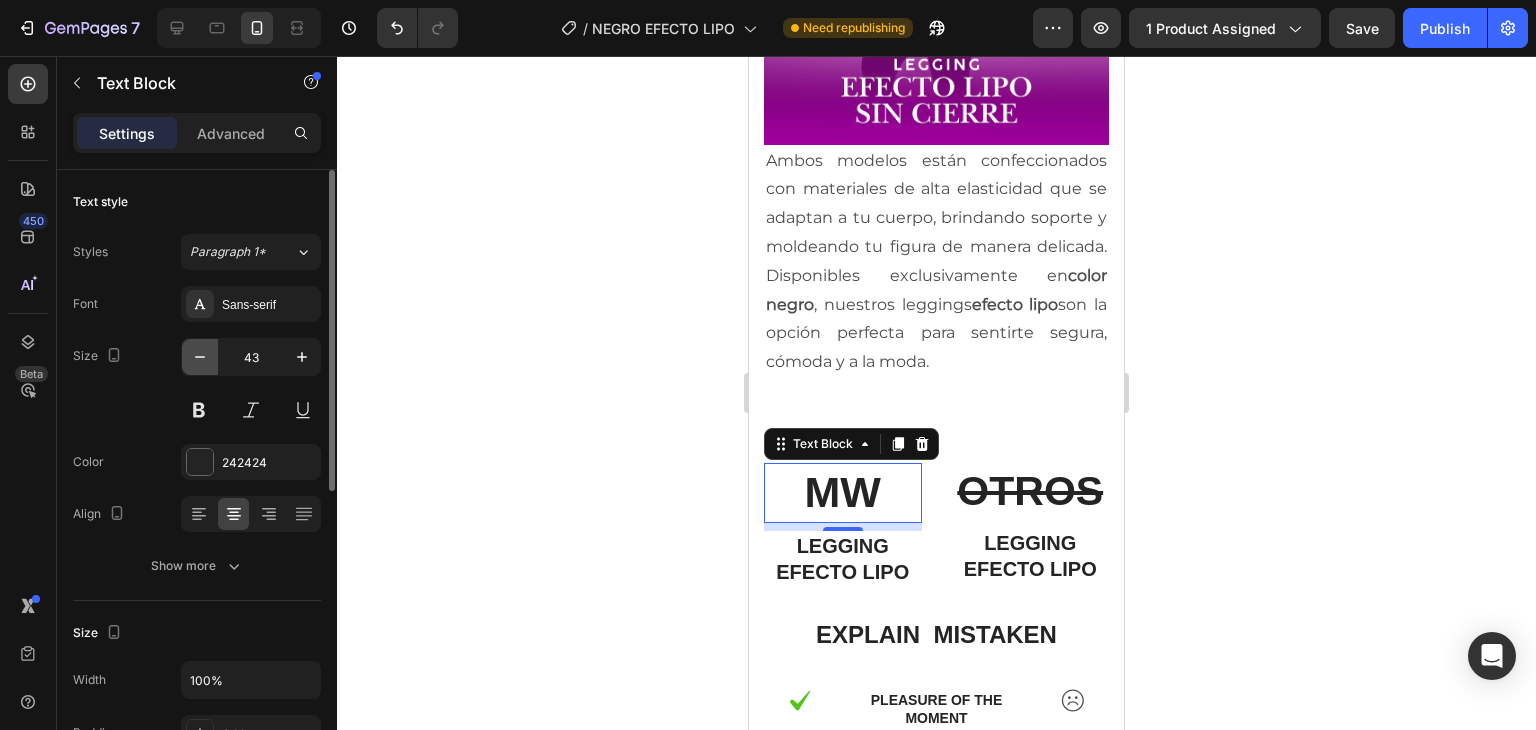 click 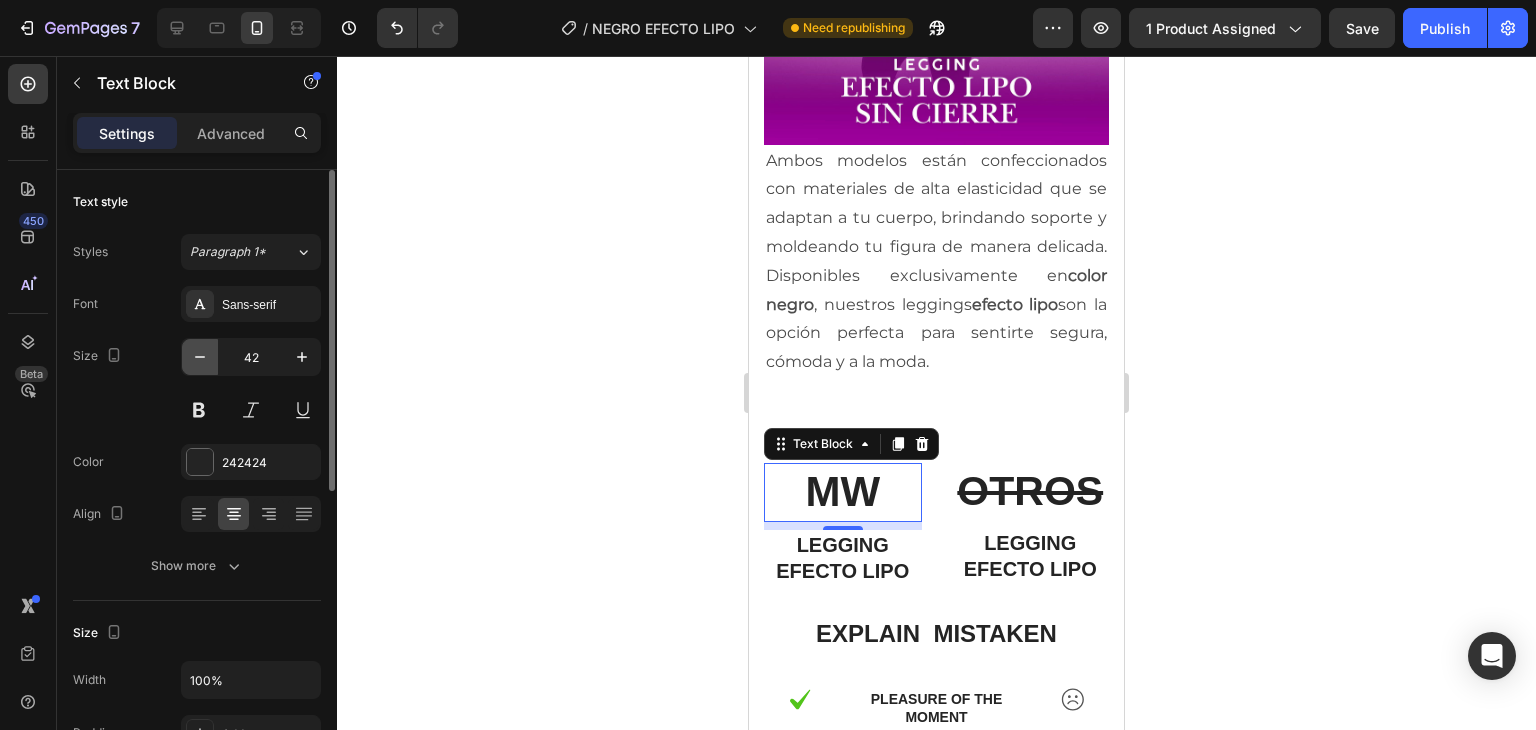 click 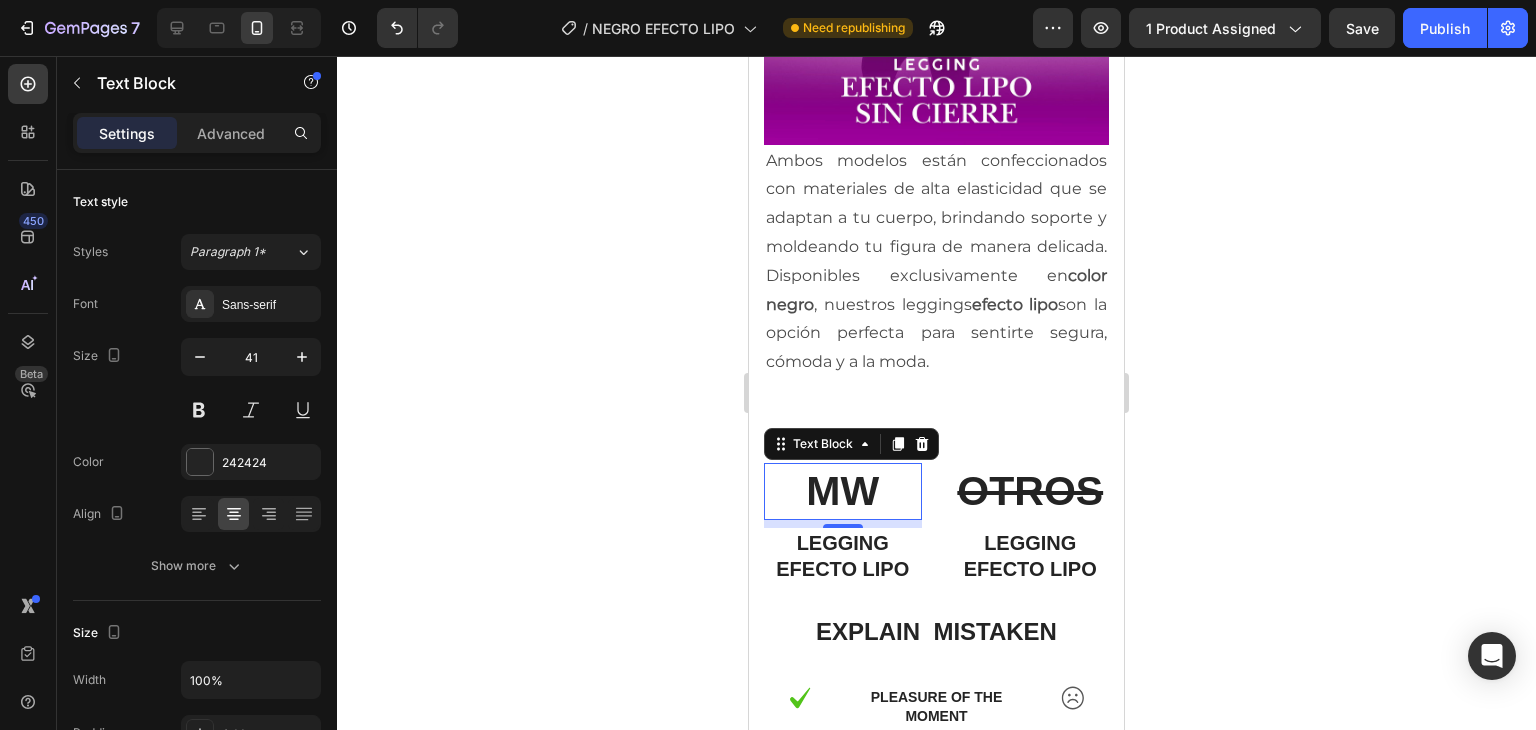 click 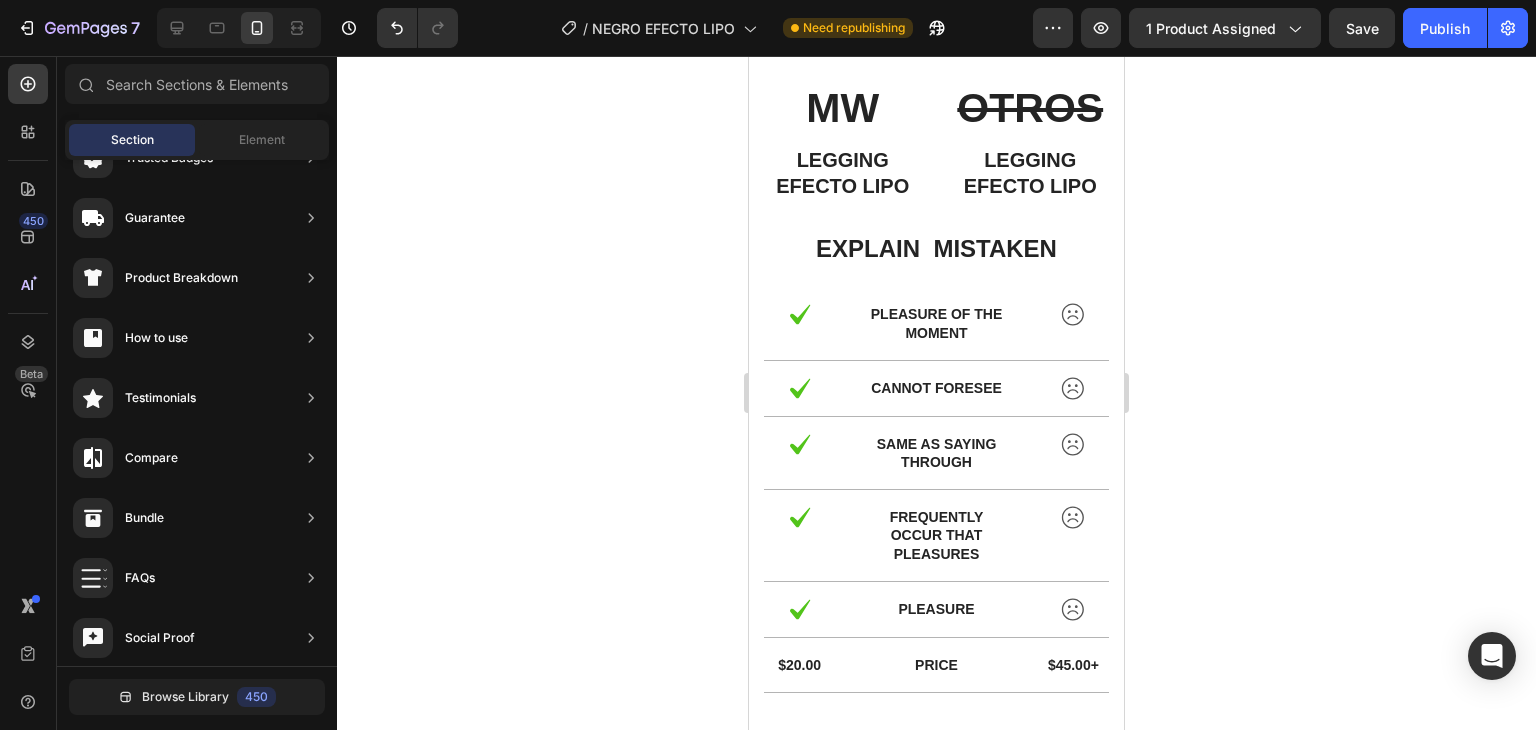 scroll, scrollTop: 5206, scrollLeft: 0, axis: vertical 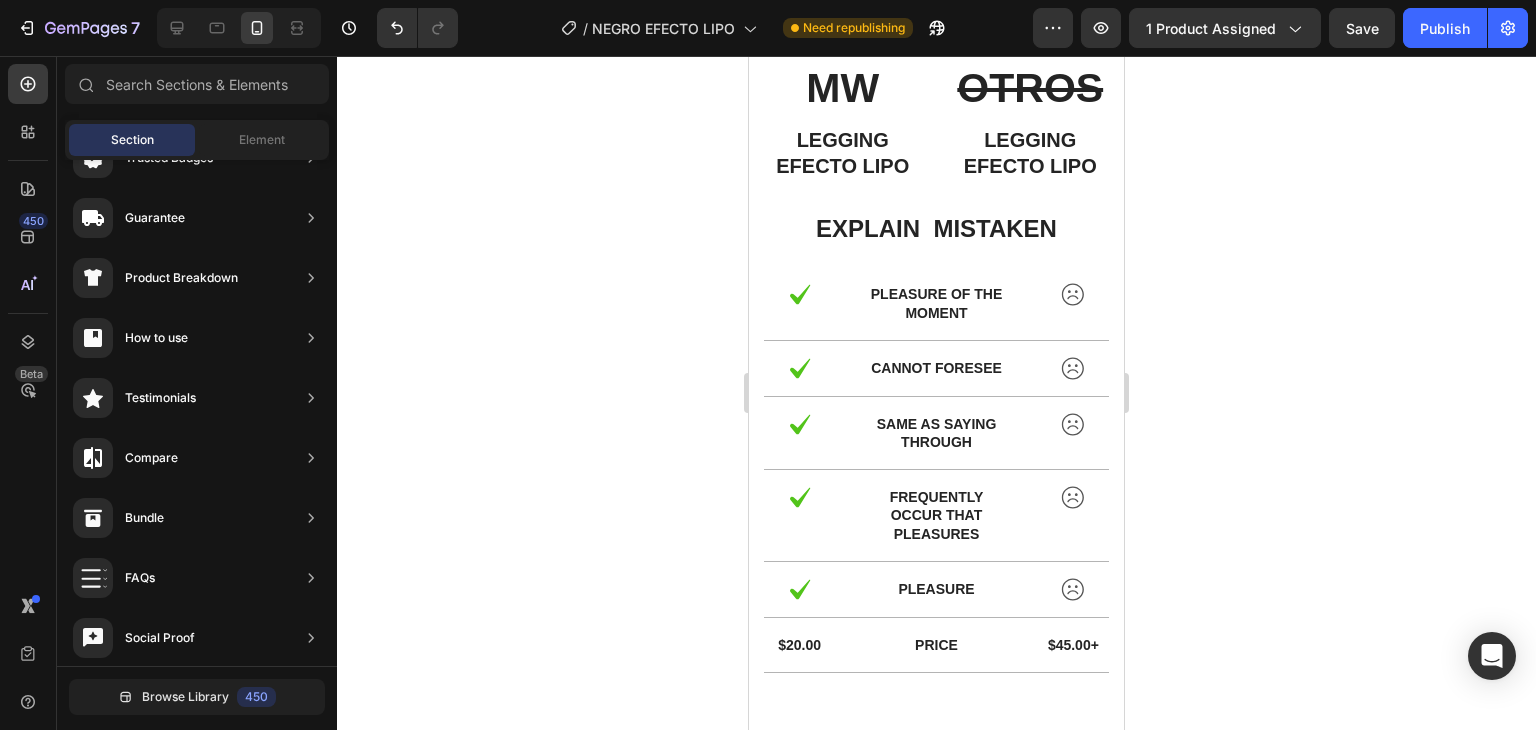 click 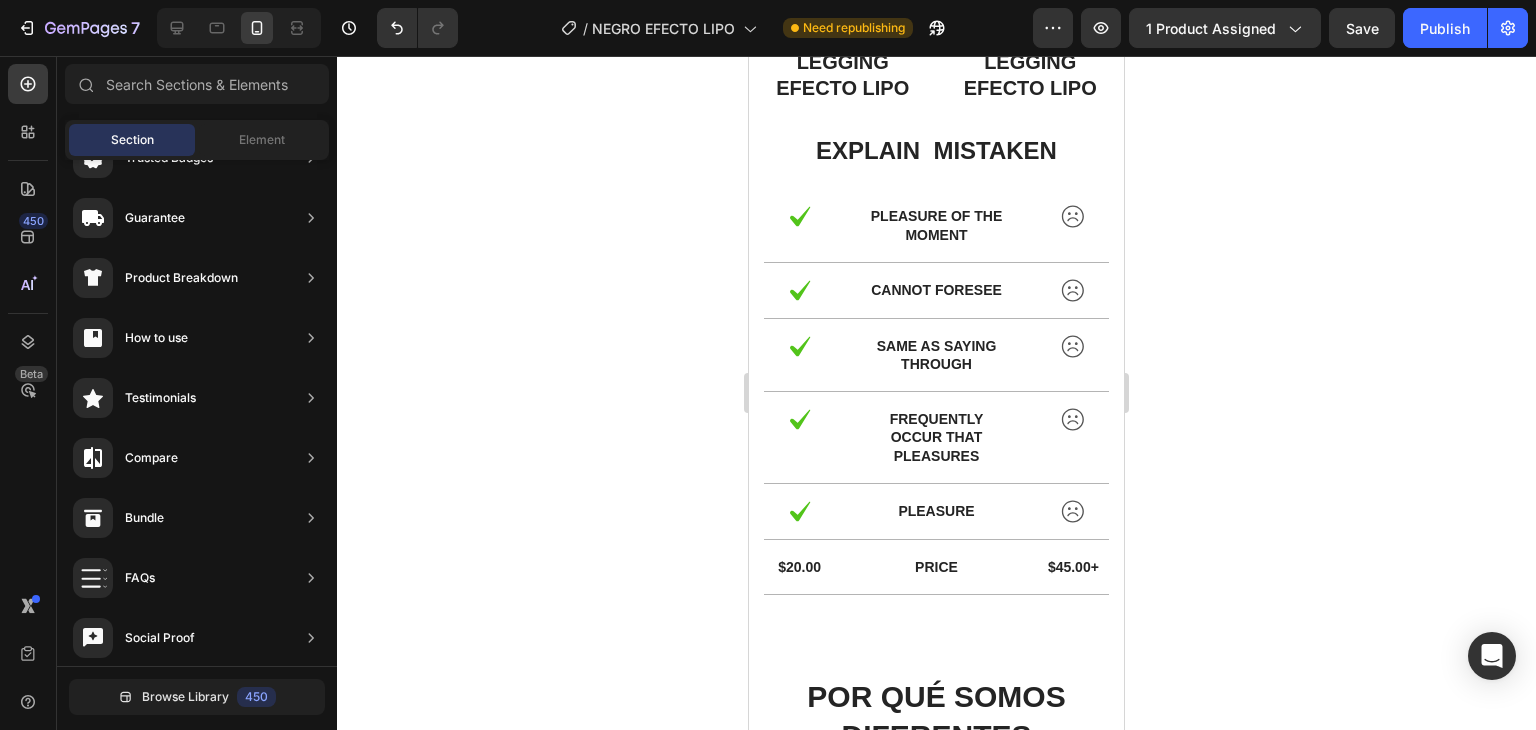 scroll, scrollTop: 5304, scrollLeft: 0, axis: vertical 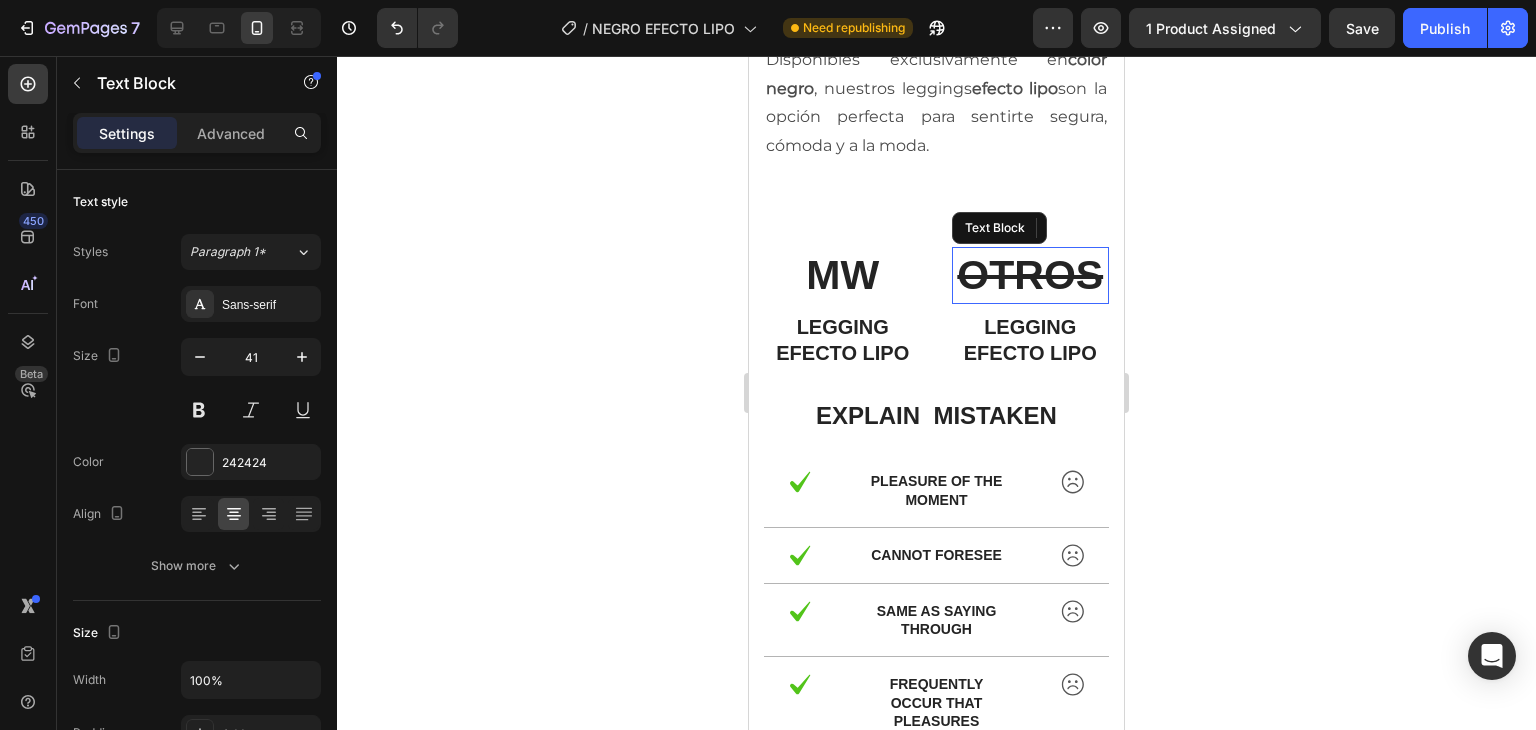 click on "OTROS" at bounding box center [1030, 275] 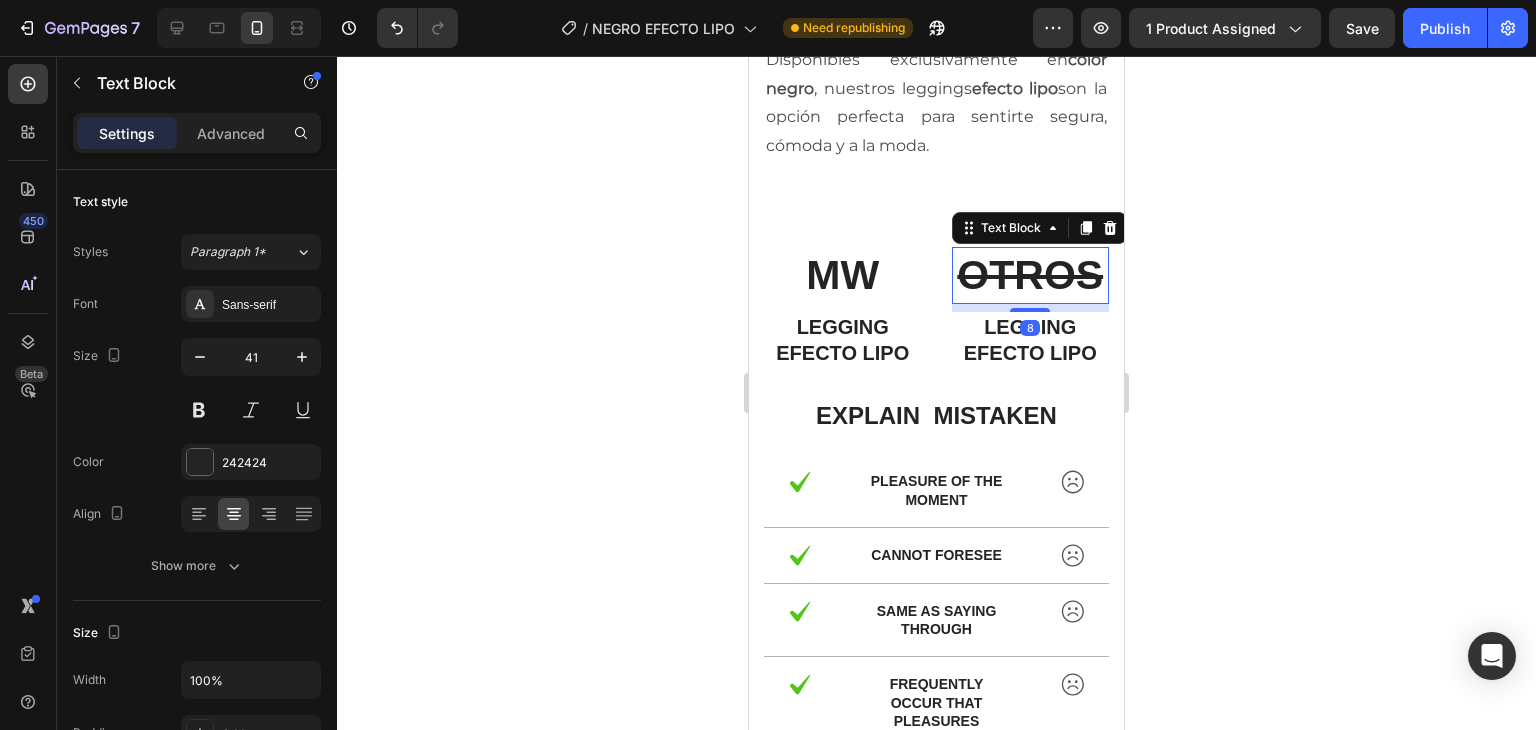 scroll, scrollTop: 4861, scrollLeft: 0, axis: vertical 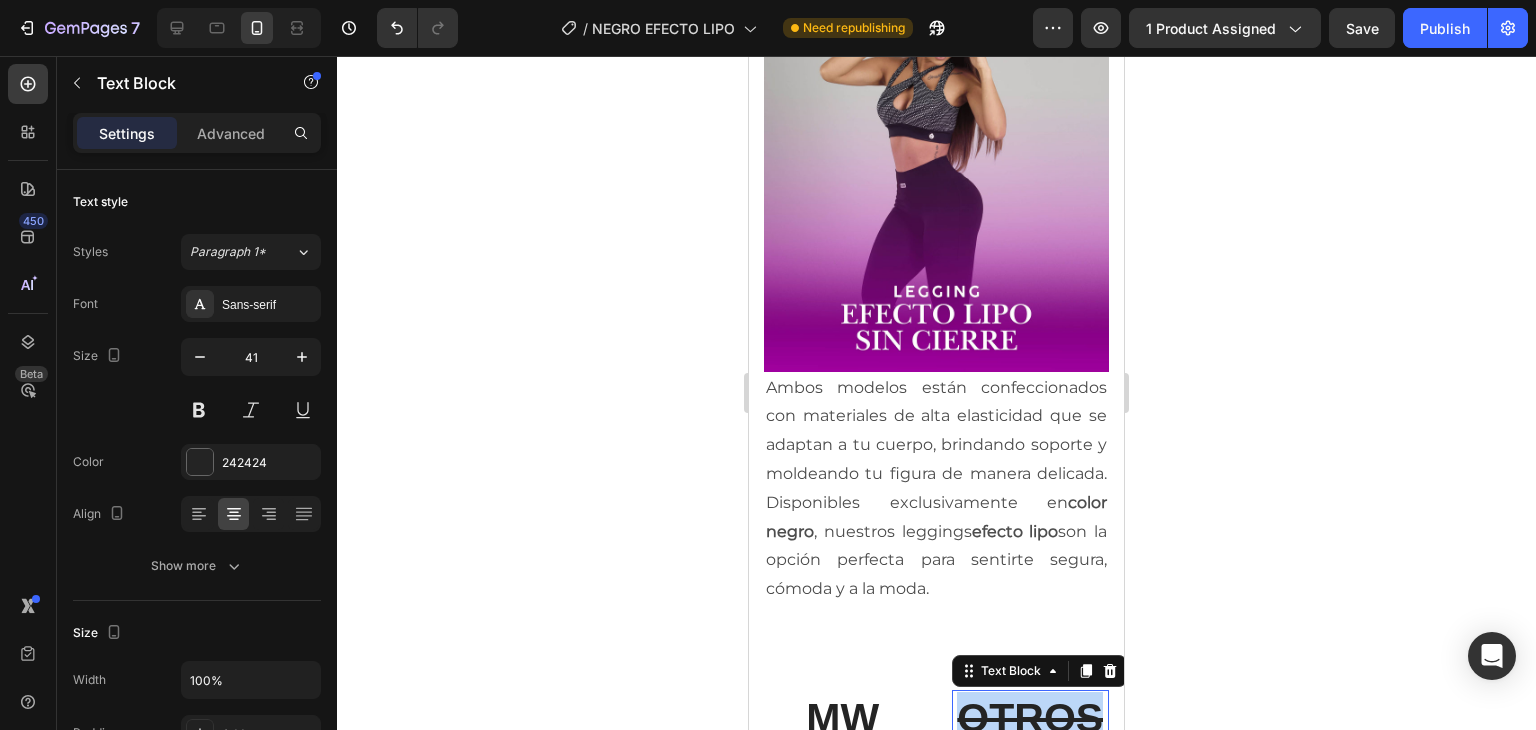 click on "OTROS" at bounding box center (1030, 718) 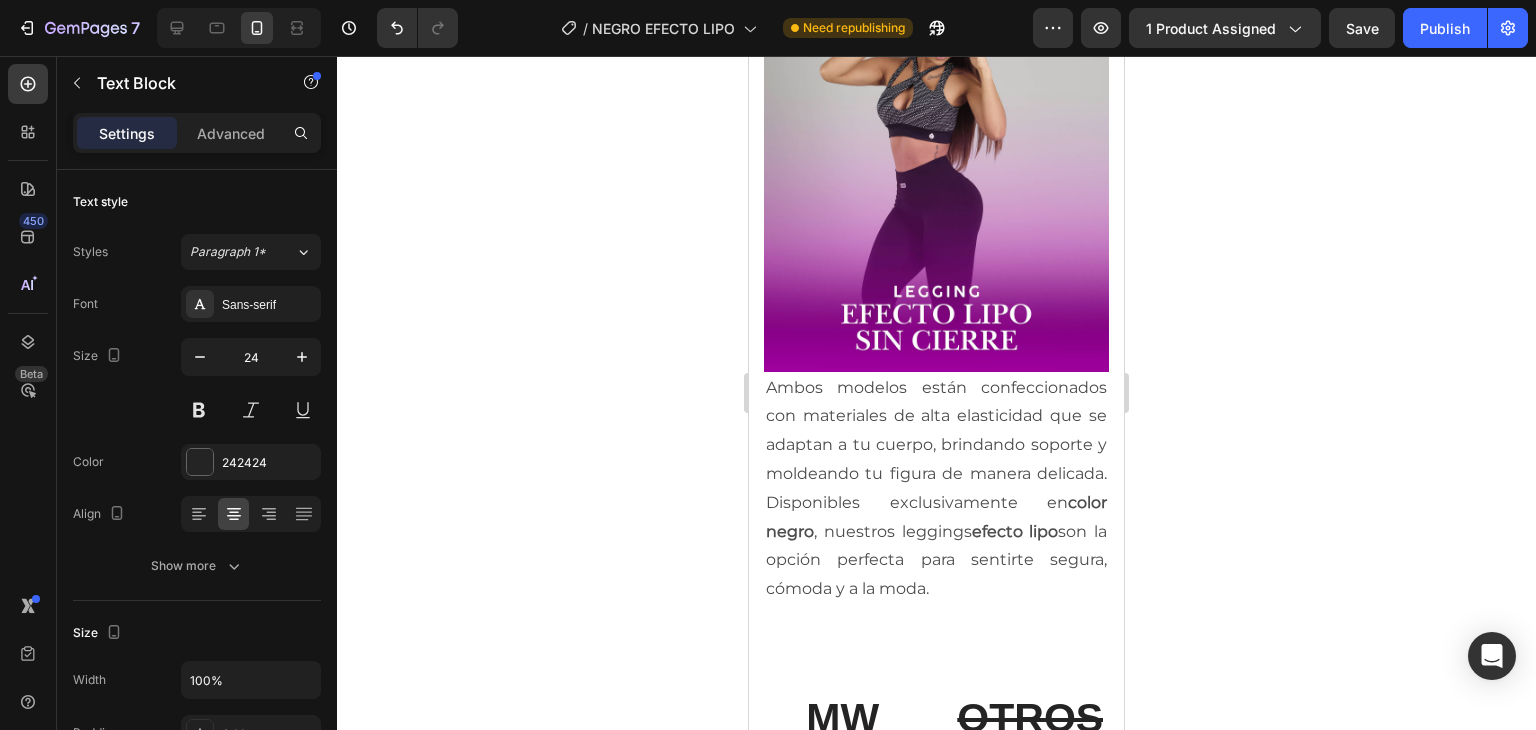 click on "explain  mistaken" at bounding box center [936, 858] 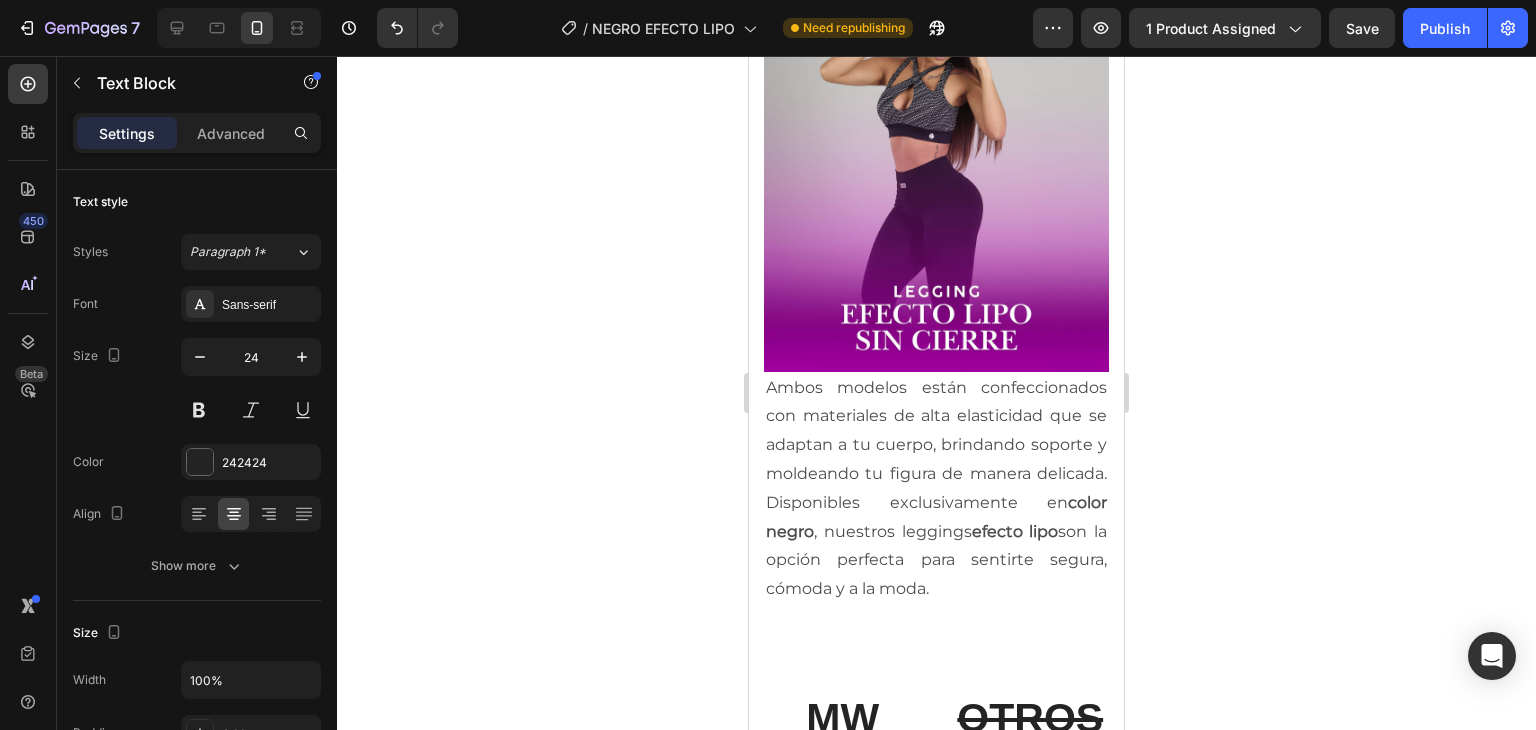 click on "explain  mistaken" at bounding box center [936, 858] 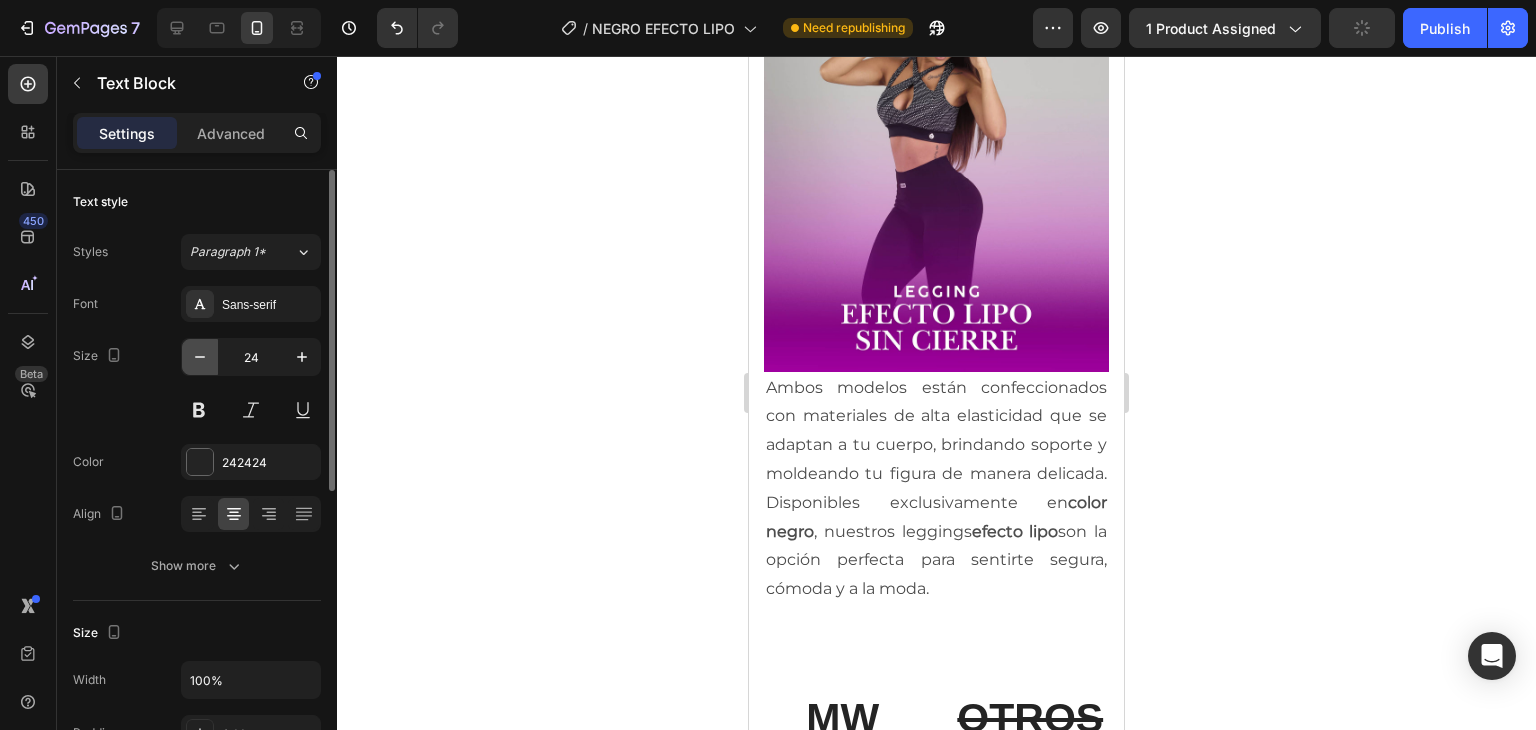 click 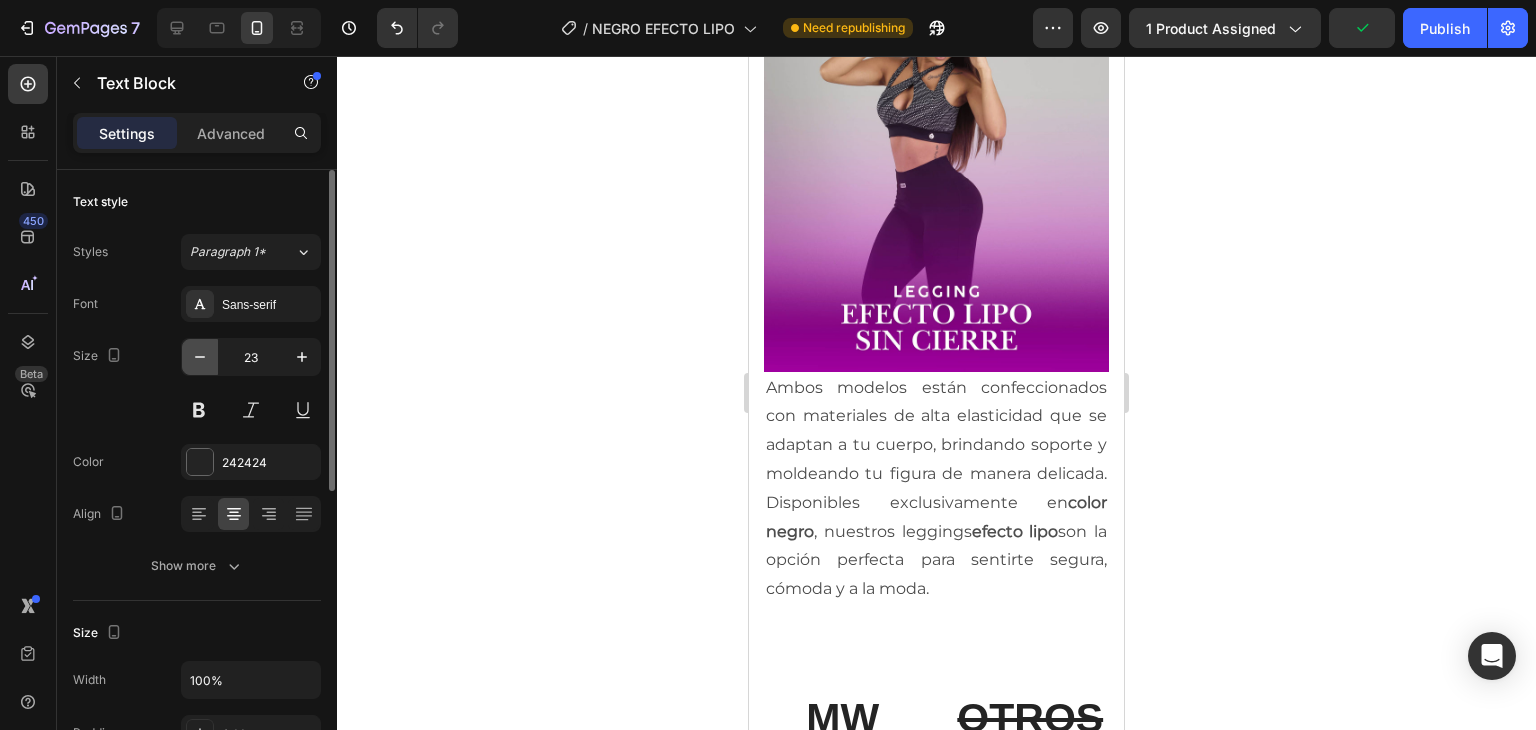 click 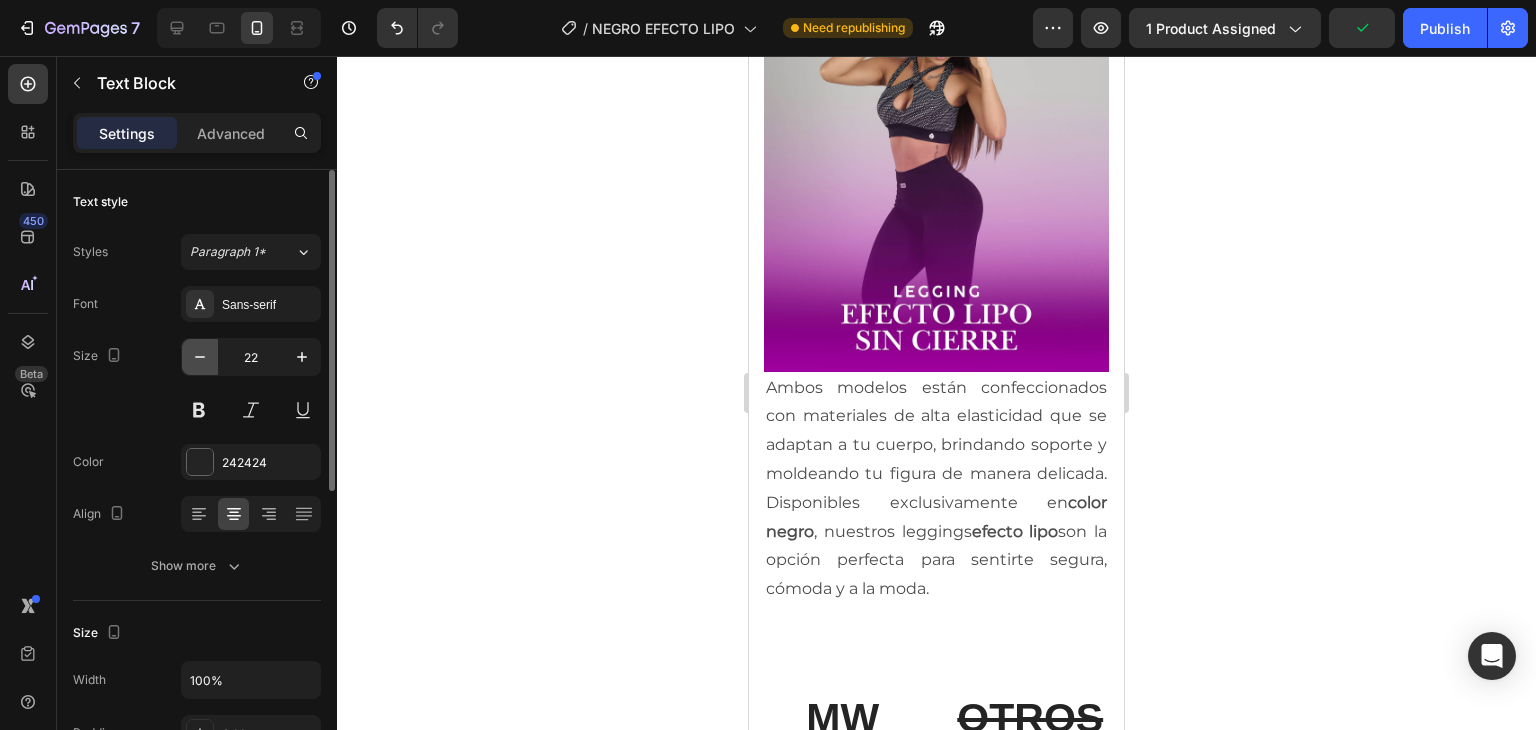 click 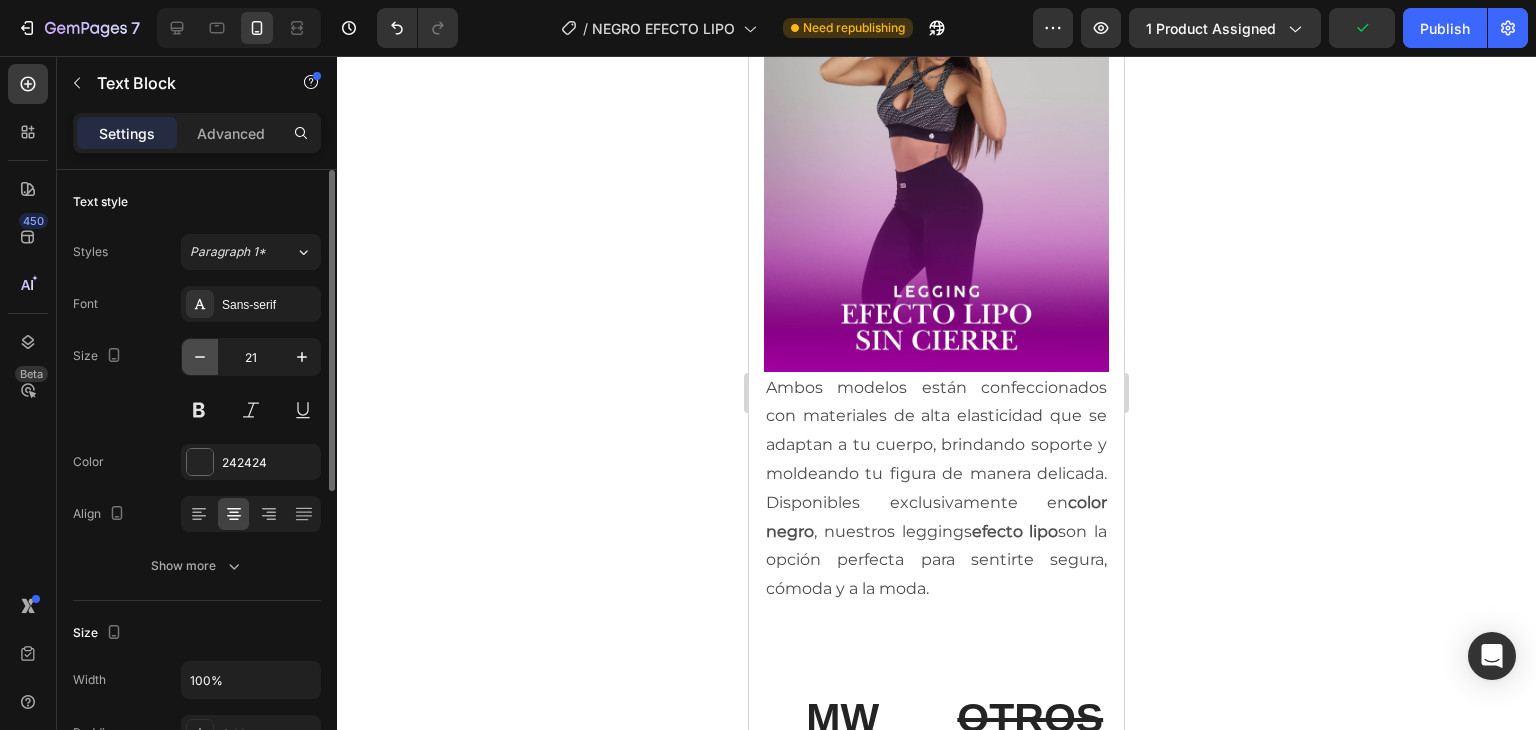 click 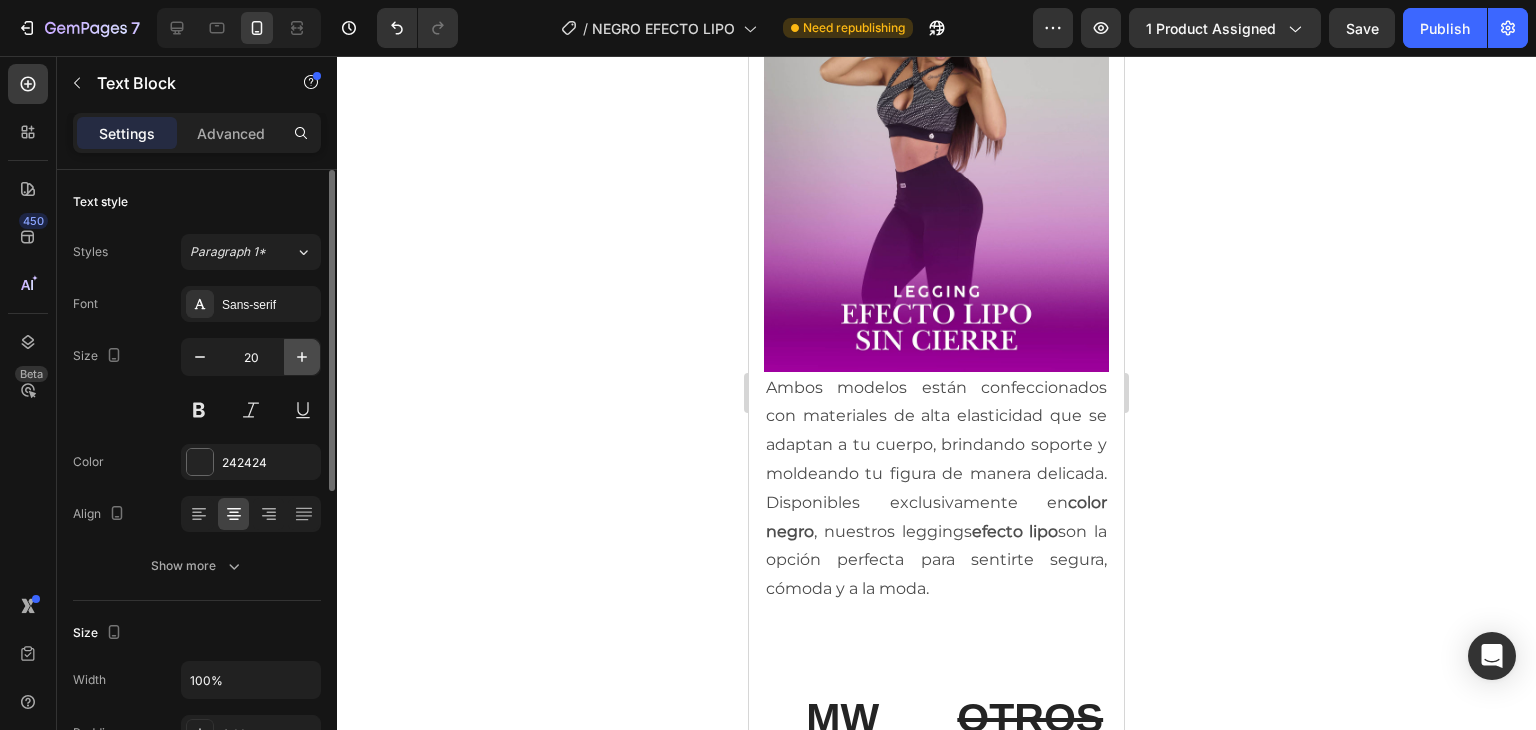 click 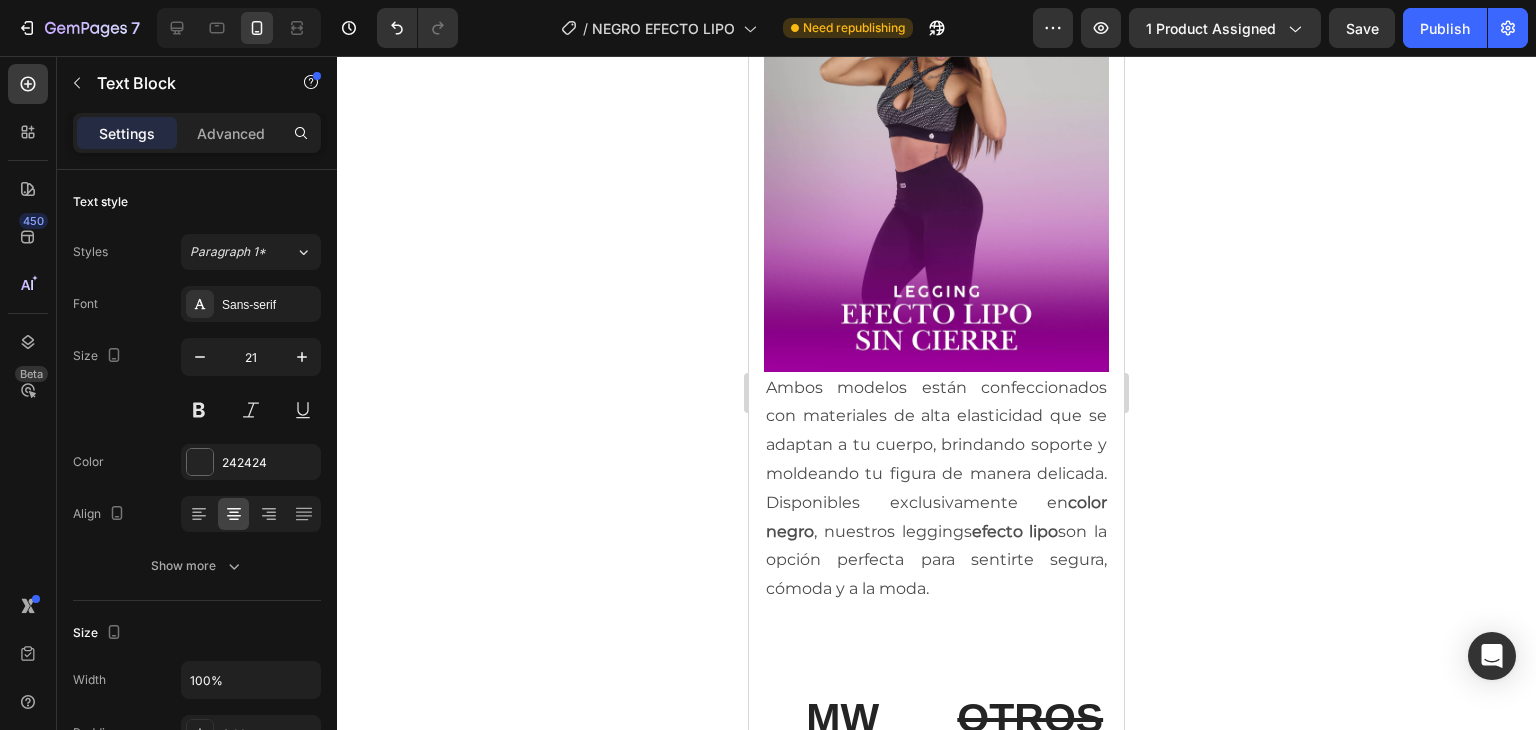 click 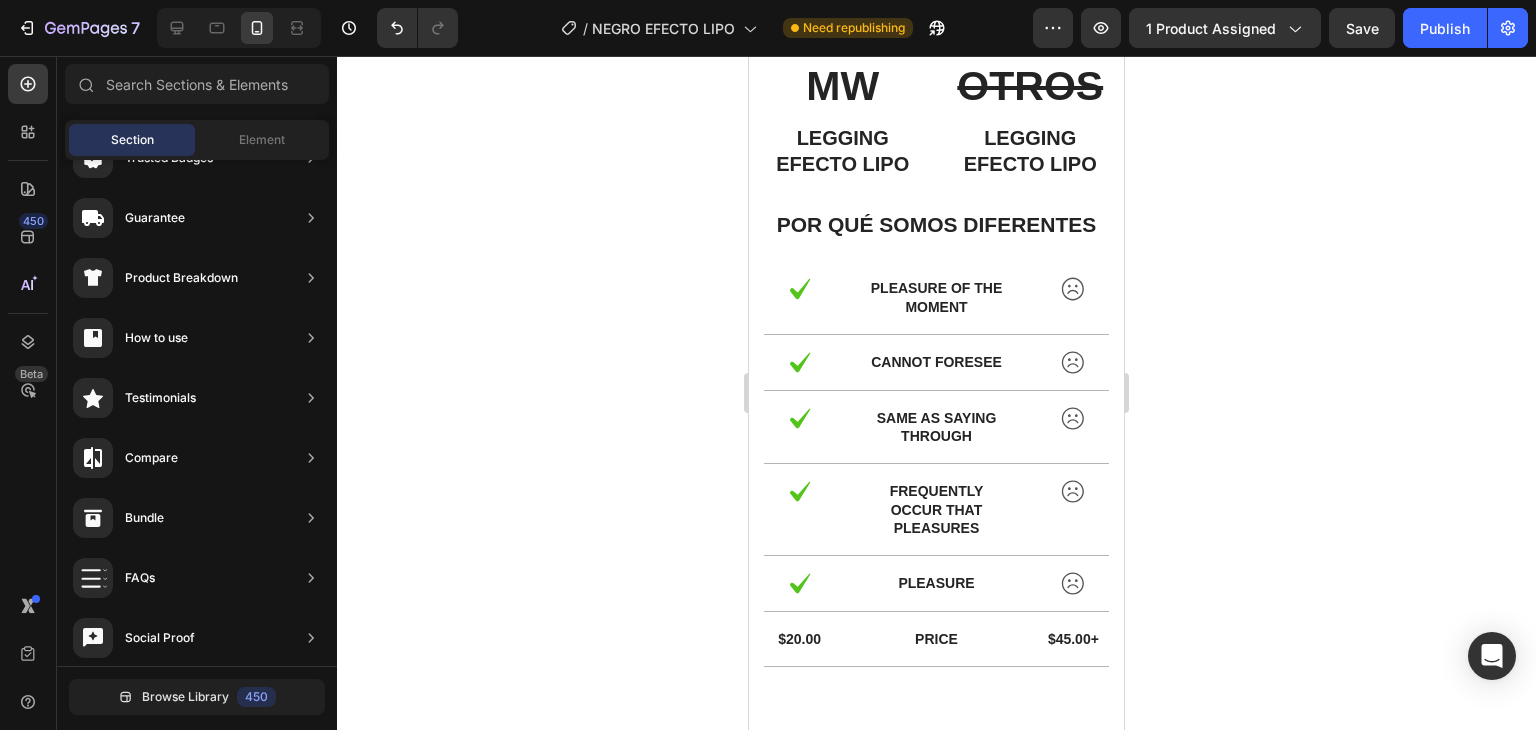 scroll, scrollTop: 5199, scrollLeft: 0, axis: vertical 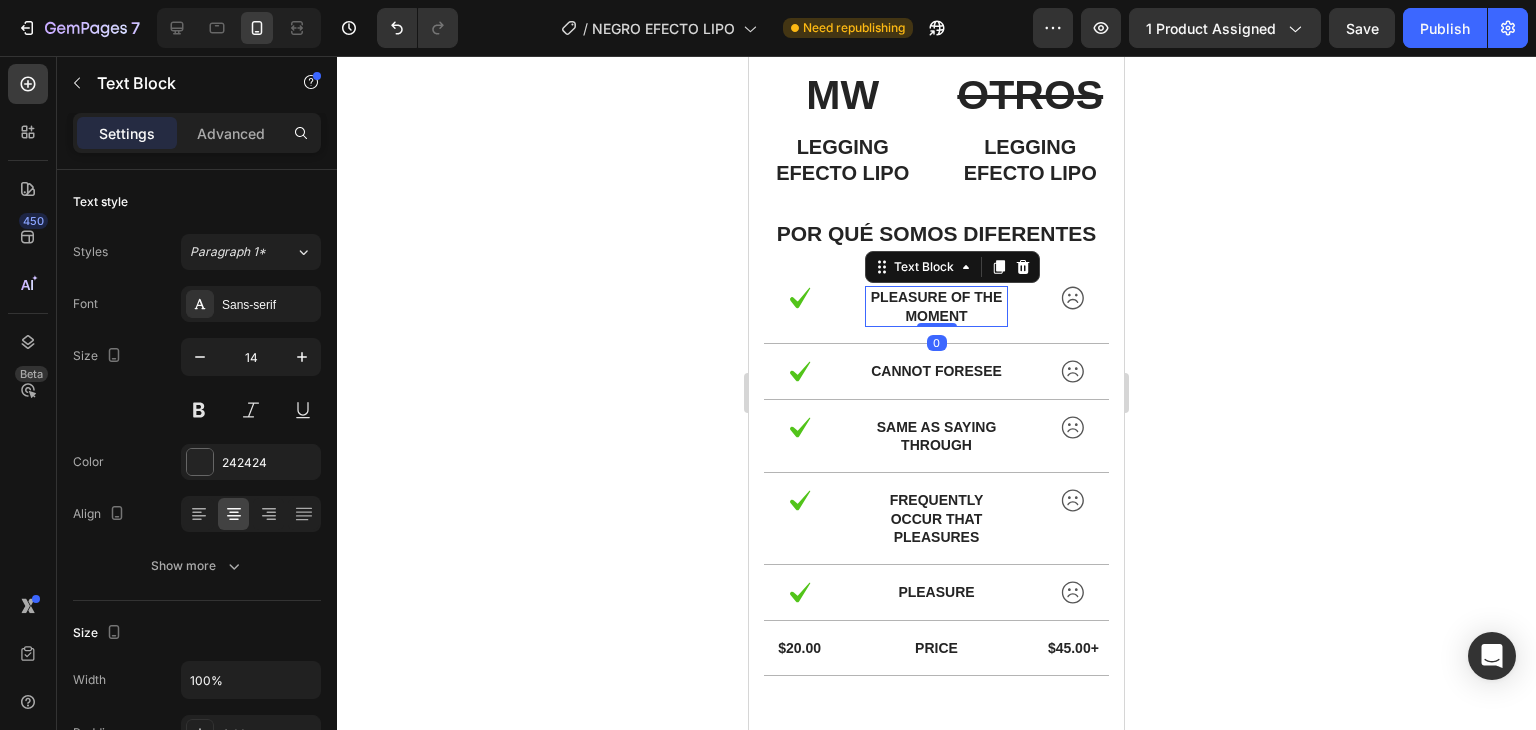 click on "pleasure of the moment" at bounding box center (936, 306) 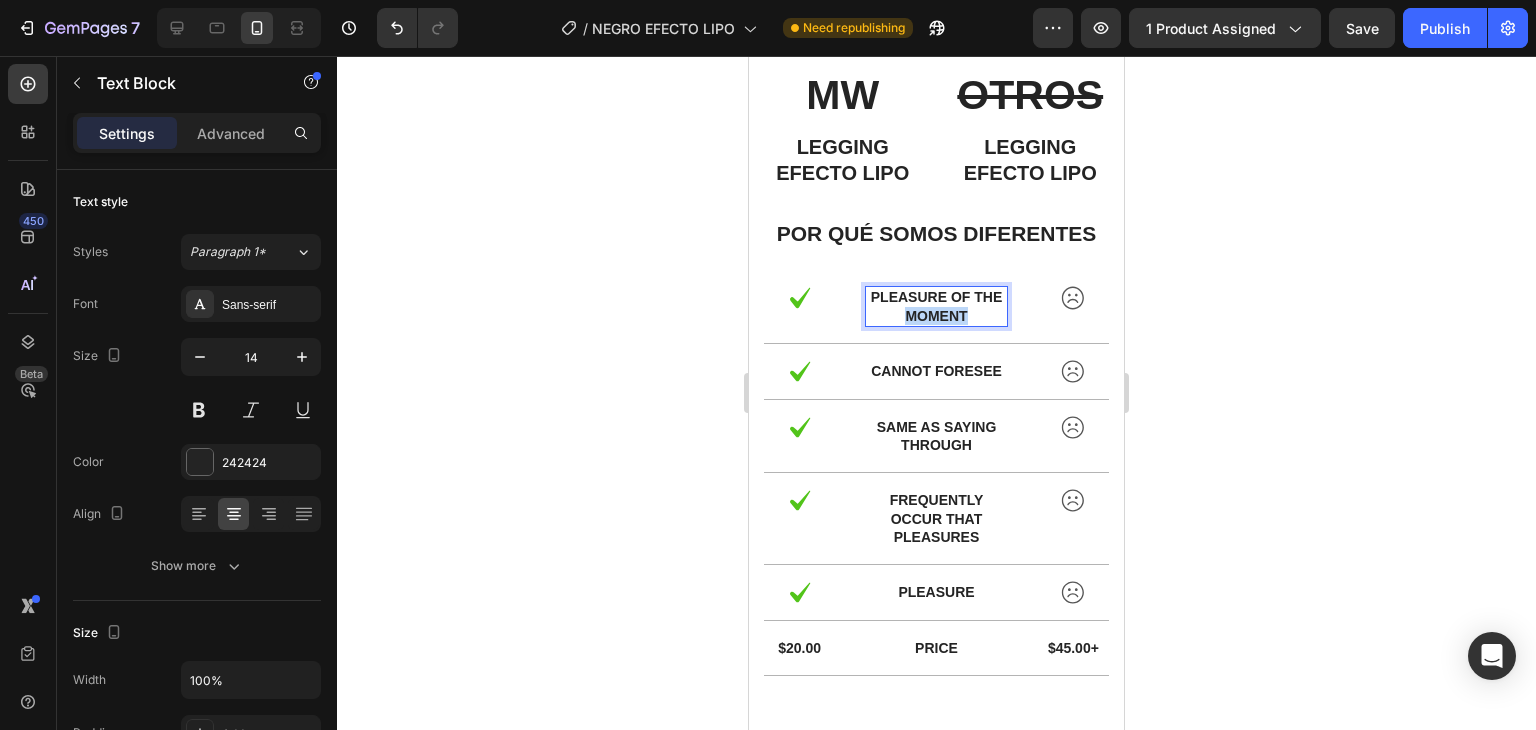 click on "pleasure of the moment" at bounding box center [936, 306] 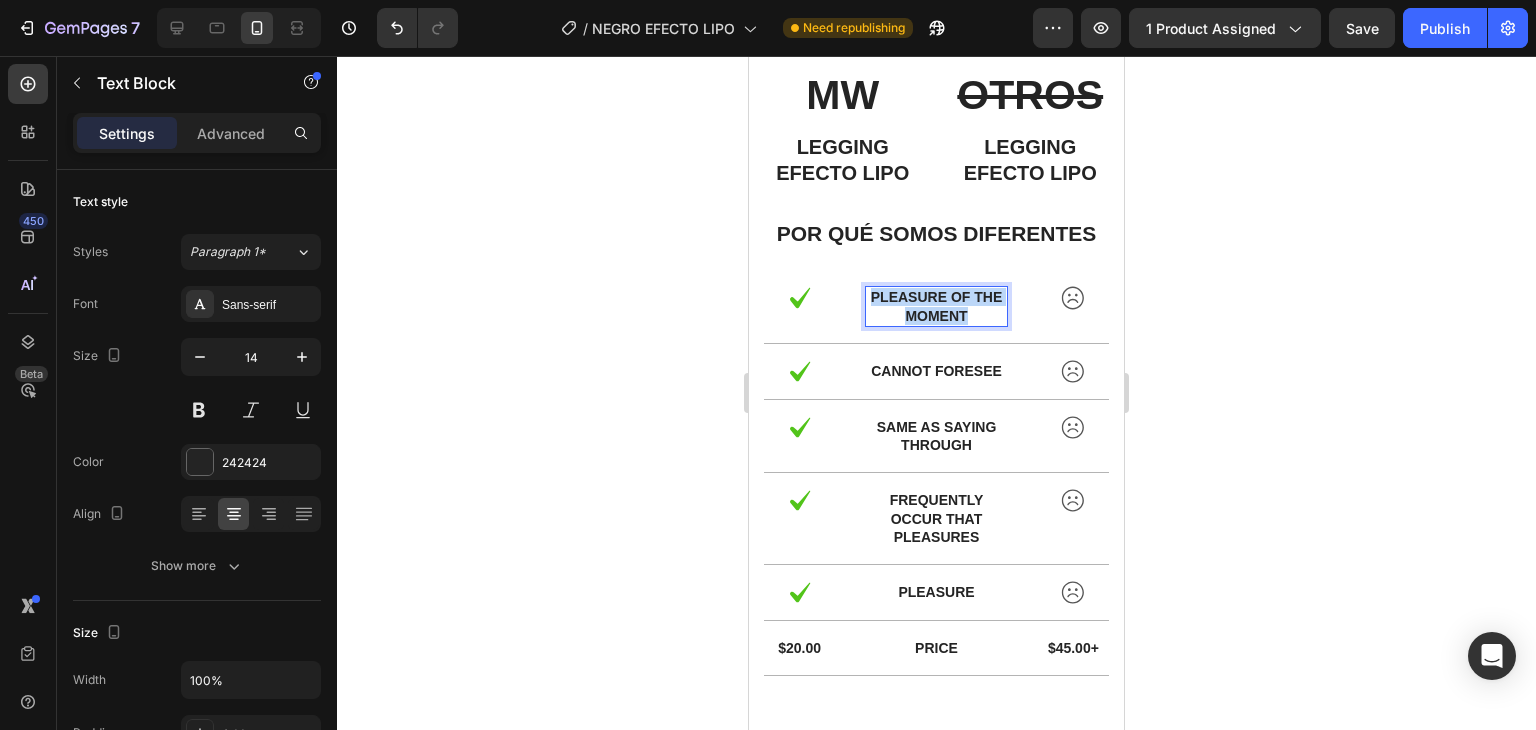 click on "pleasure of the moment" at bounding box center [936, 306] 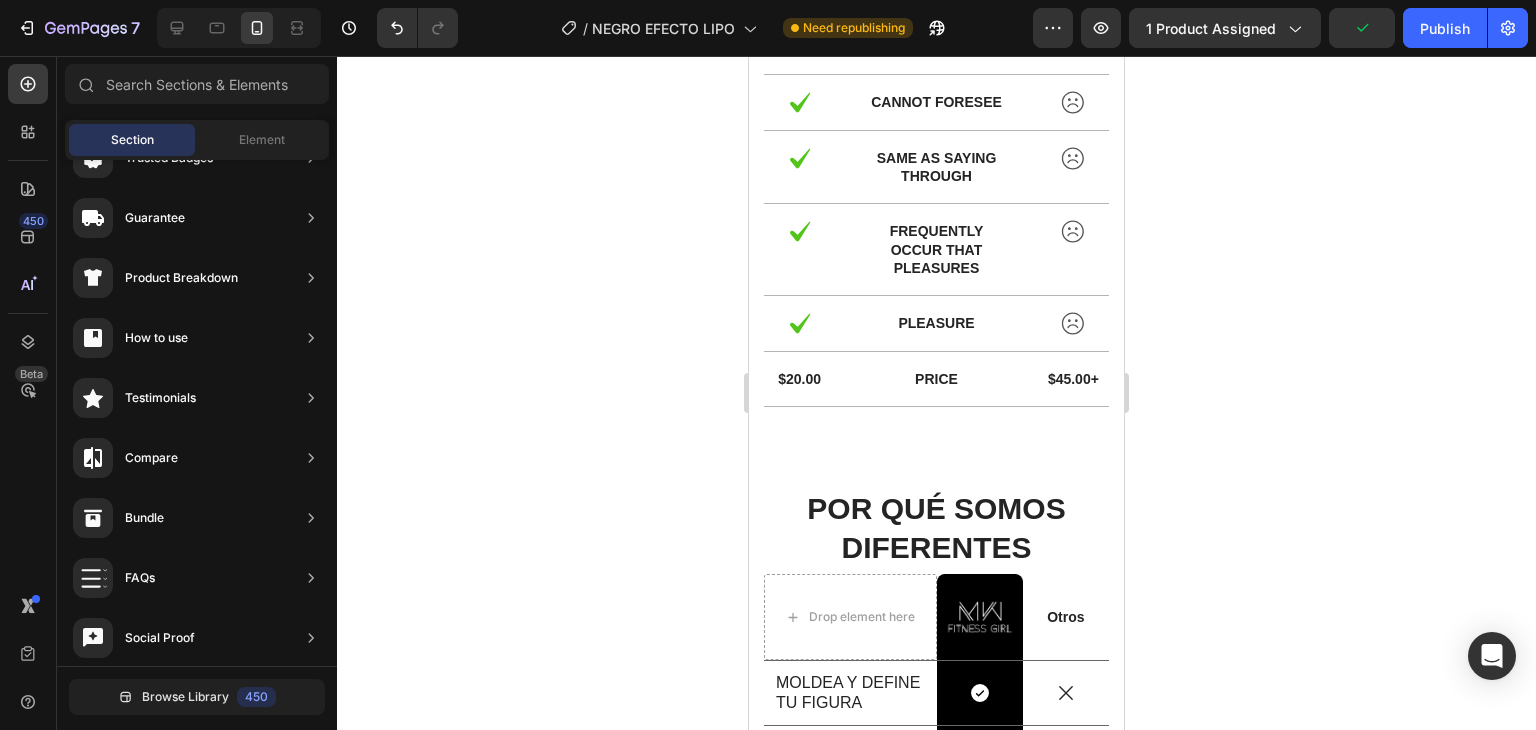 scroll, scrollTop: 5458, scrollLeft: 0, axis: vertical 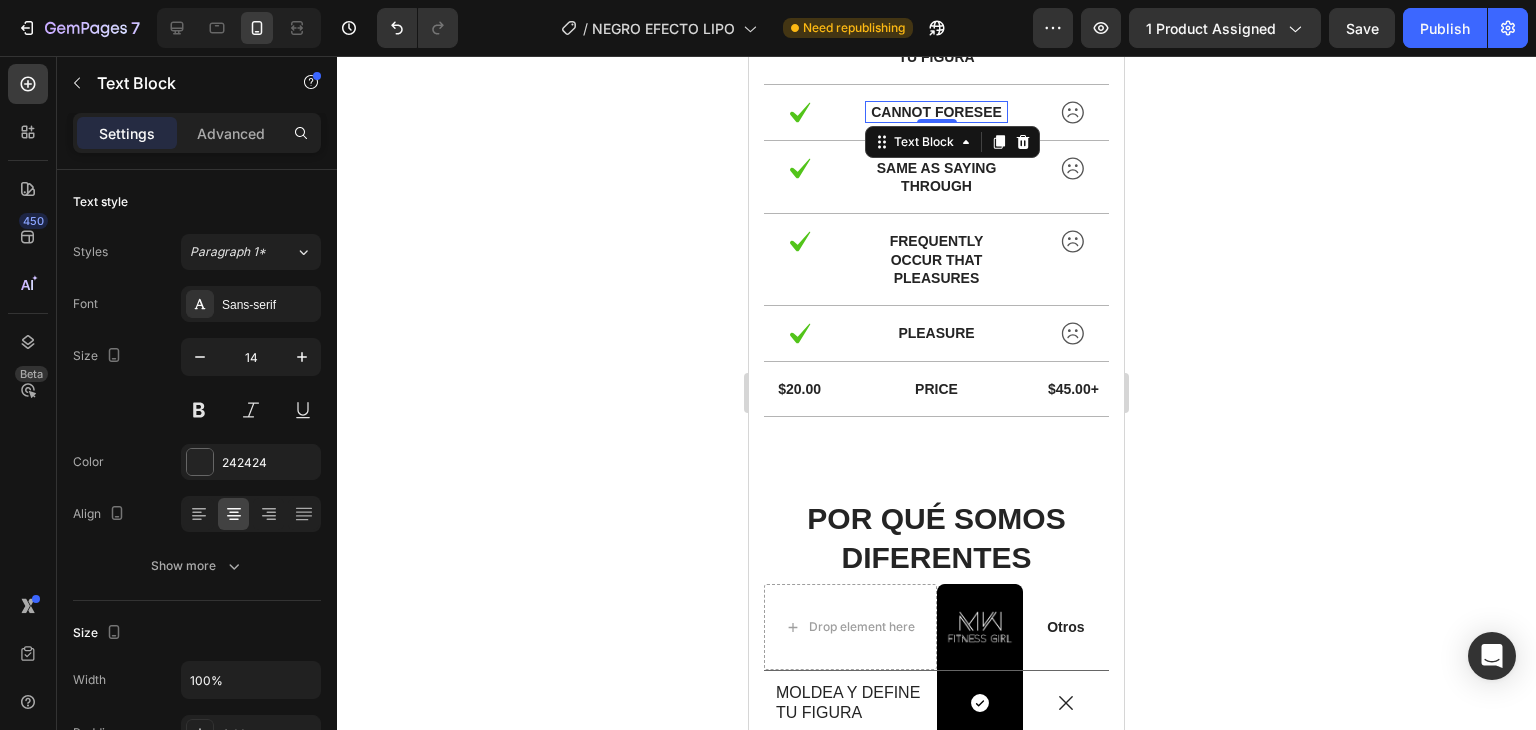 click on "cannot foresee Text Block   0" at bounding box center (936, 112) 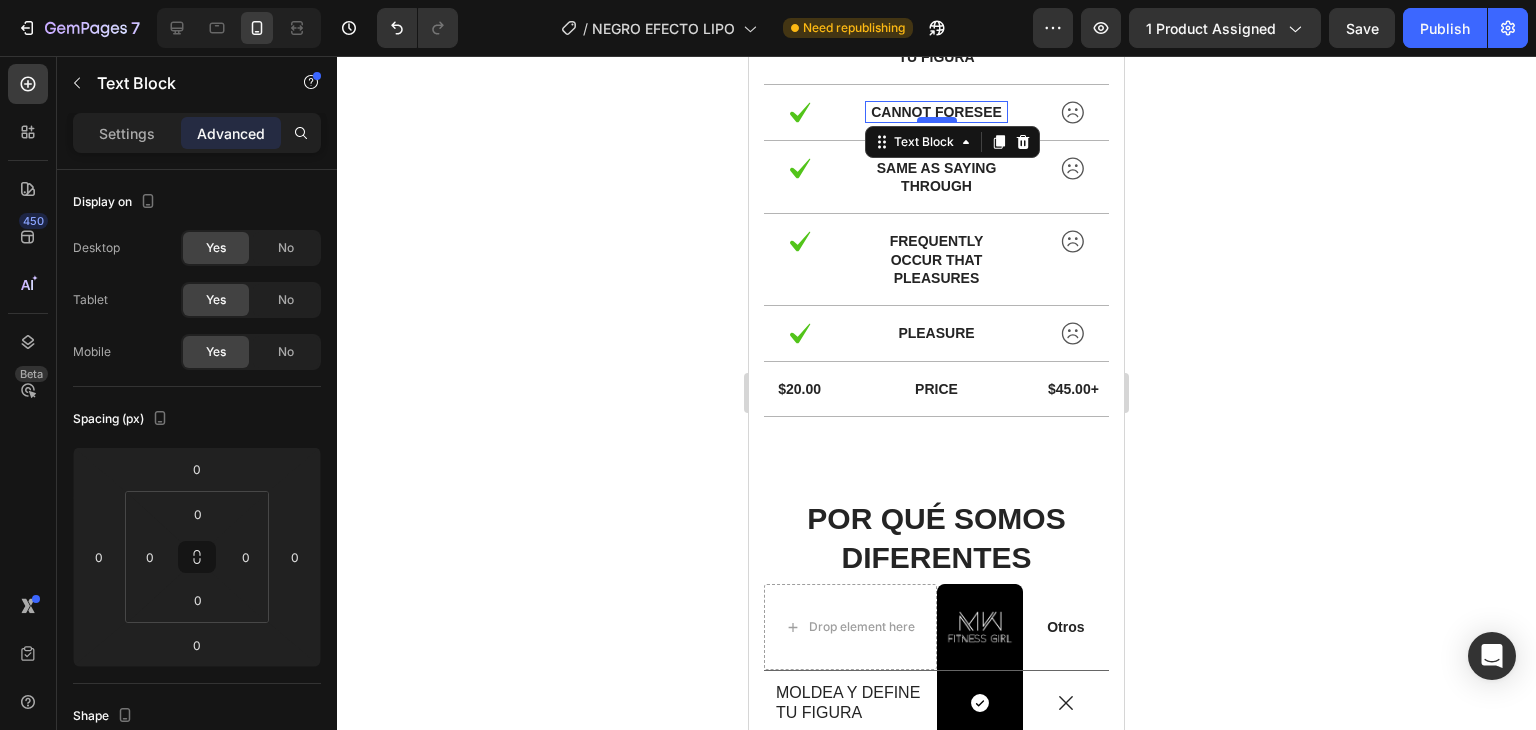 click at bounding box center [937, 120] 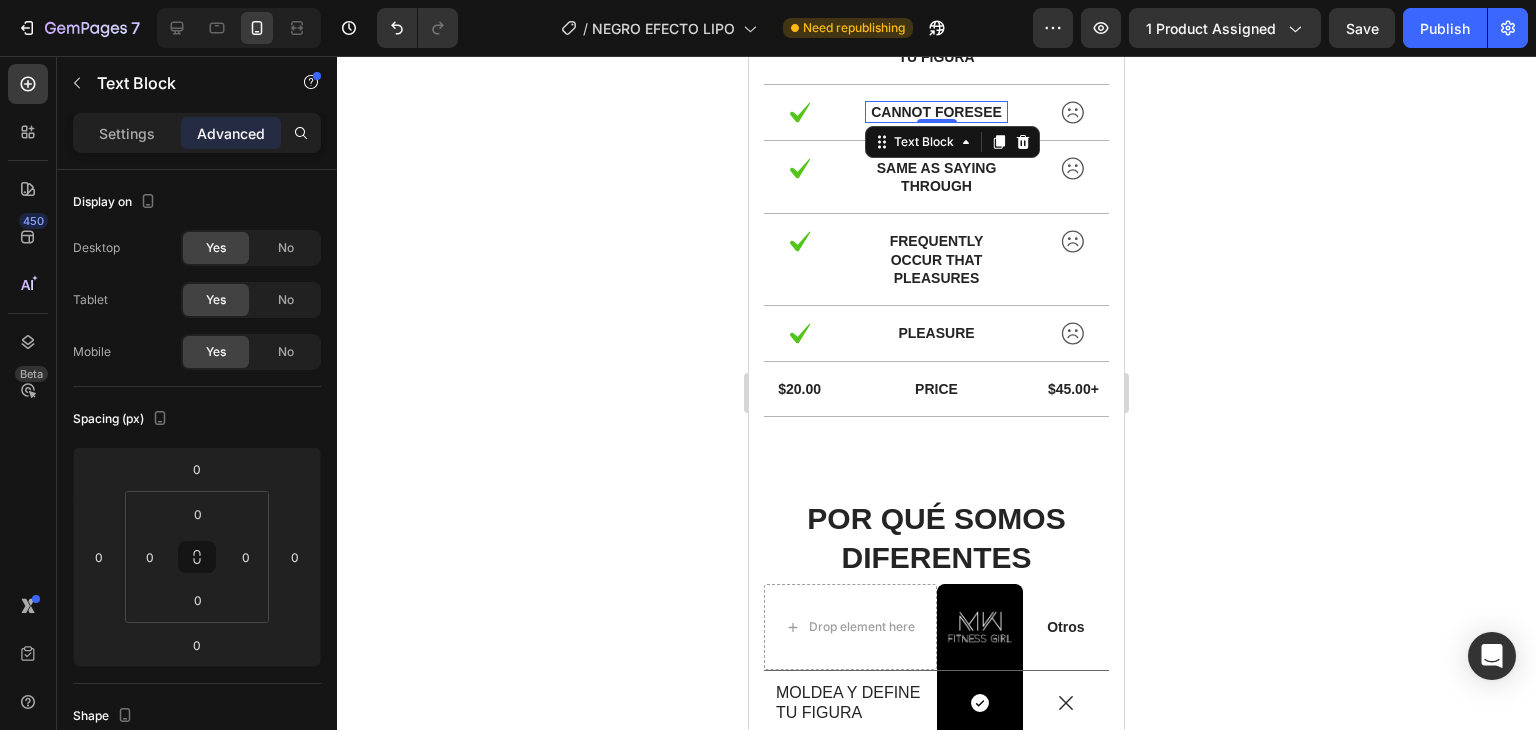 click on "cannot foresee" at bounding box center [936, 112] 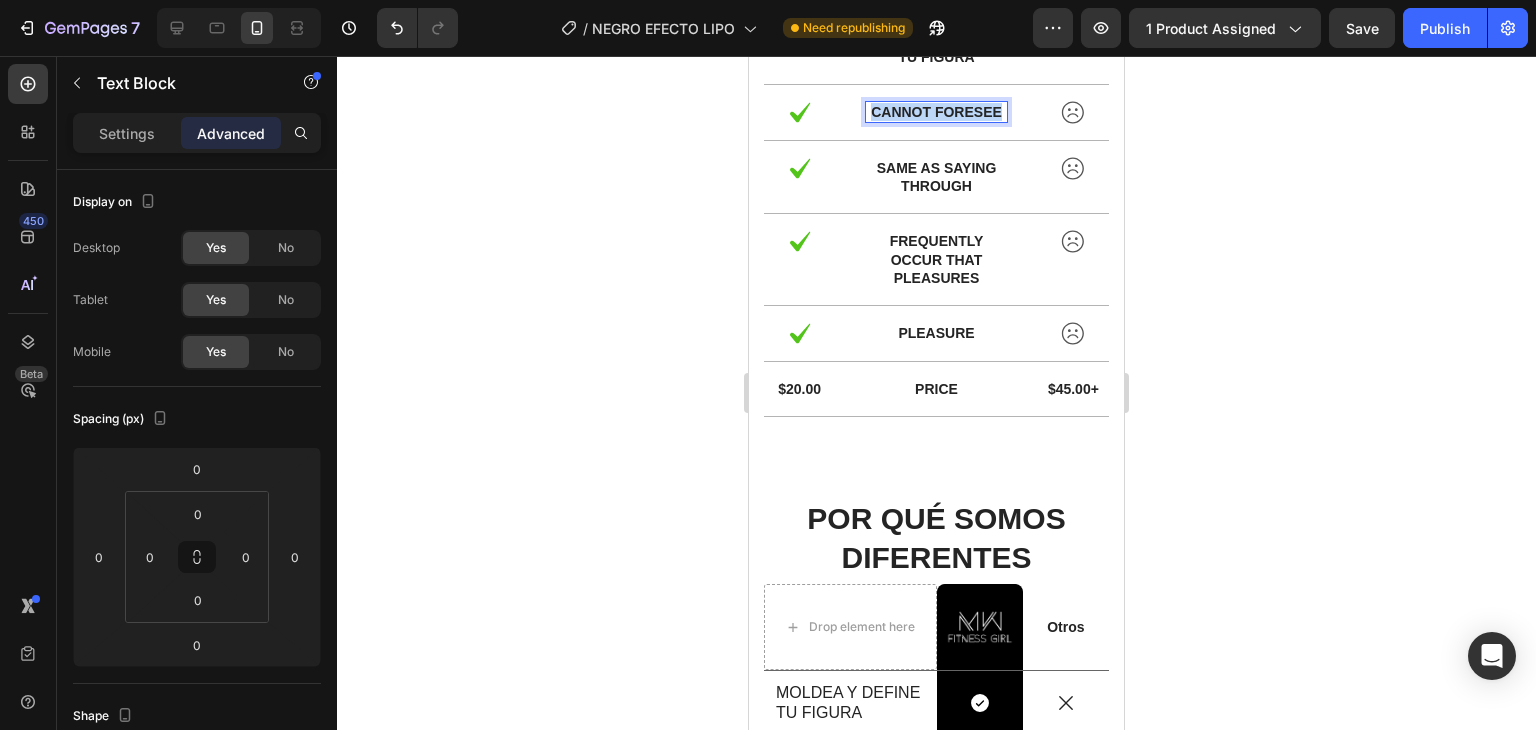 click on "cannot foresee" at bounding box center (936, 112) 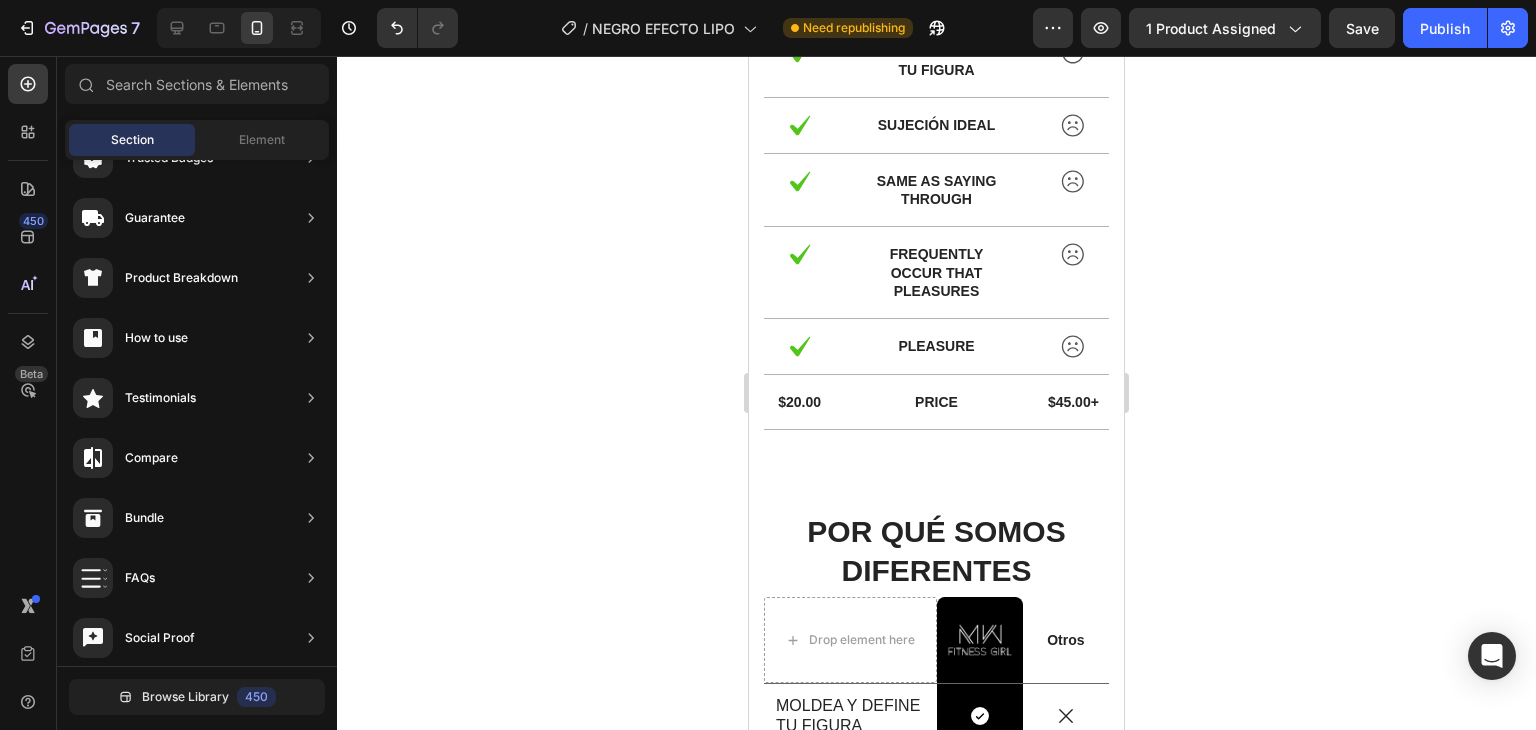 scroll, scrollTop: 5435, scrollLeft: 0, axis: vertical 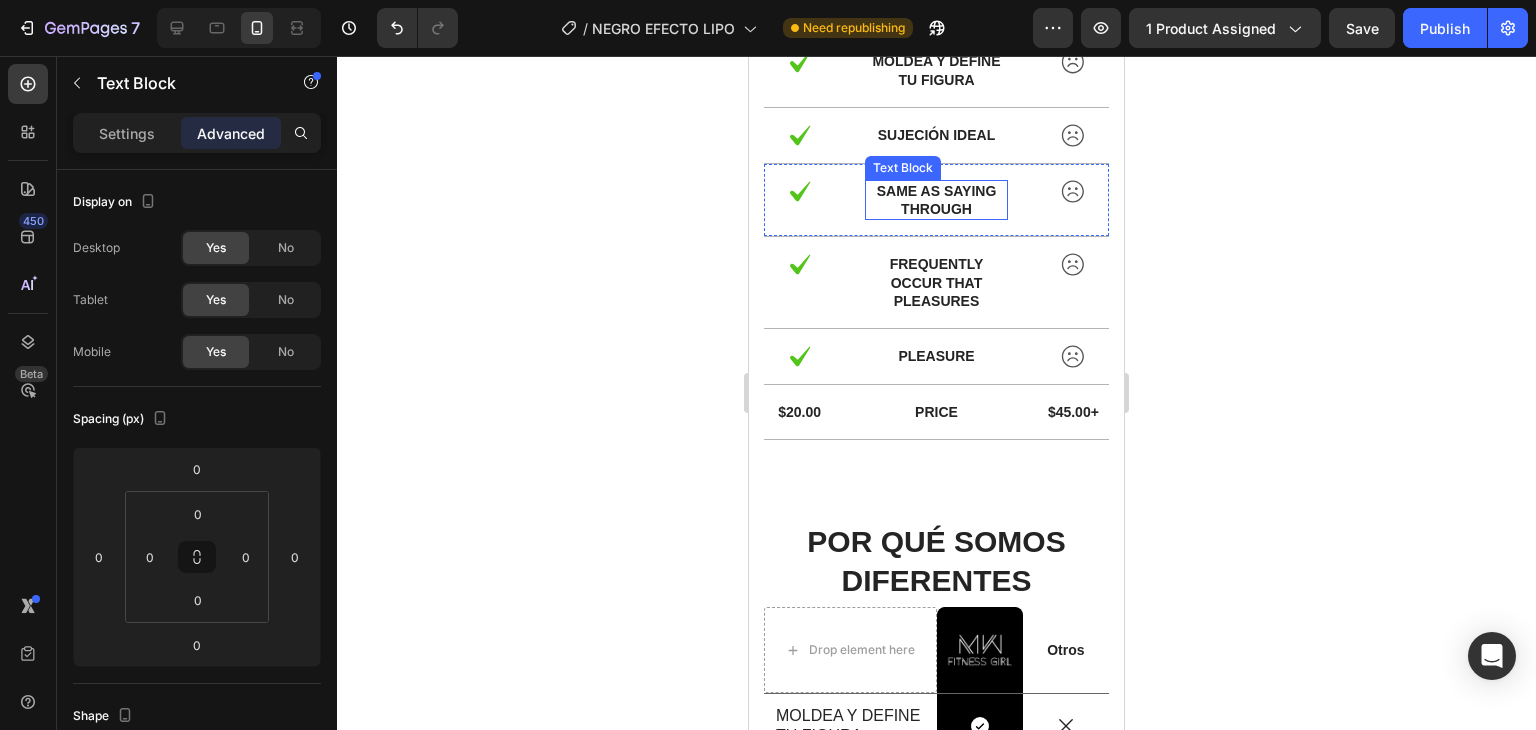 click on "same as saying through" at bounding box center [936, 200] 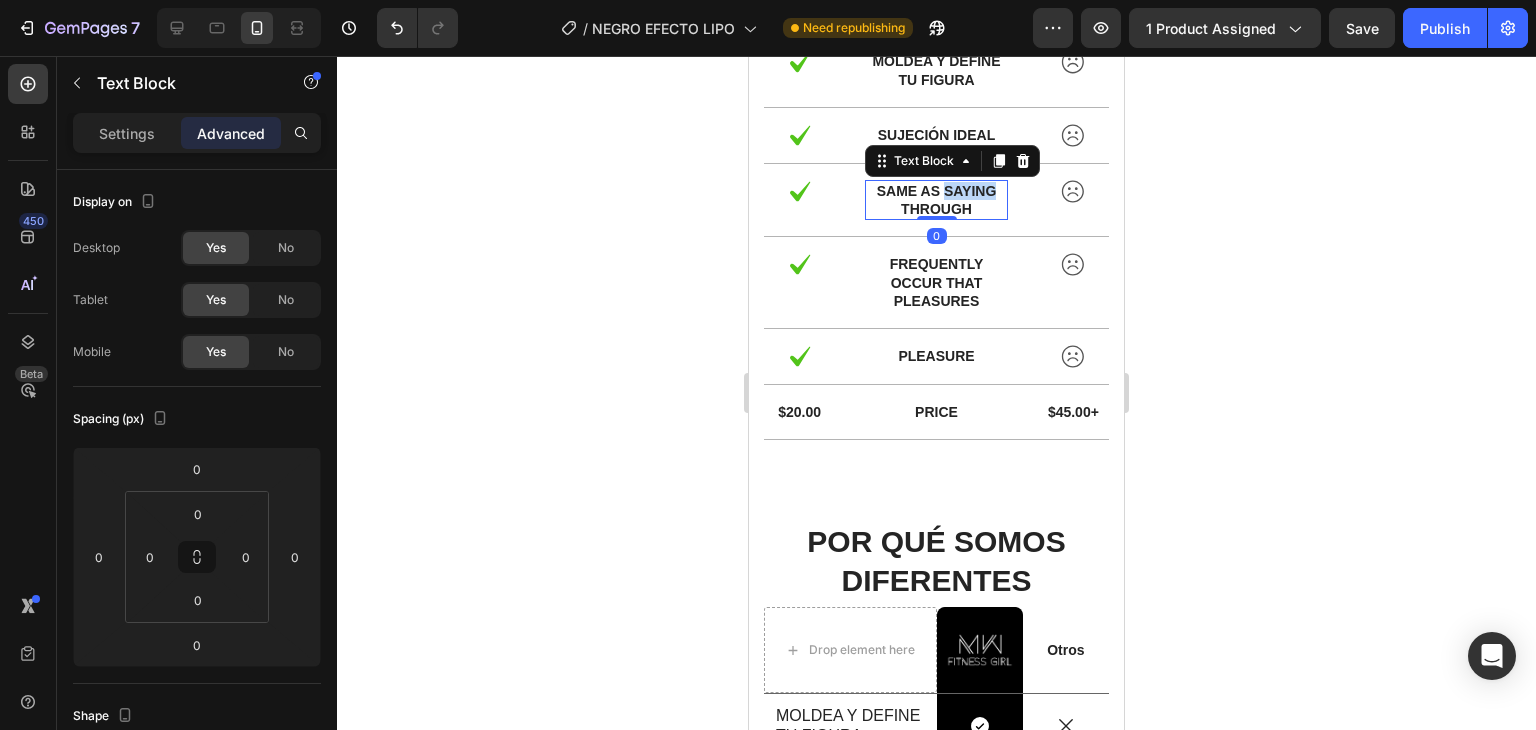 click on "same as saying through" at bounding box center [936, 200] 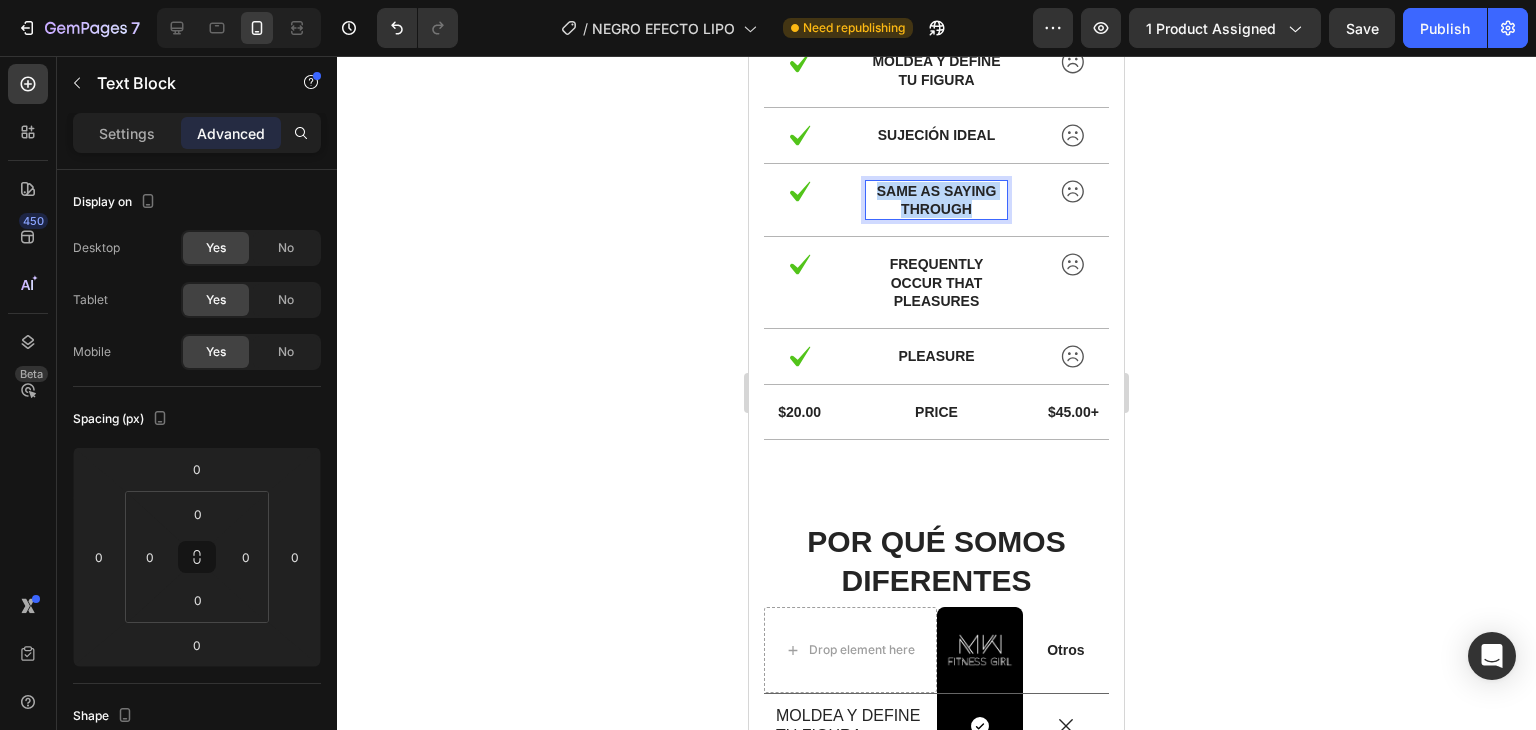 click on "same as saying through" at bounding box center (936, 200) 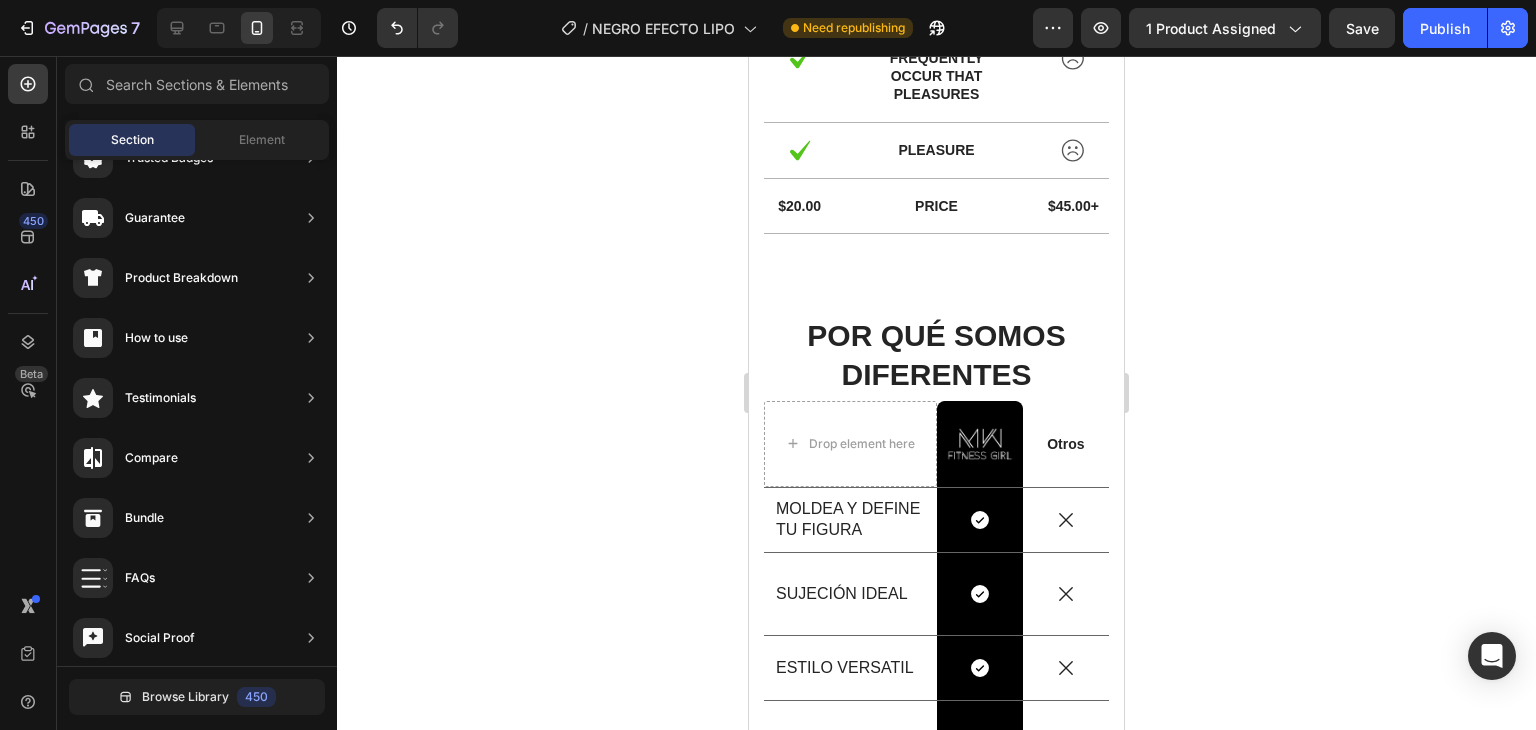 scroll, scrollTop: 5613, scrollLeft: 0, axis: vertical 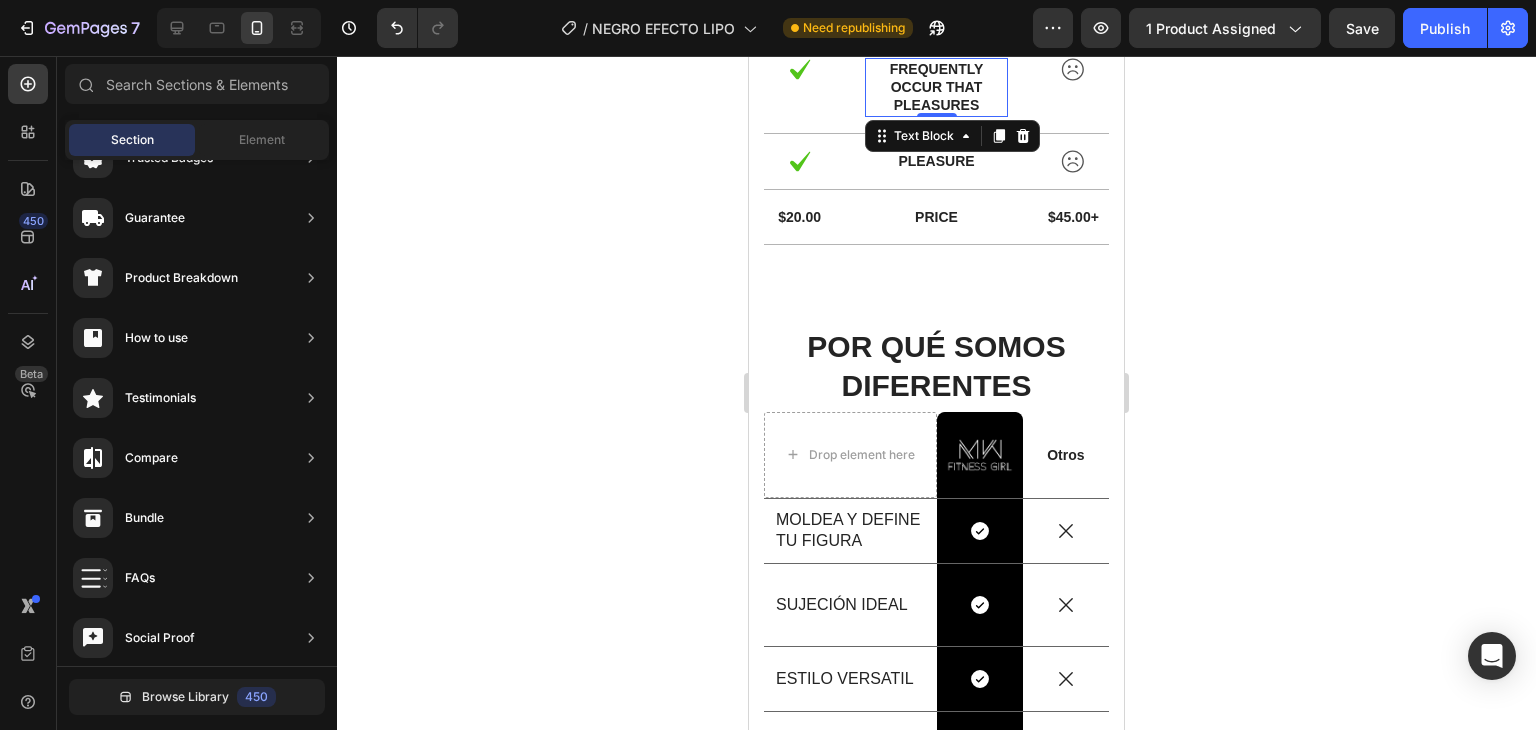 click on "frequently occur that pleasures" at bounding box center (936, 87) 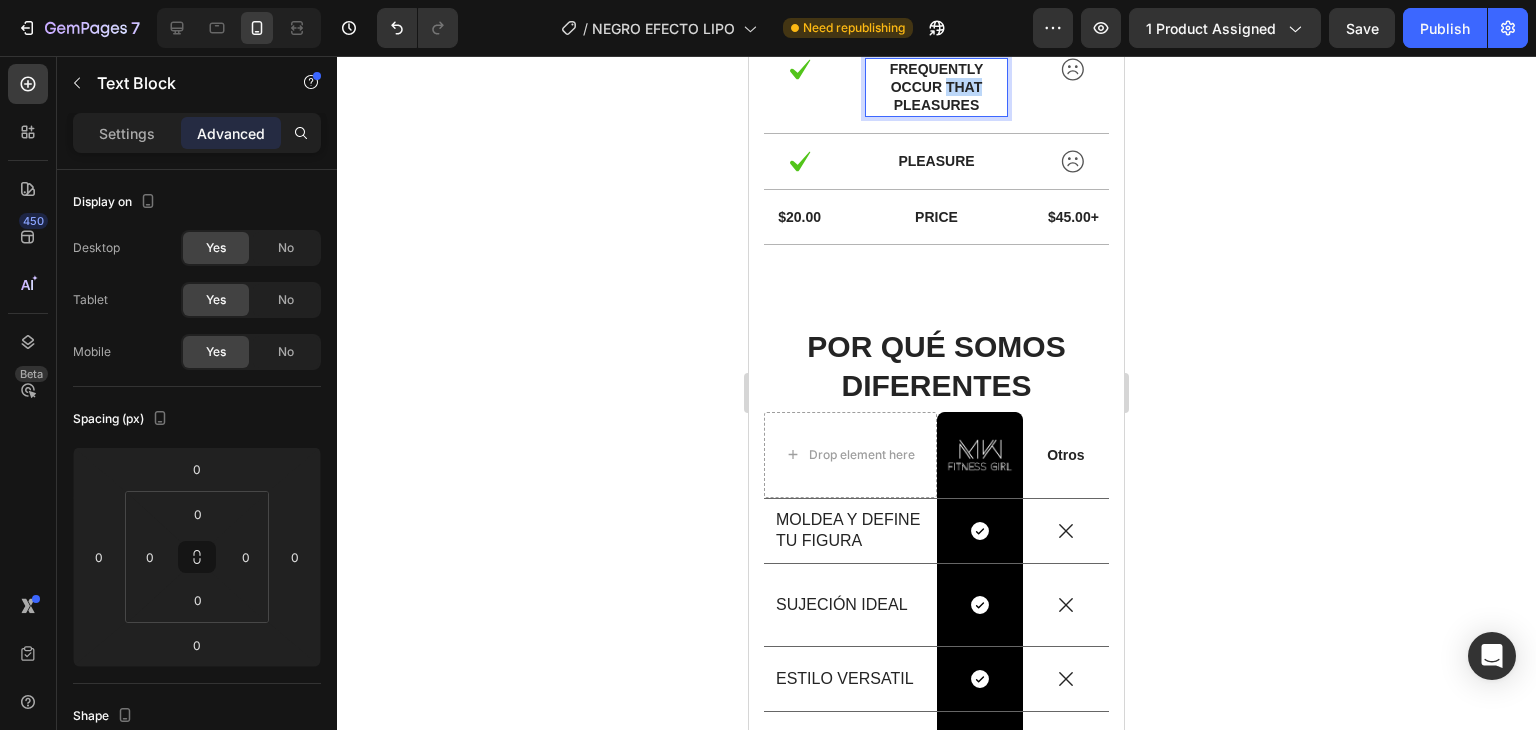 click on "frequently occur that pleasures" at bounding box center [936, 87] 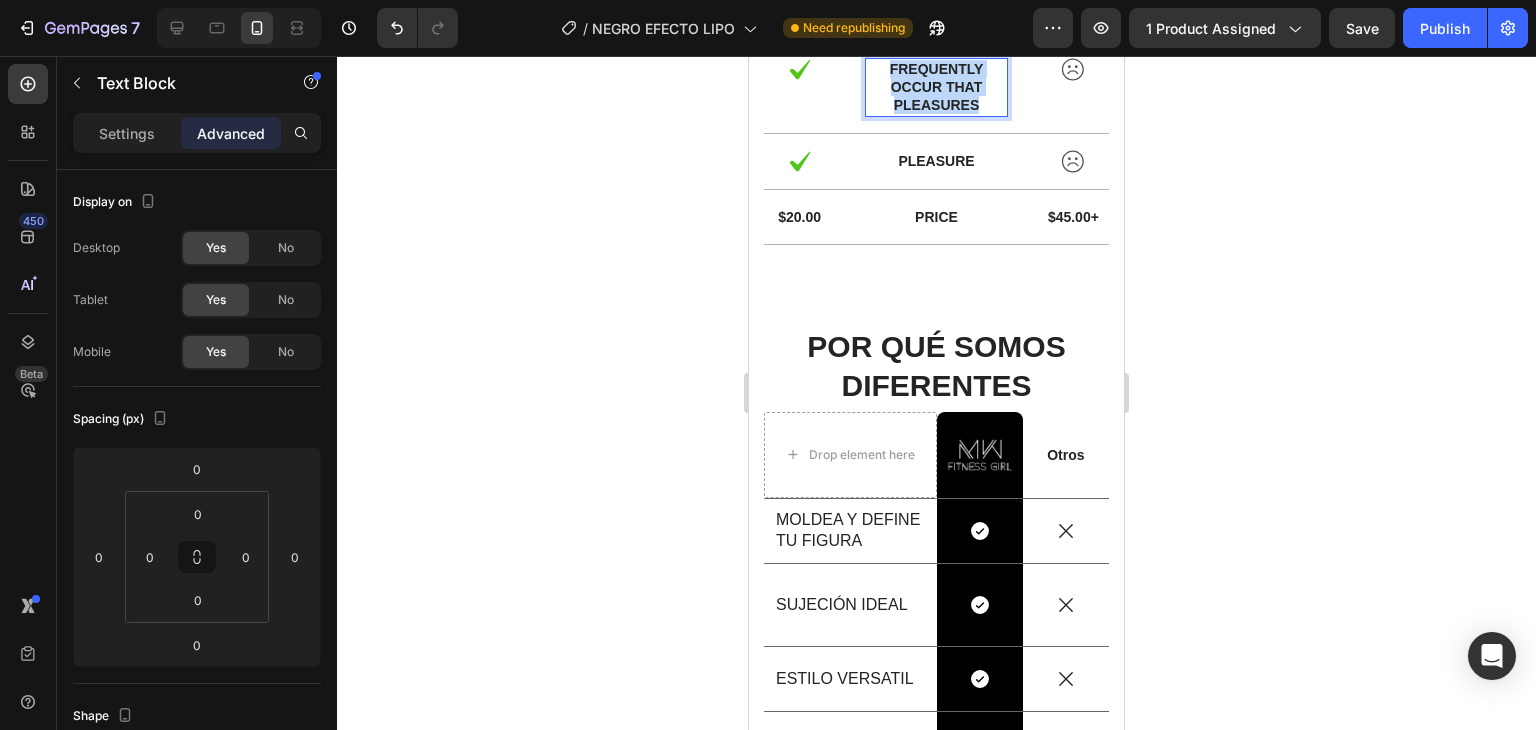 click on "frequently occur that pleasures" at bounding box center (936, 87) 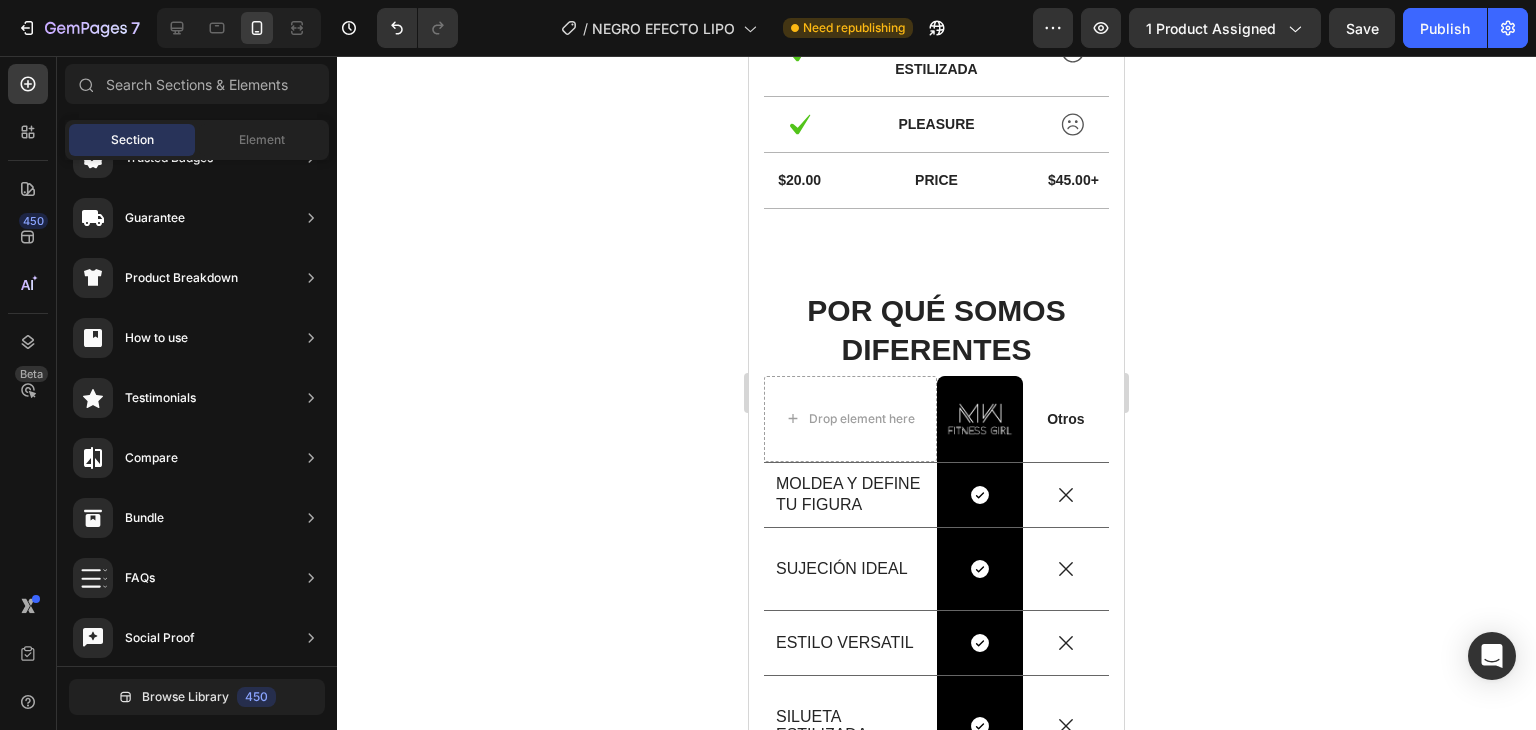 scroll, scrollTop: 5571, scrollLeft: 0, axis: vertical 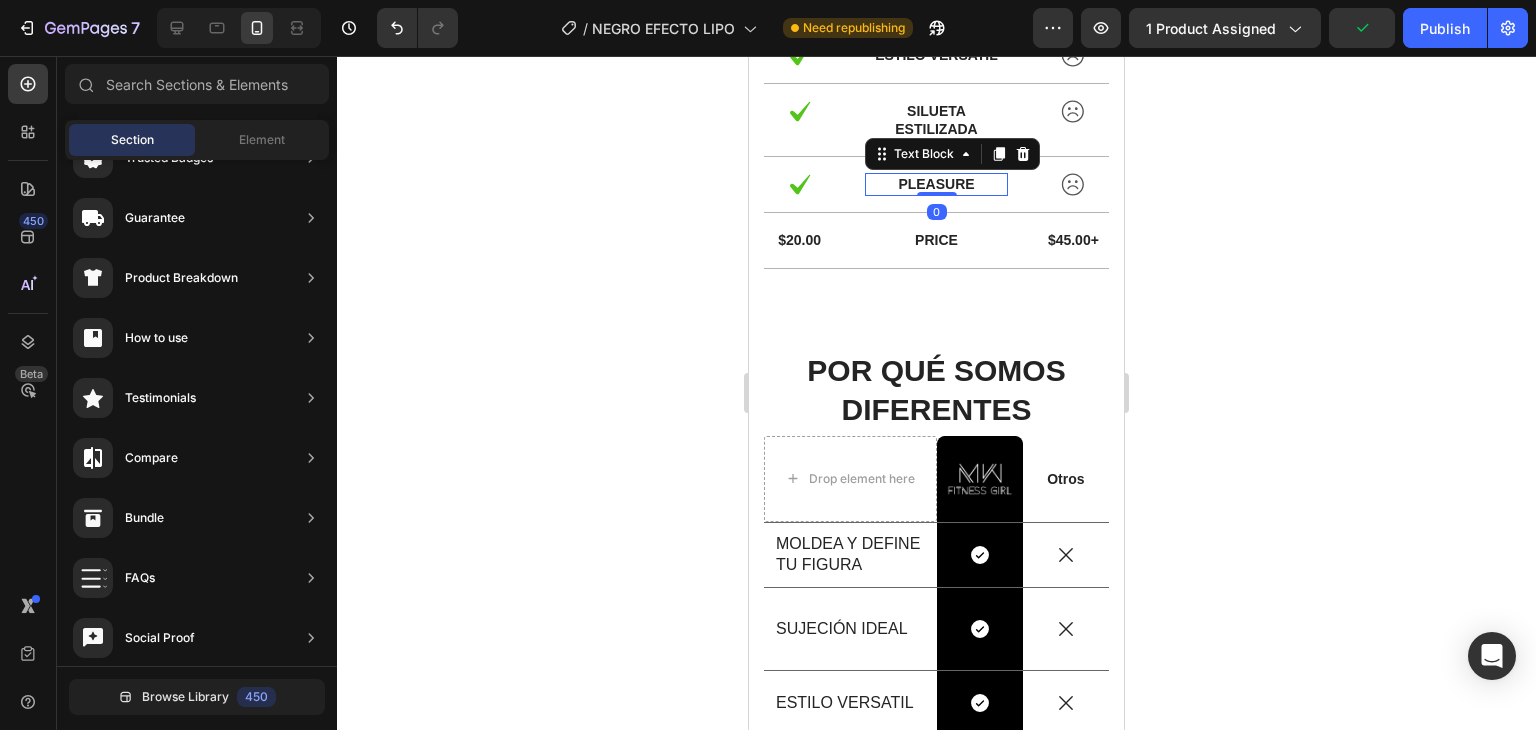 click on "pleasure Text Block   0" at bounding box center (936, 184) 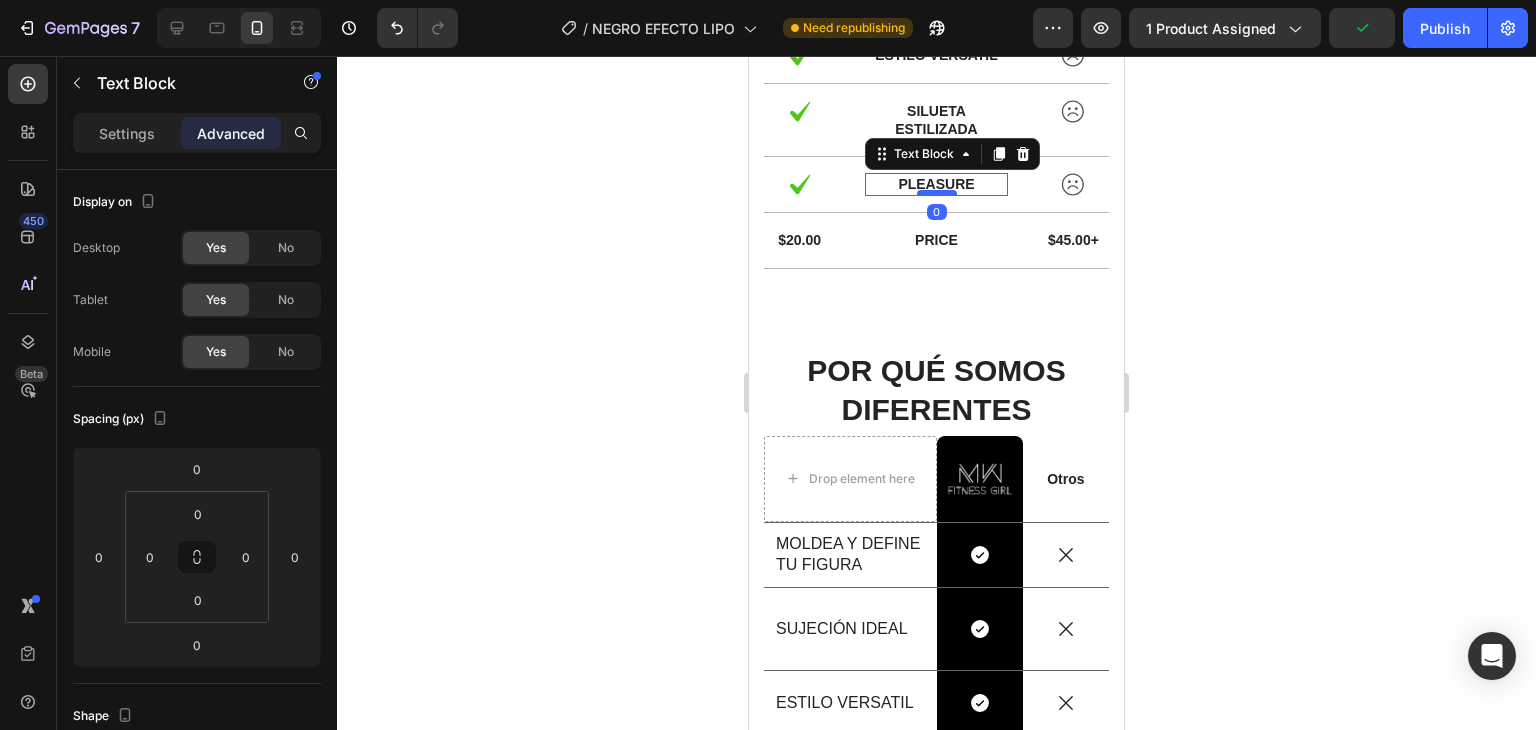 click at bounding box center (937, 193) 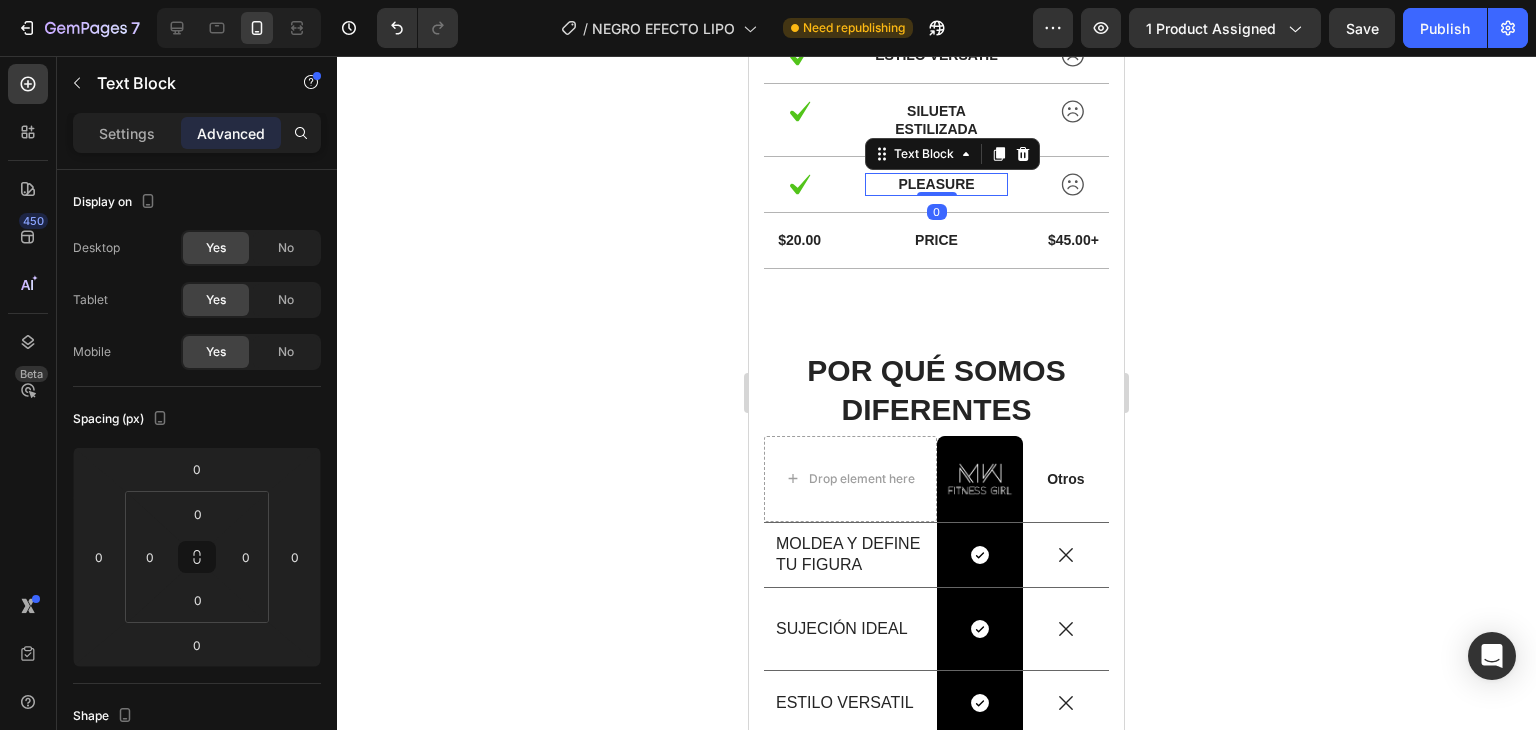 click on "pleasure" at bounding box center (936, 184) 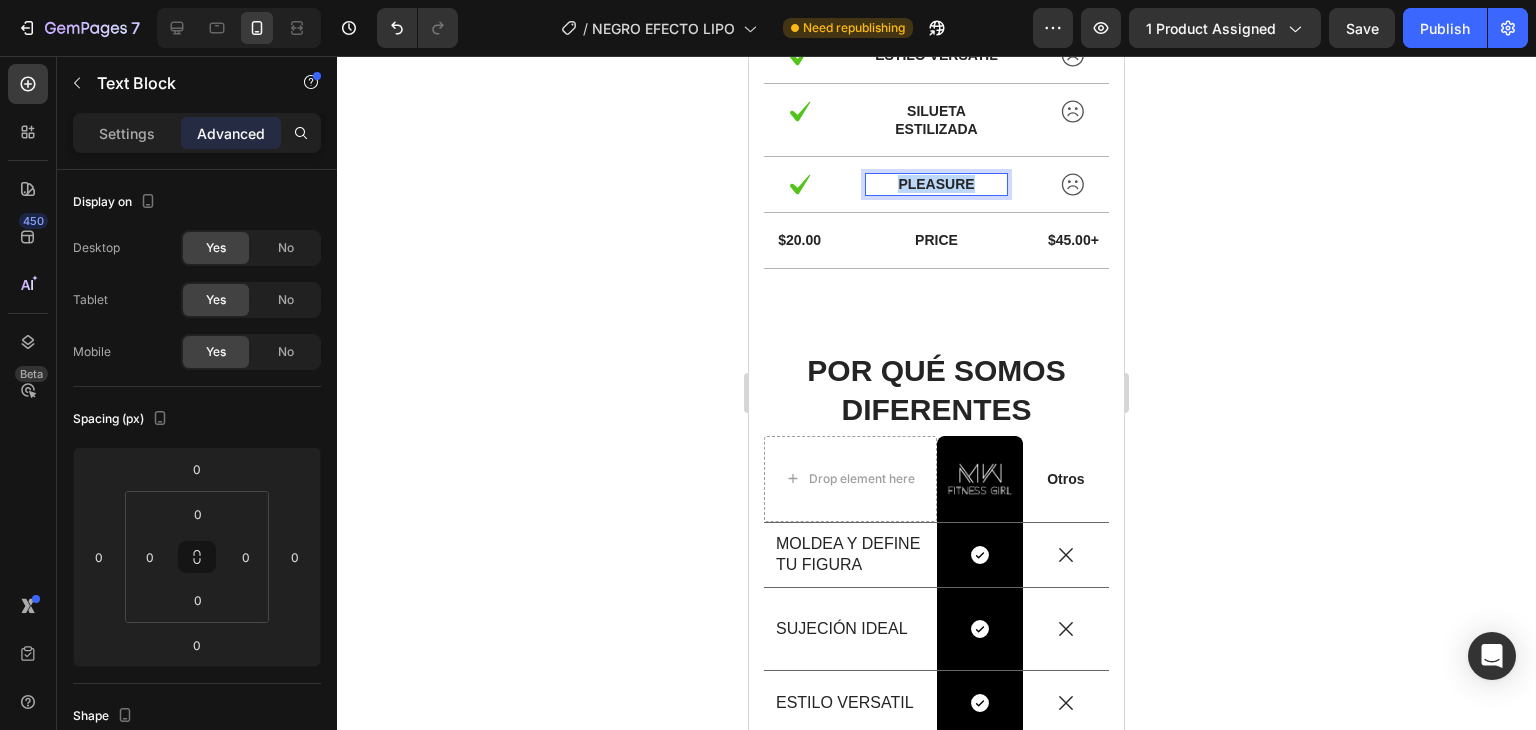 click on "pleasure" at bounding box center (936, 184) 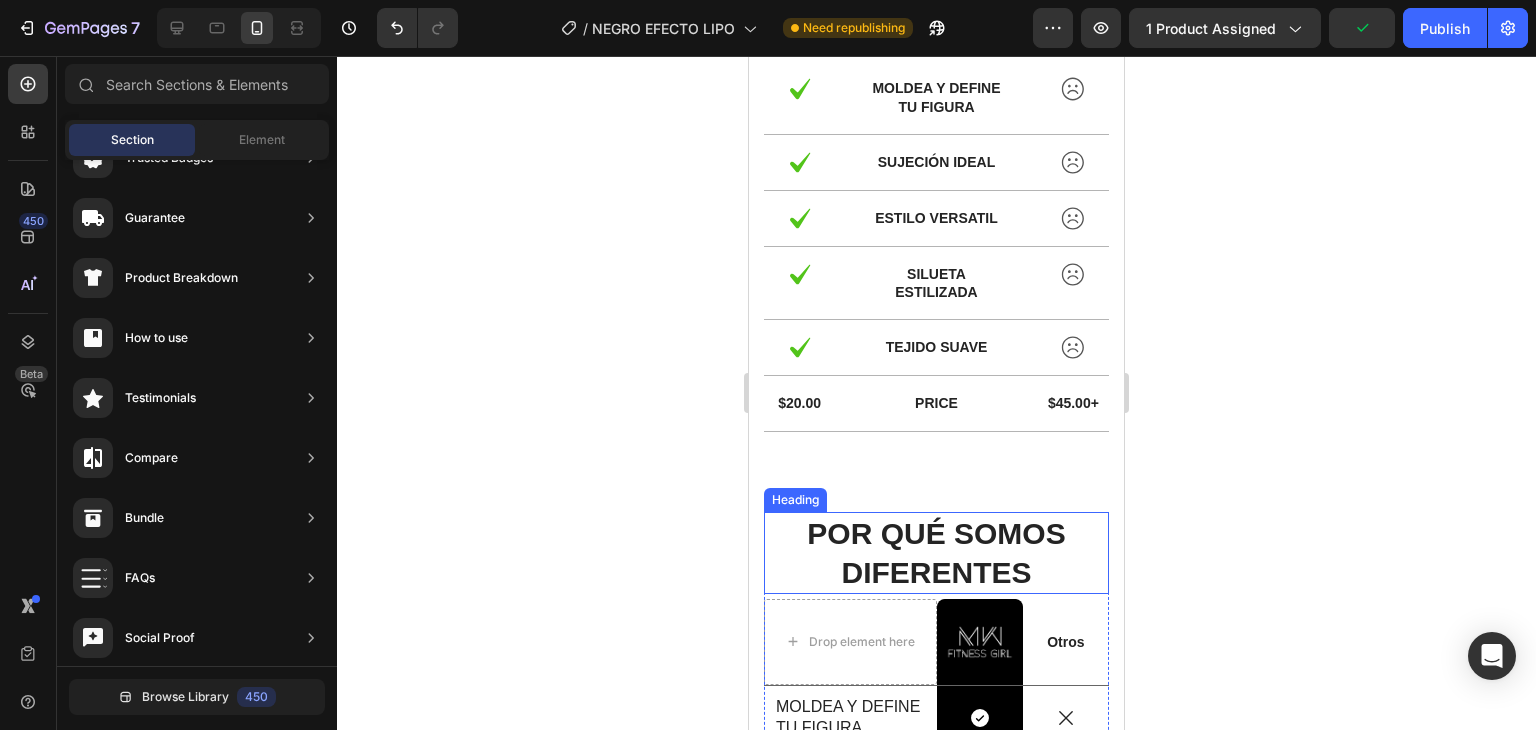 scroll, scrollTop: 5558, scrollLeft: 0, axis: vertical 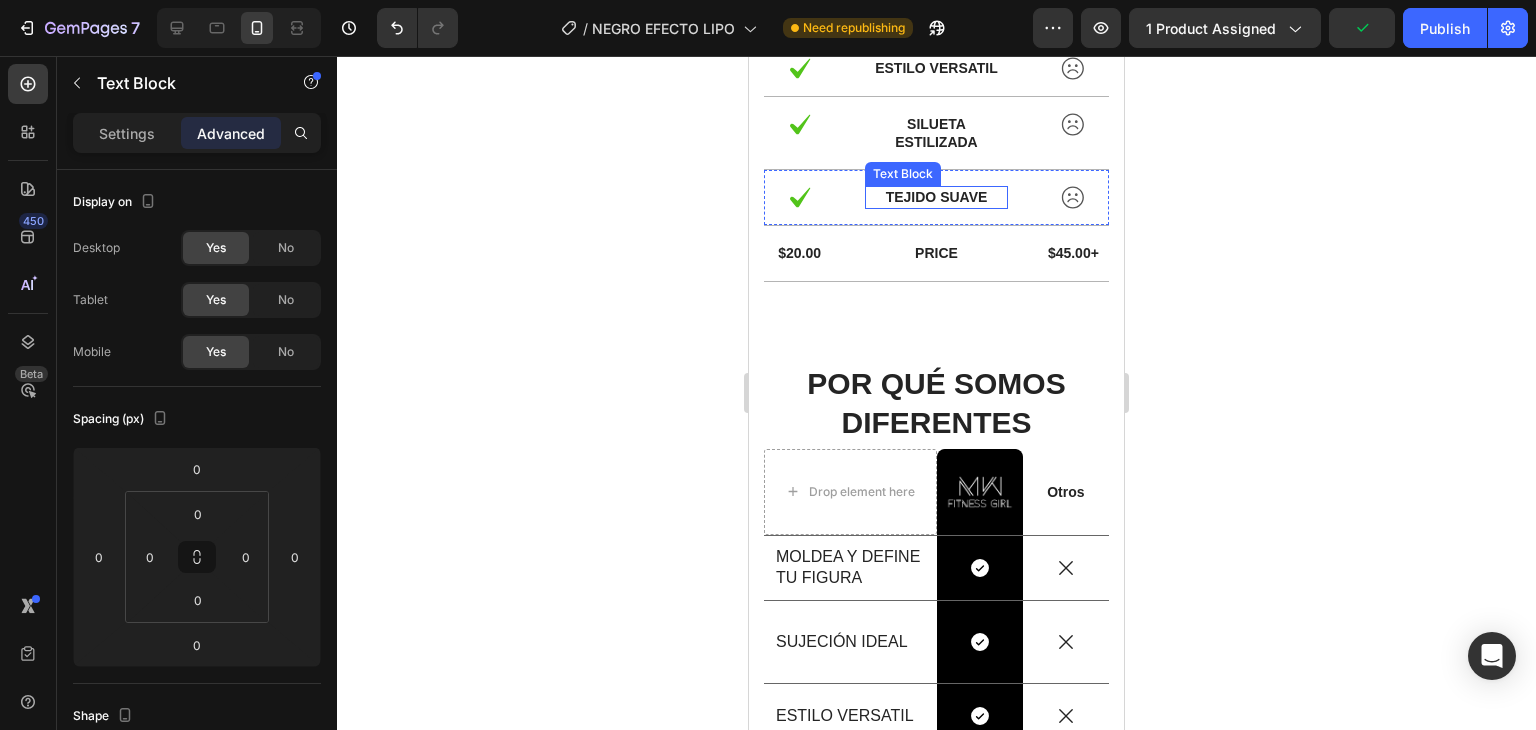 click on "TEJIDO SUAVE" at bounding box center [936, 197] 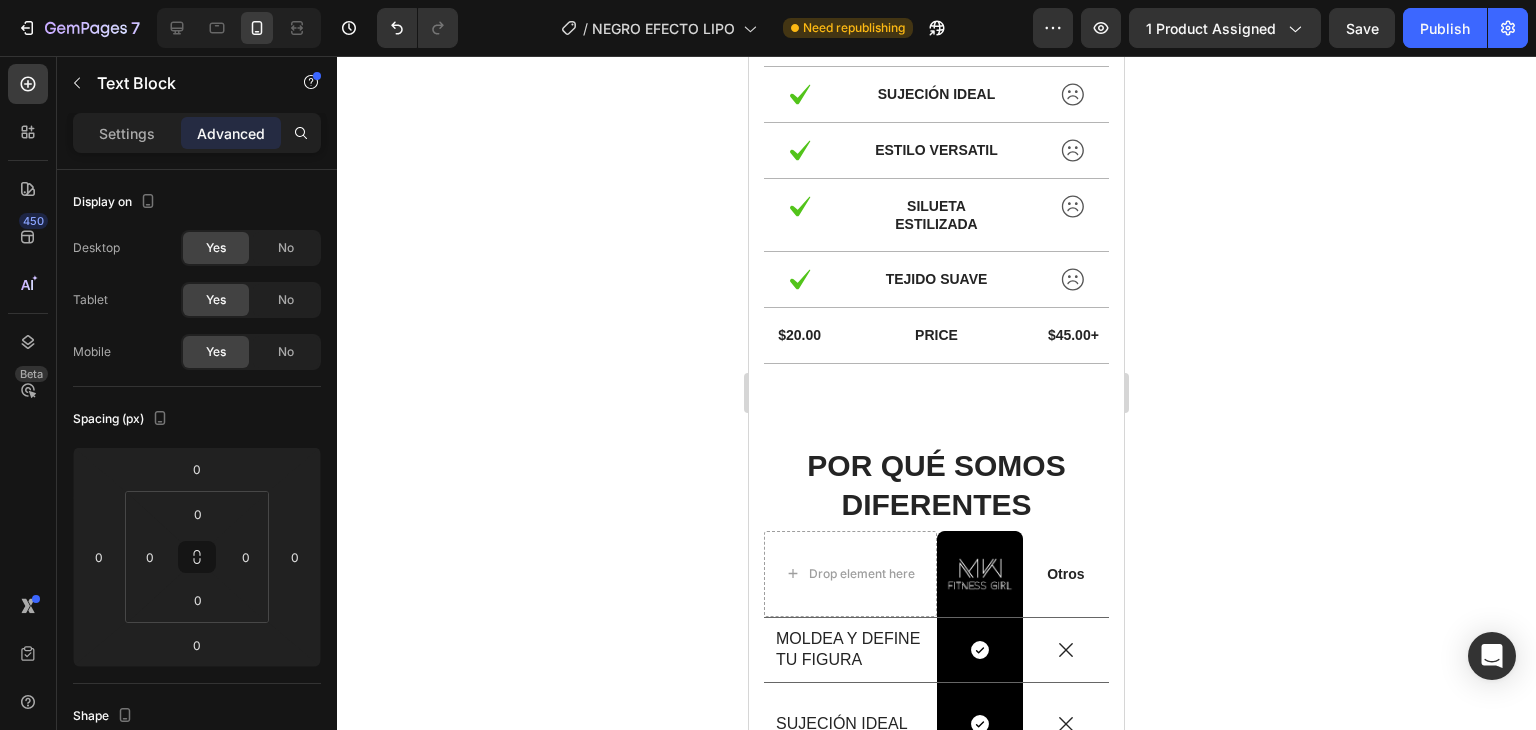 scroll, scrollTop: 5467, scrollLeft: 0, axis: vertical 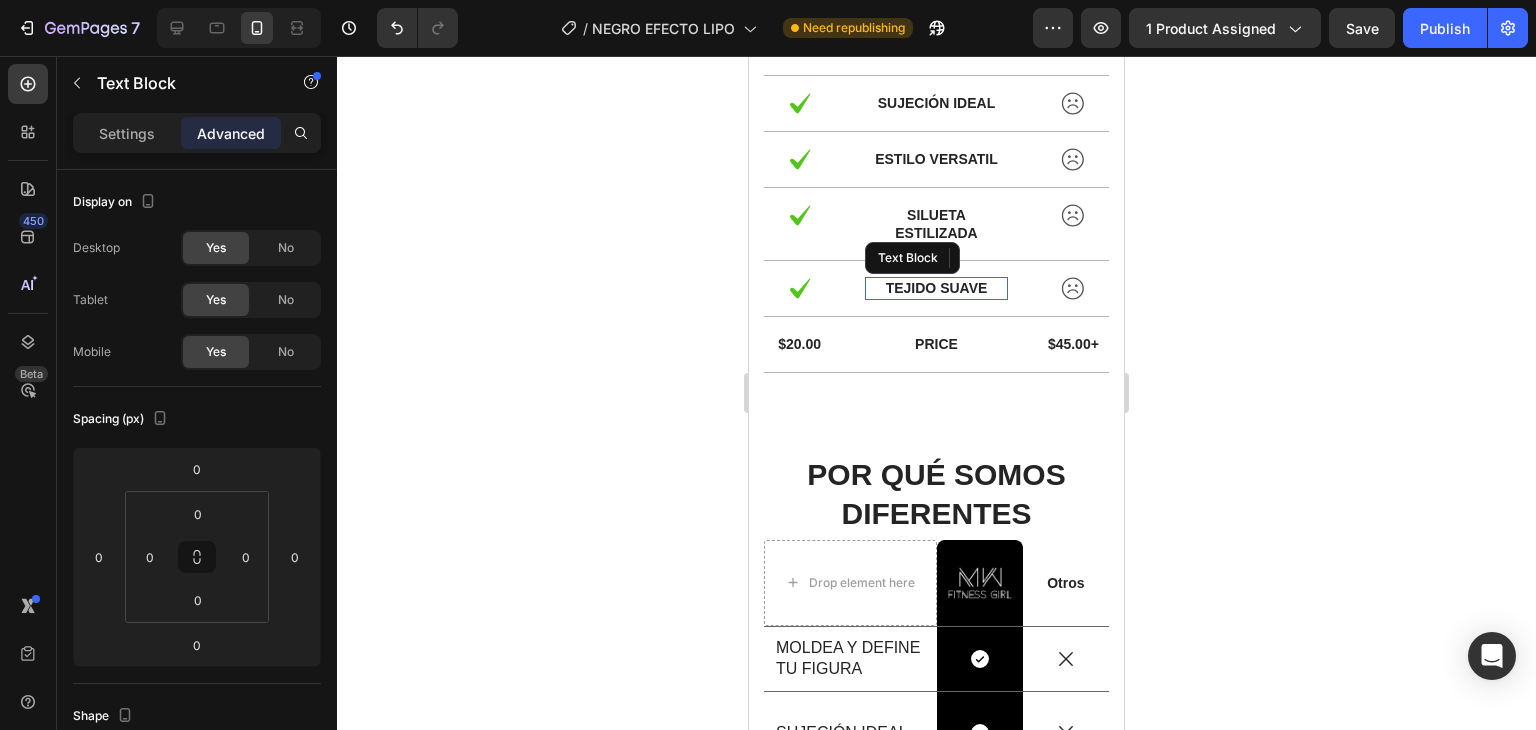 click on "TEJIDO SUAVE" at bounding box center [936, 288] 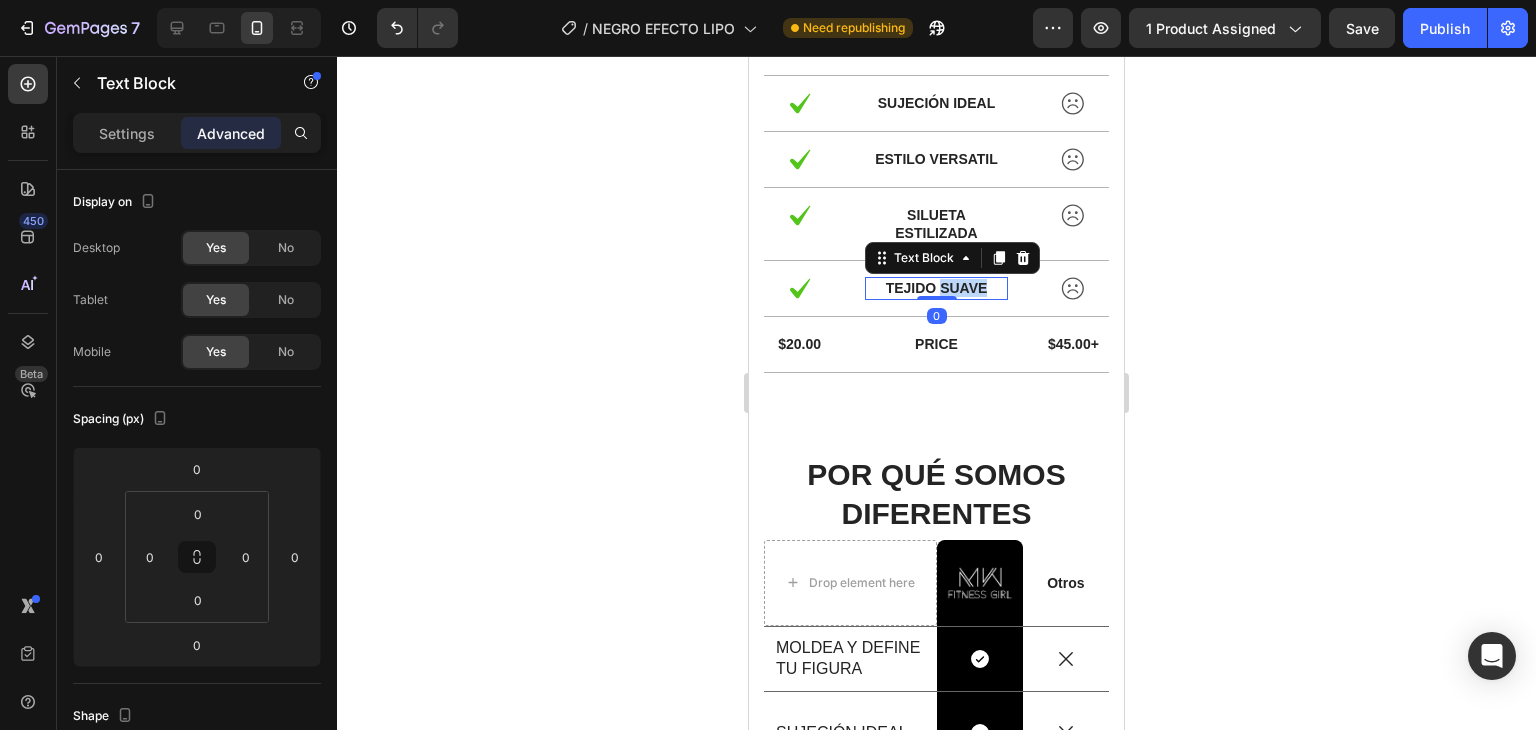 click on "TEJIDO SUAVE" at bounding box center [936, 288] 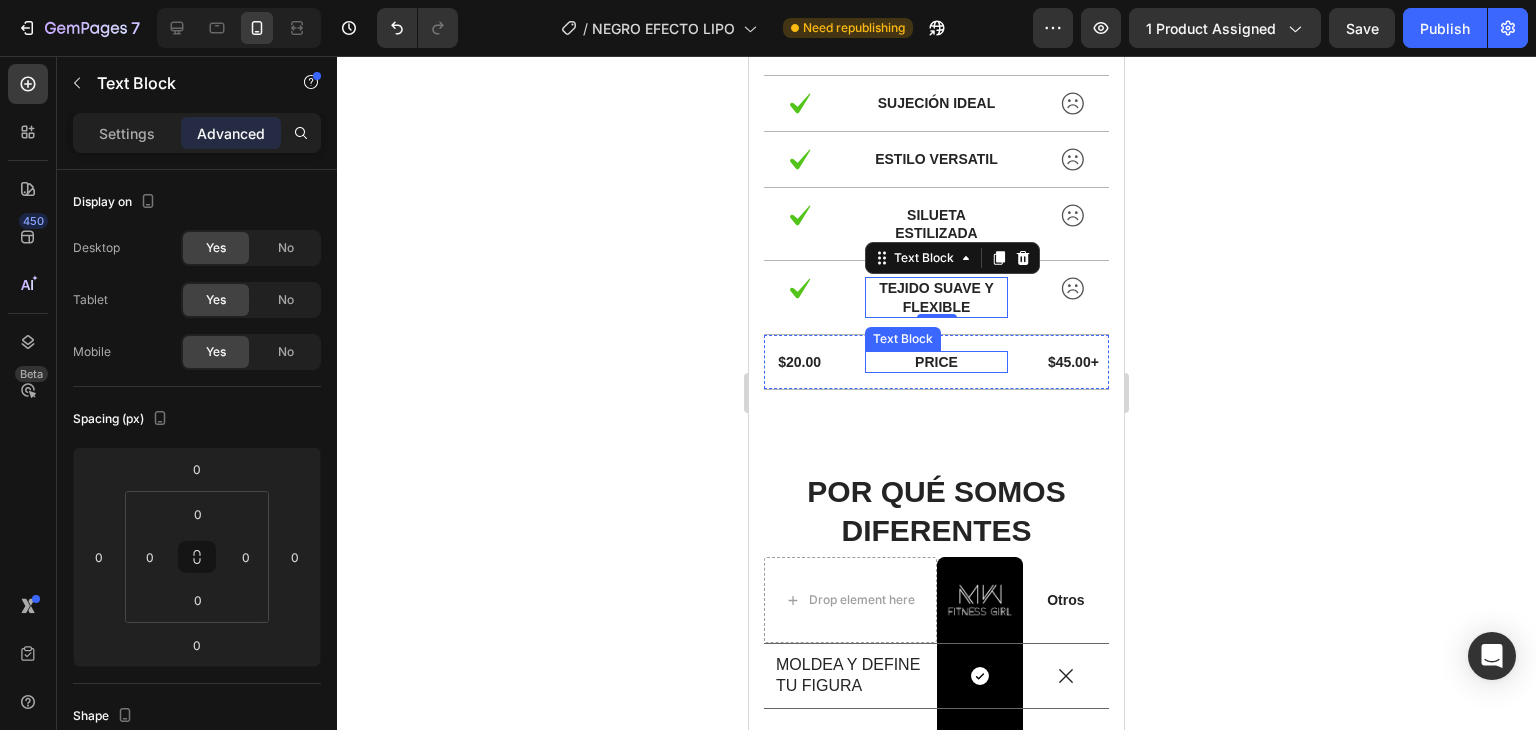 click on "Price" at bounding box center (936, 362) 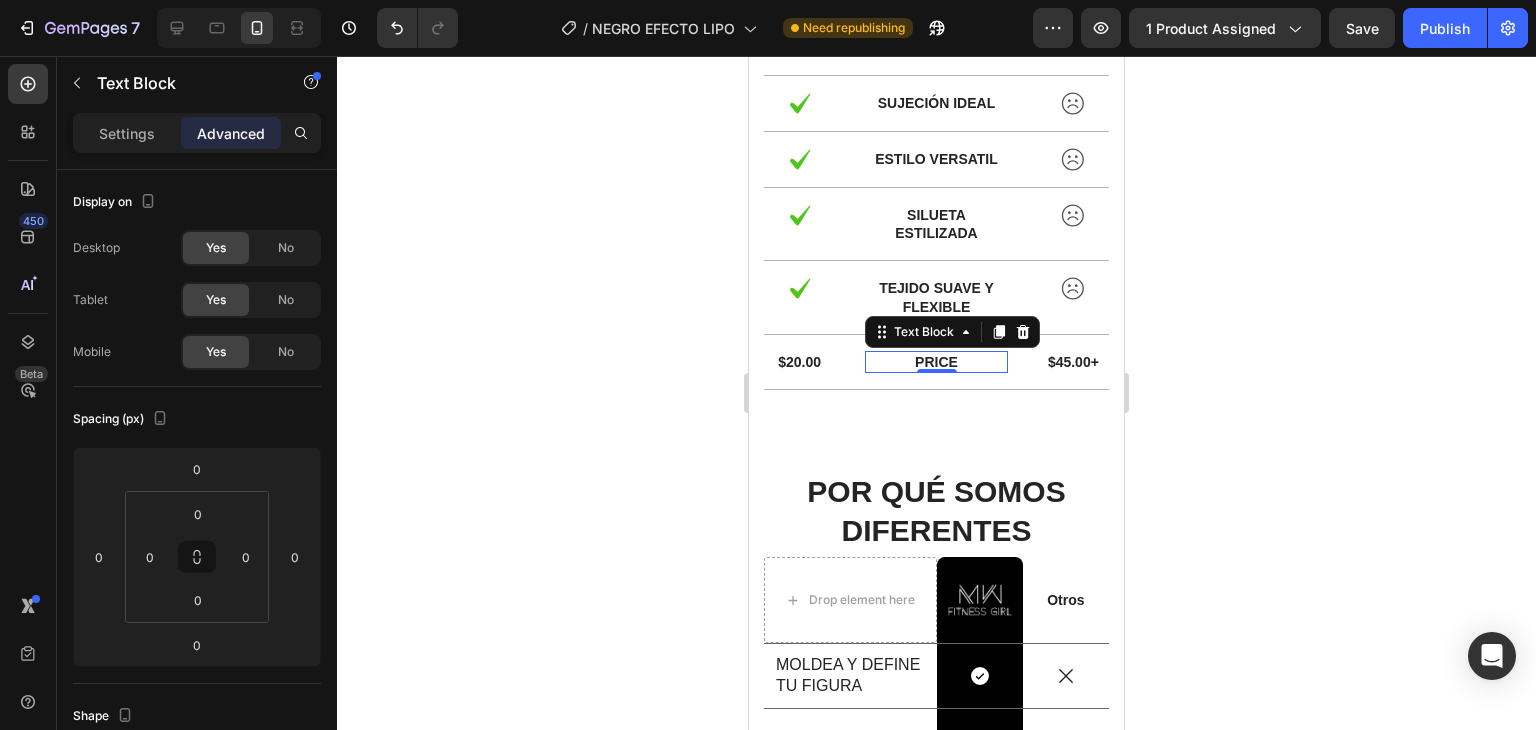 click on "Price" at bounding box center [936, 362] 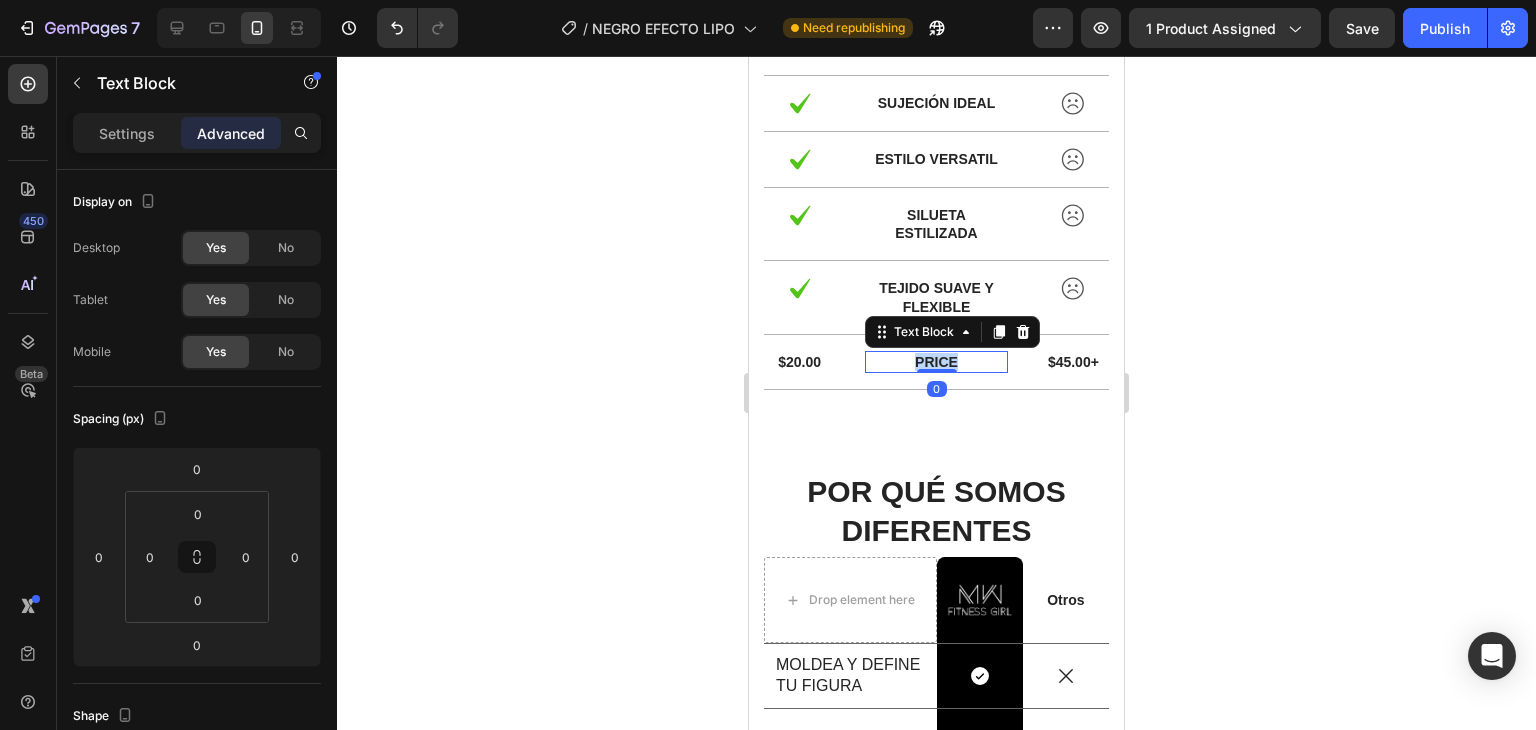 click on "Price" at bounding box center (936, 362) 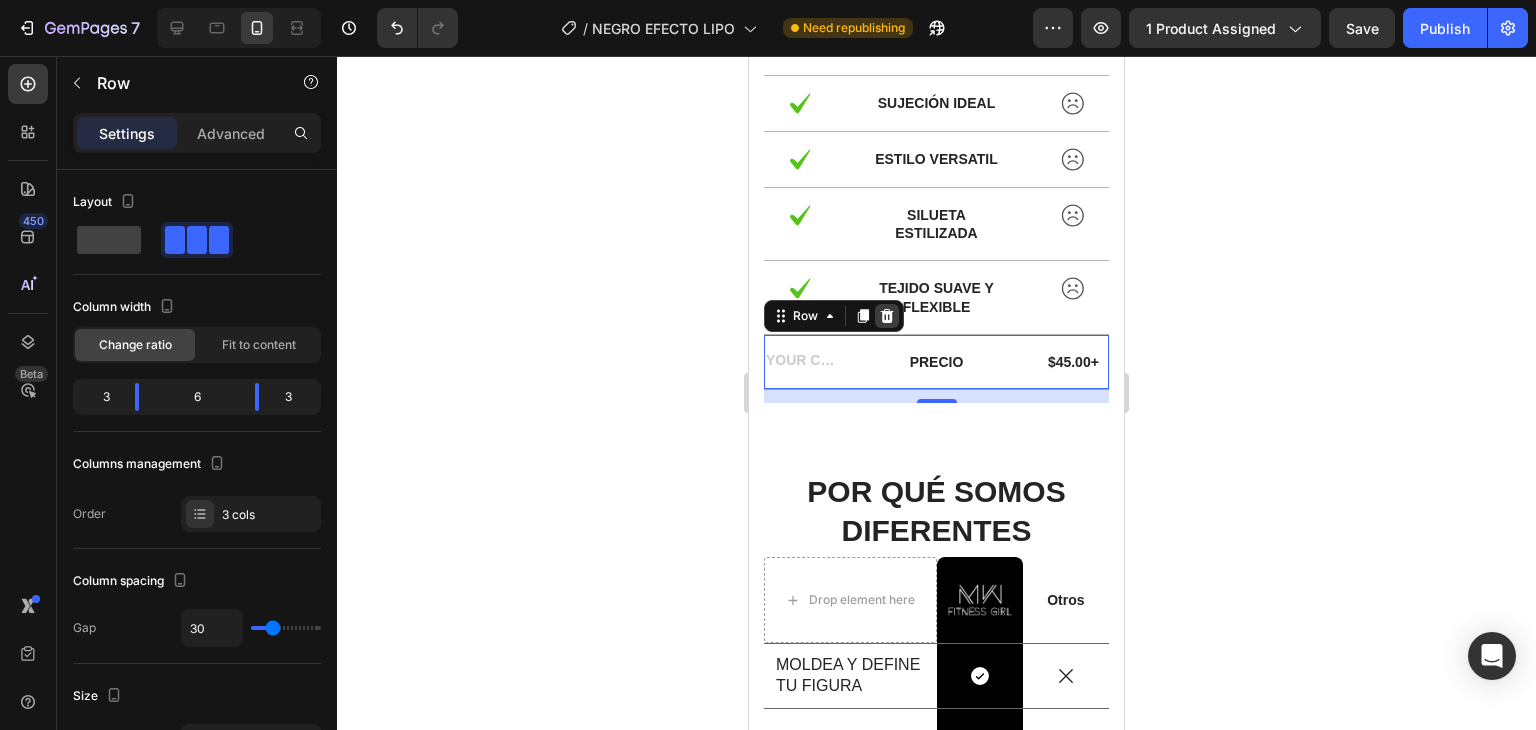 click 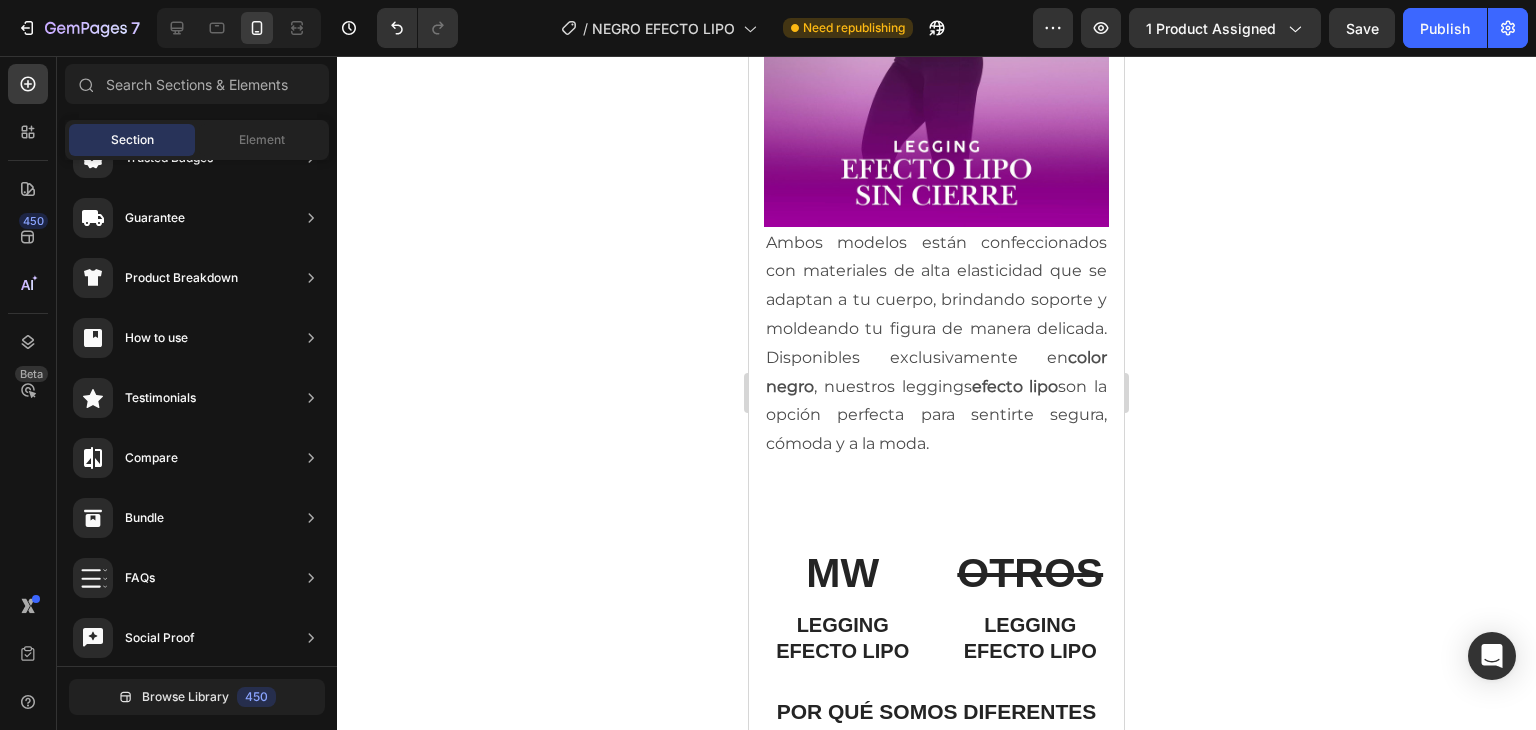 scroll, scrollTop: 4907, scrollLeft: 0, axis: vertical 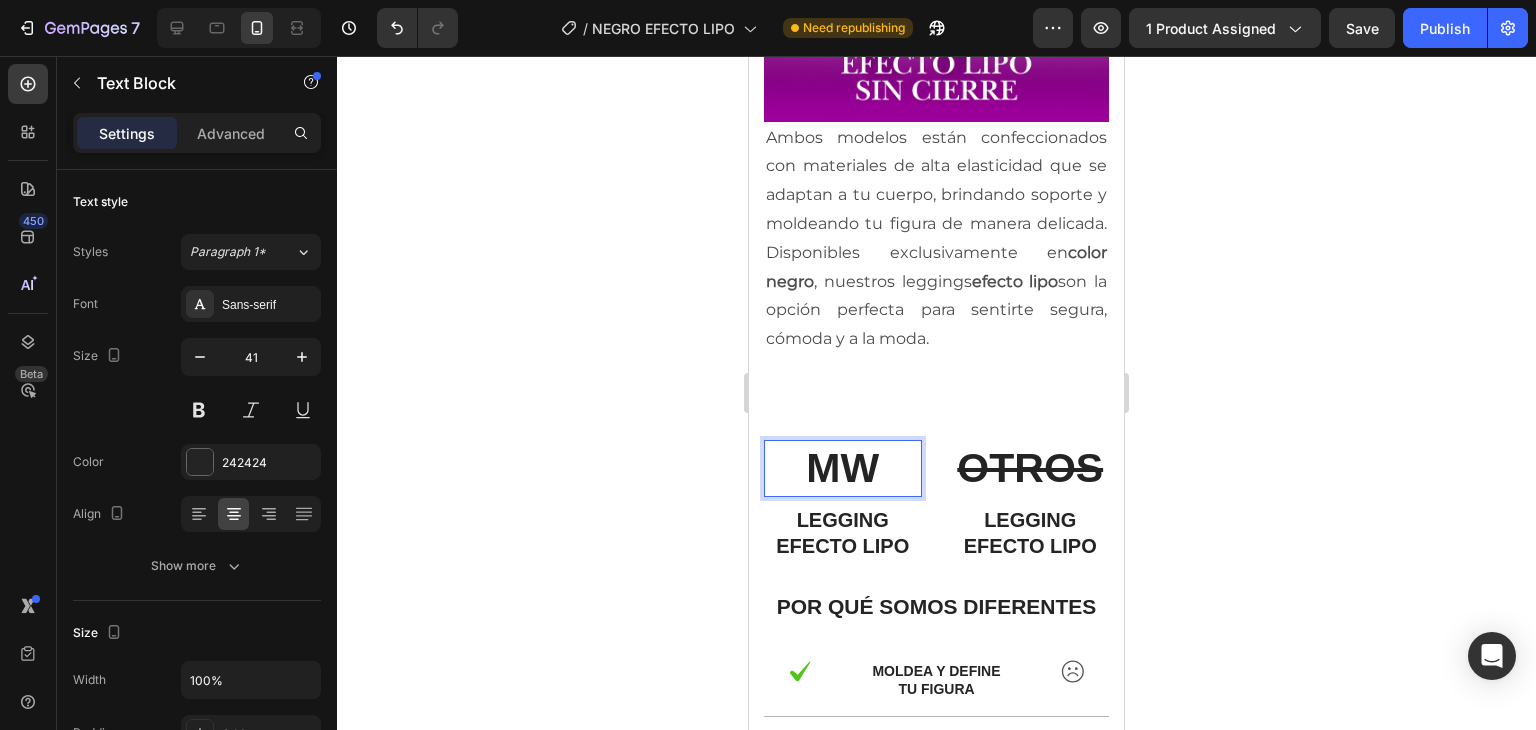 click on "MW" at bounding box center [843, 468] 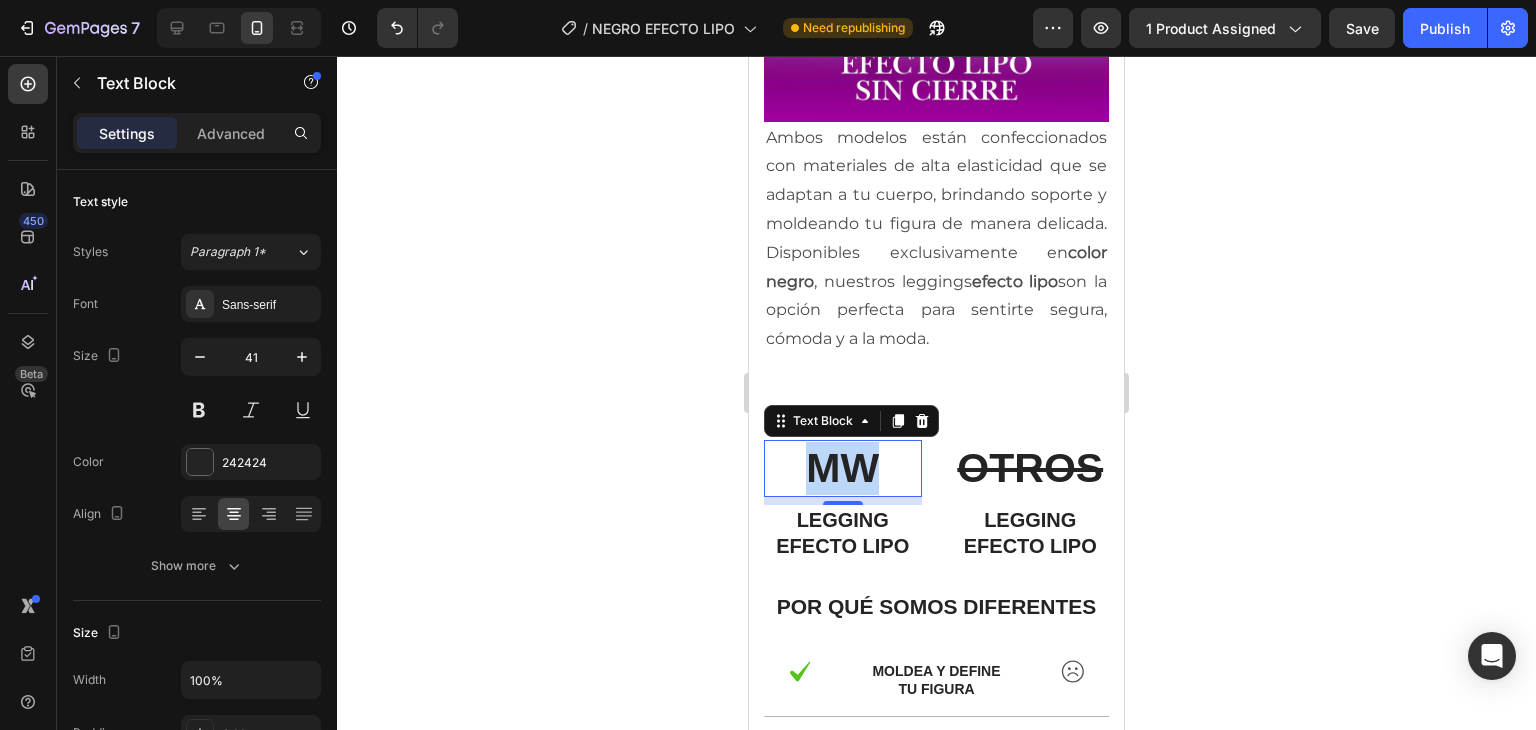 click on "MW" at bounding box center [843, 468] 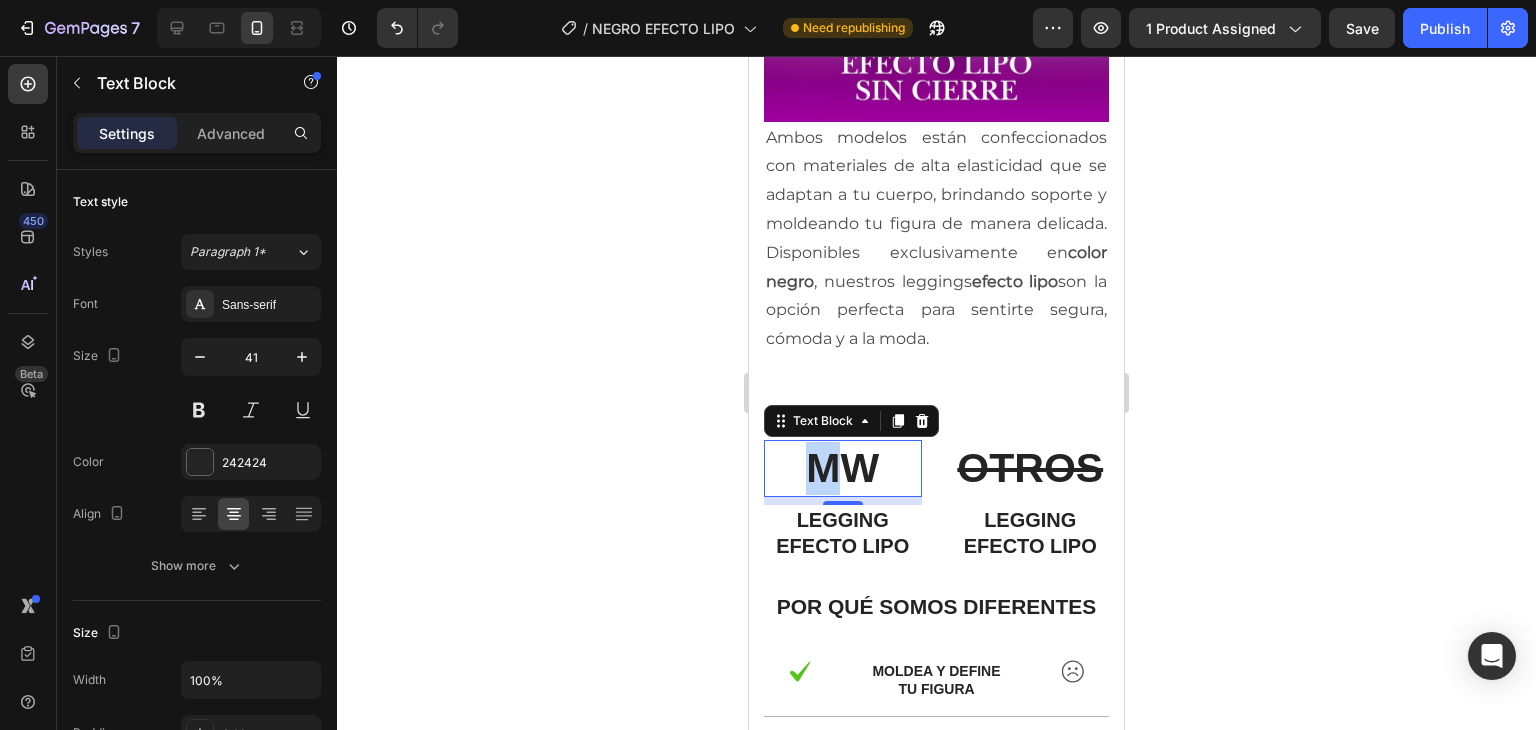 click on "MW" at bounding box center (843, 468) 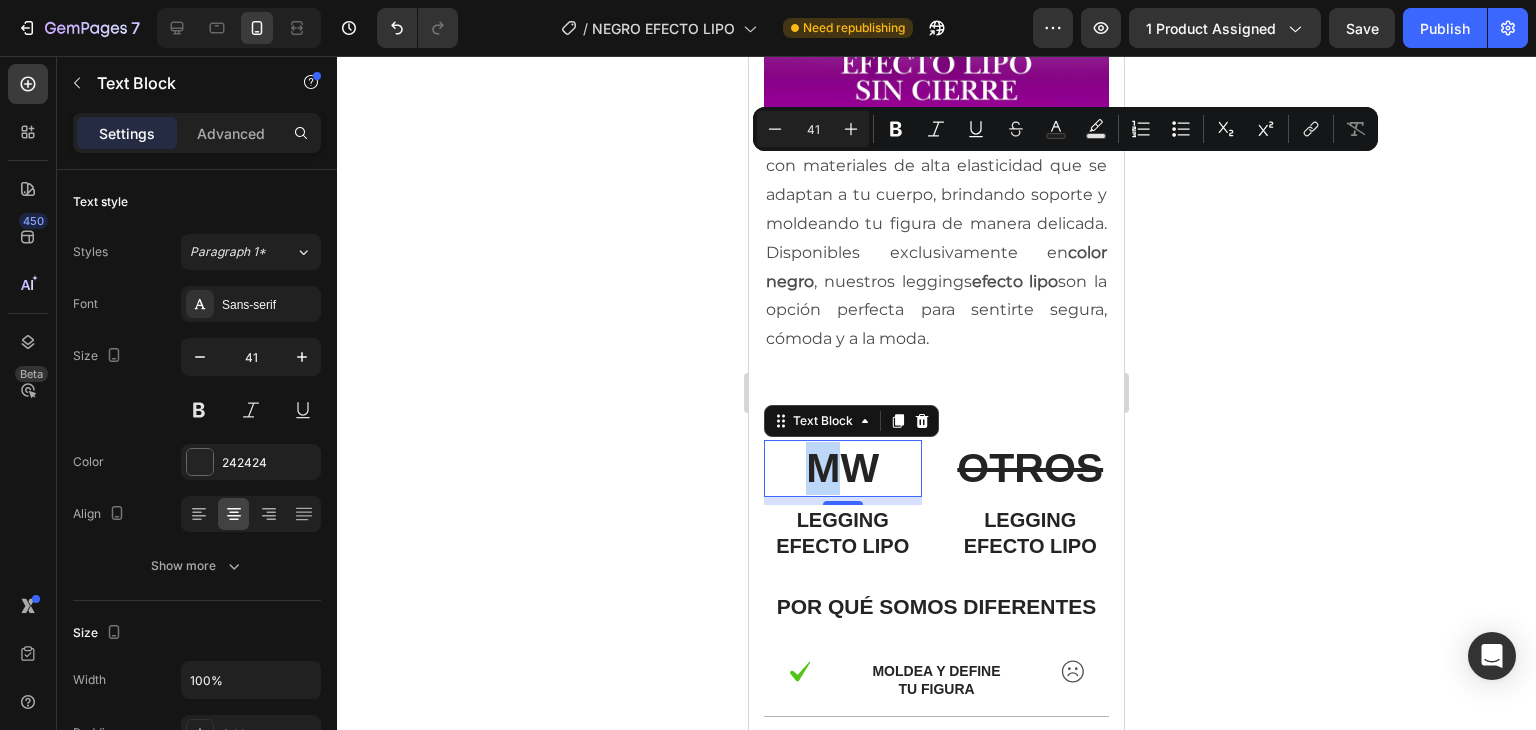 click on "MW" at bounding box center [843, 468] 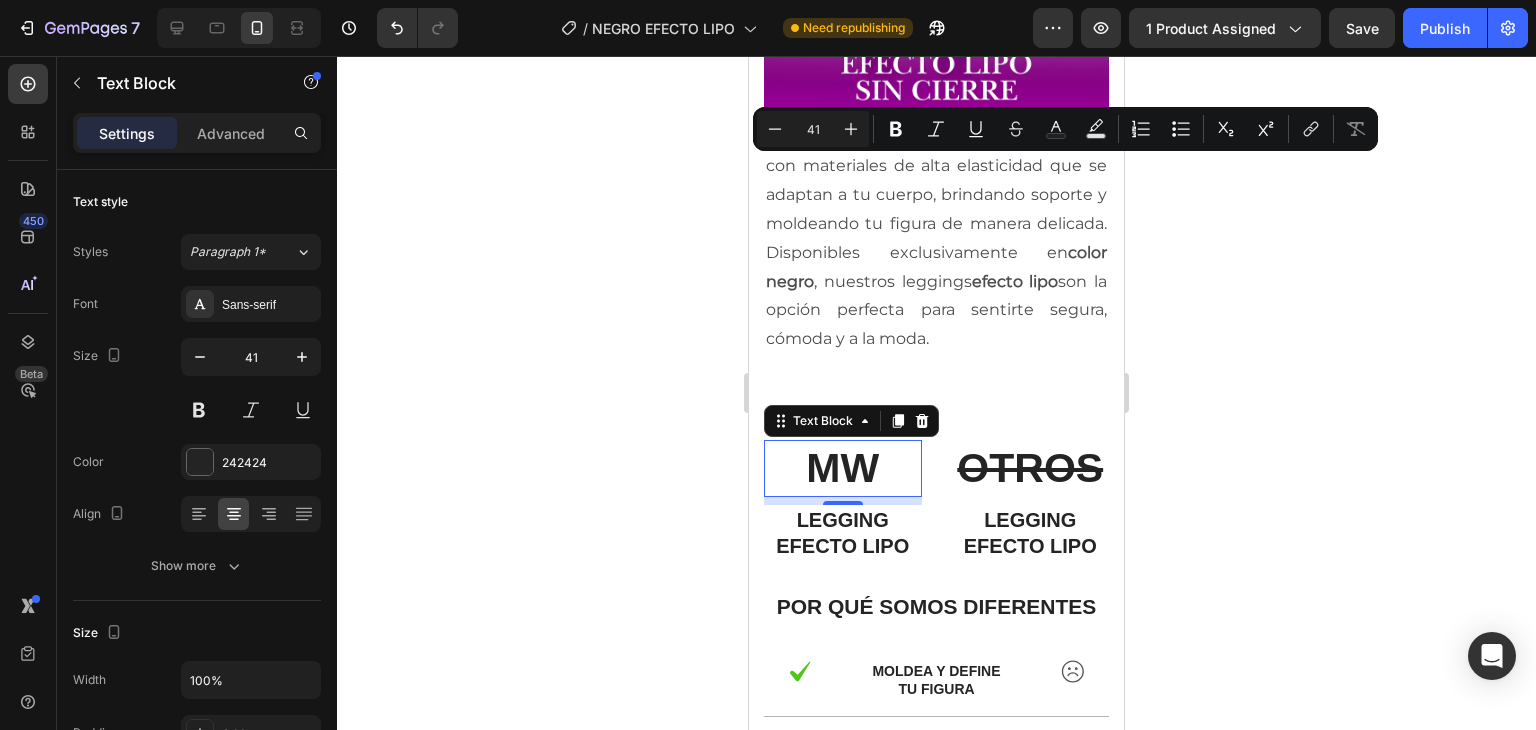 click on "MW" at bounding box center [843, 468] 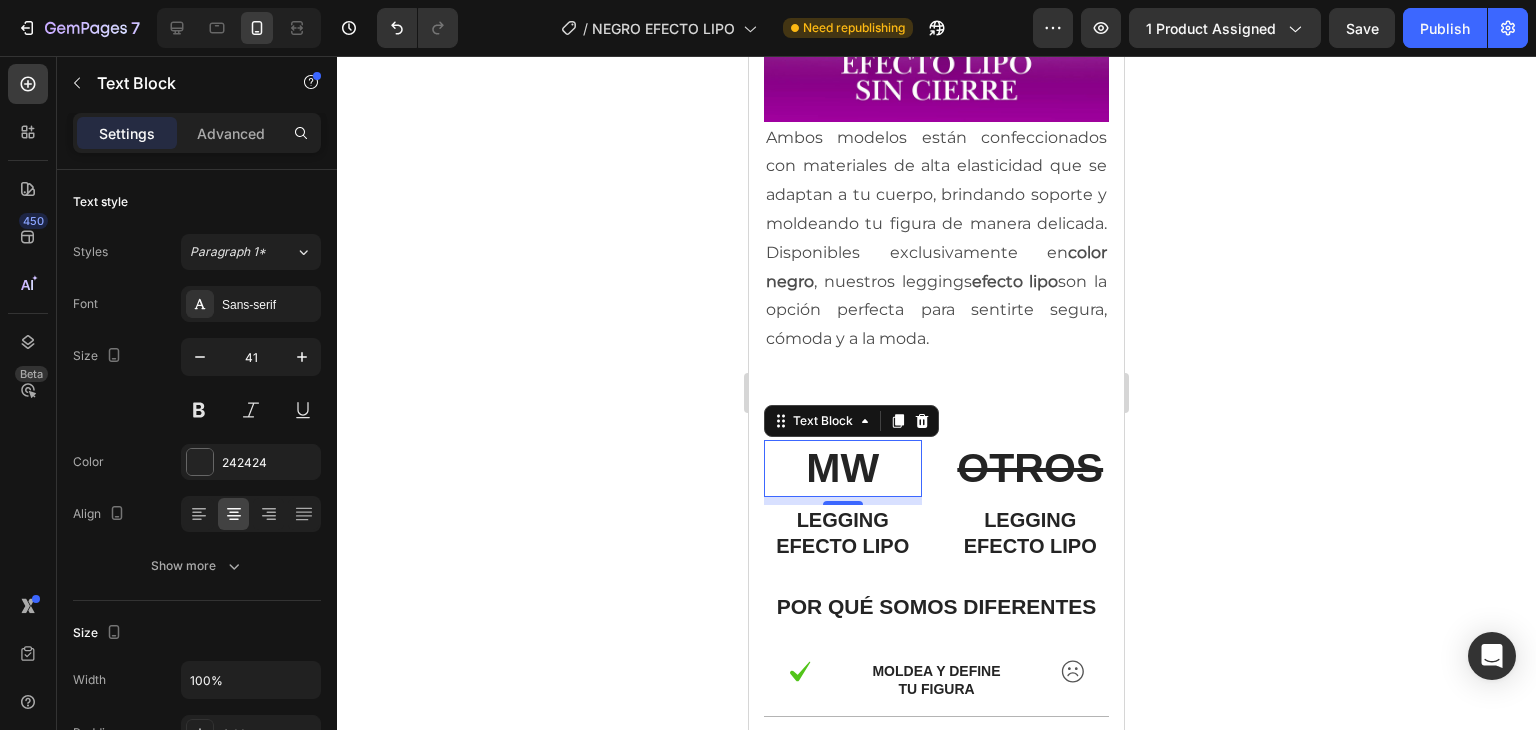 click on "MW" at bounding box center [843, 468] 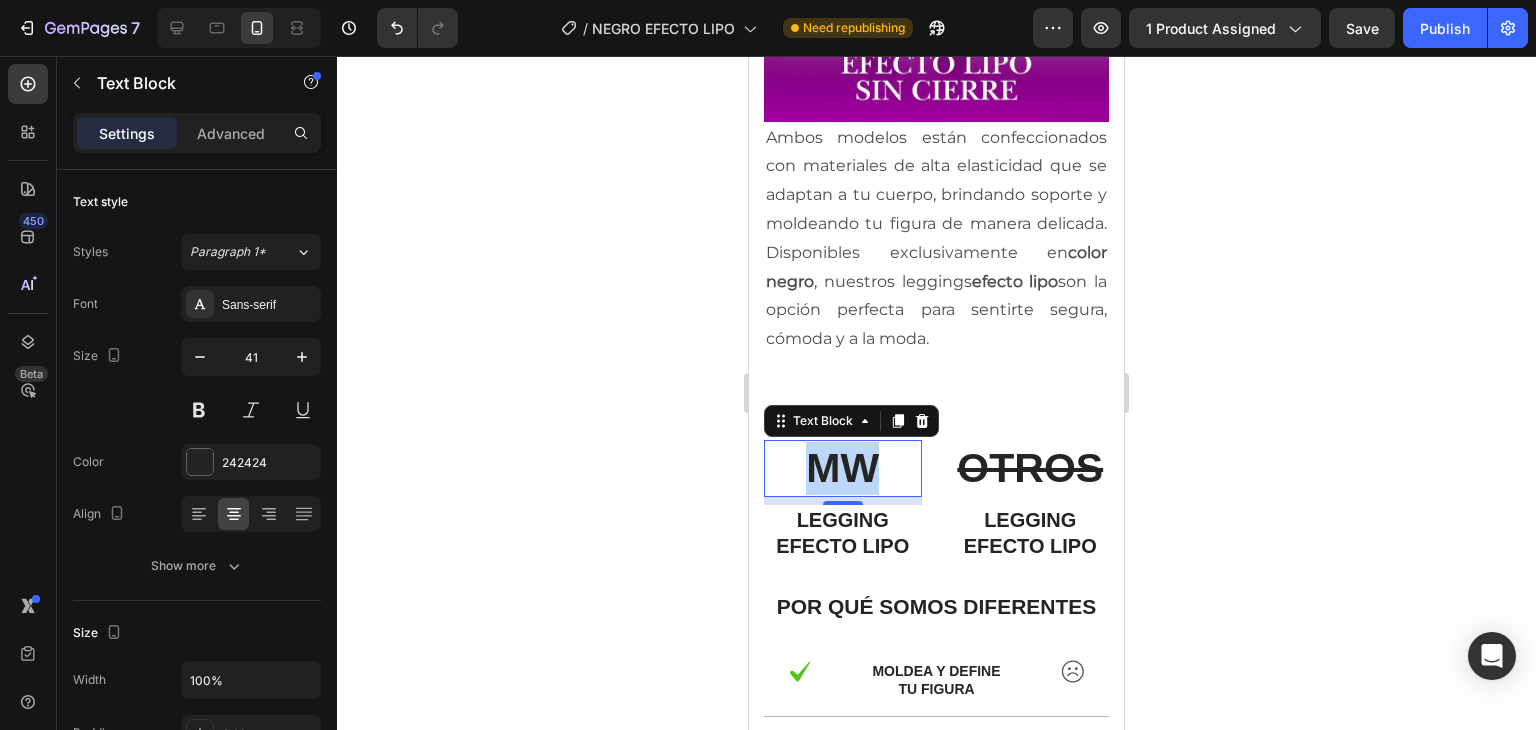 click on "MW" at bounding box center [843, 468] 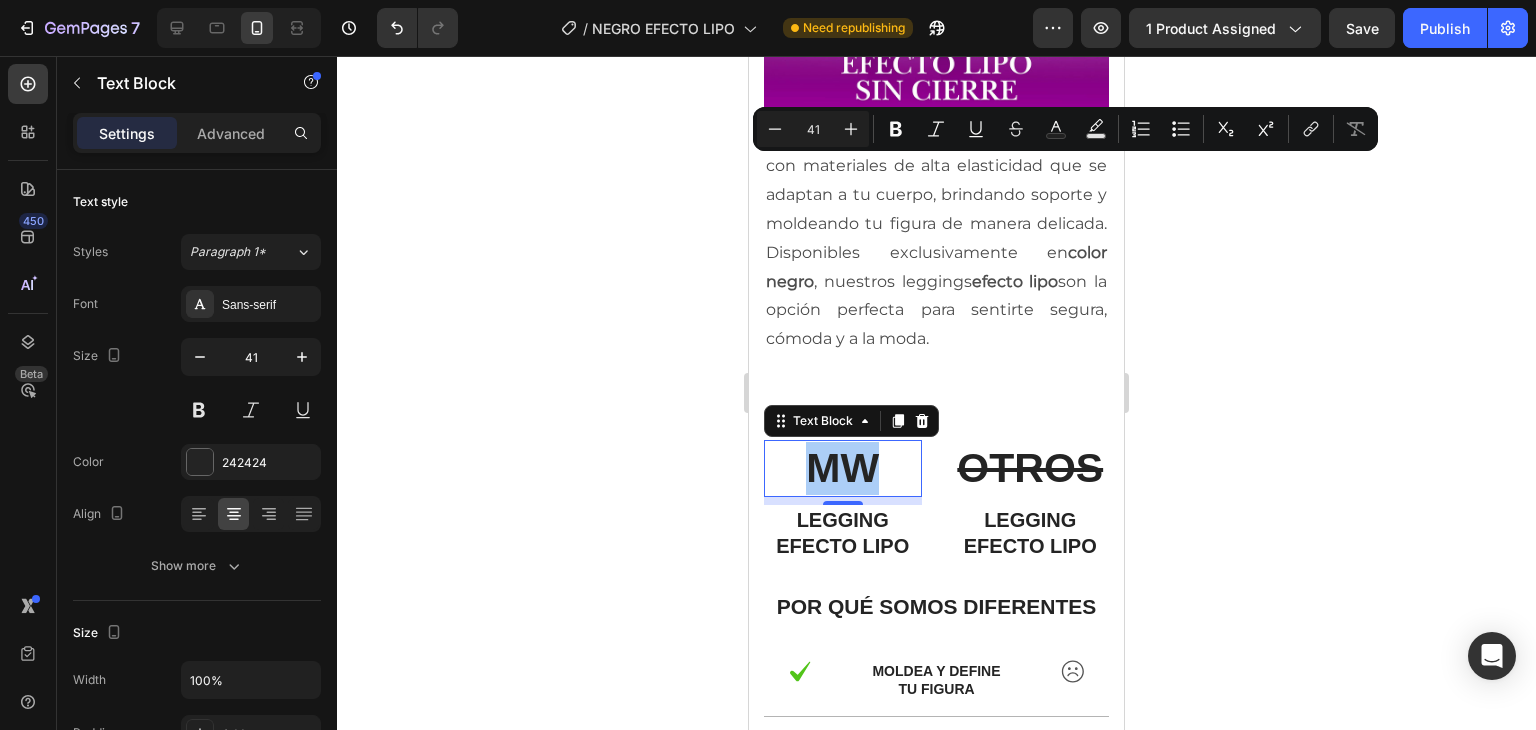 click 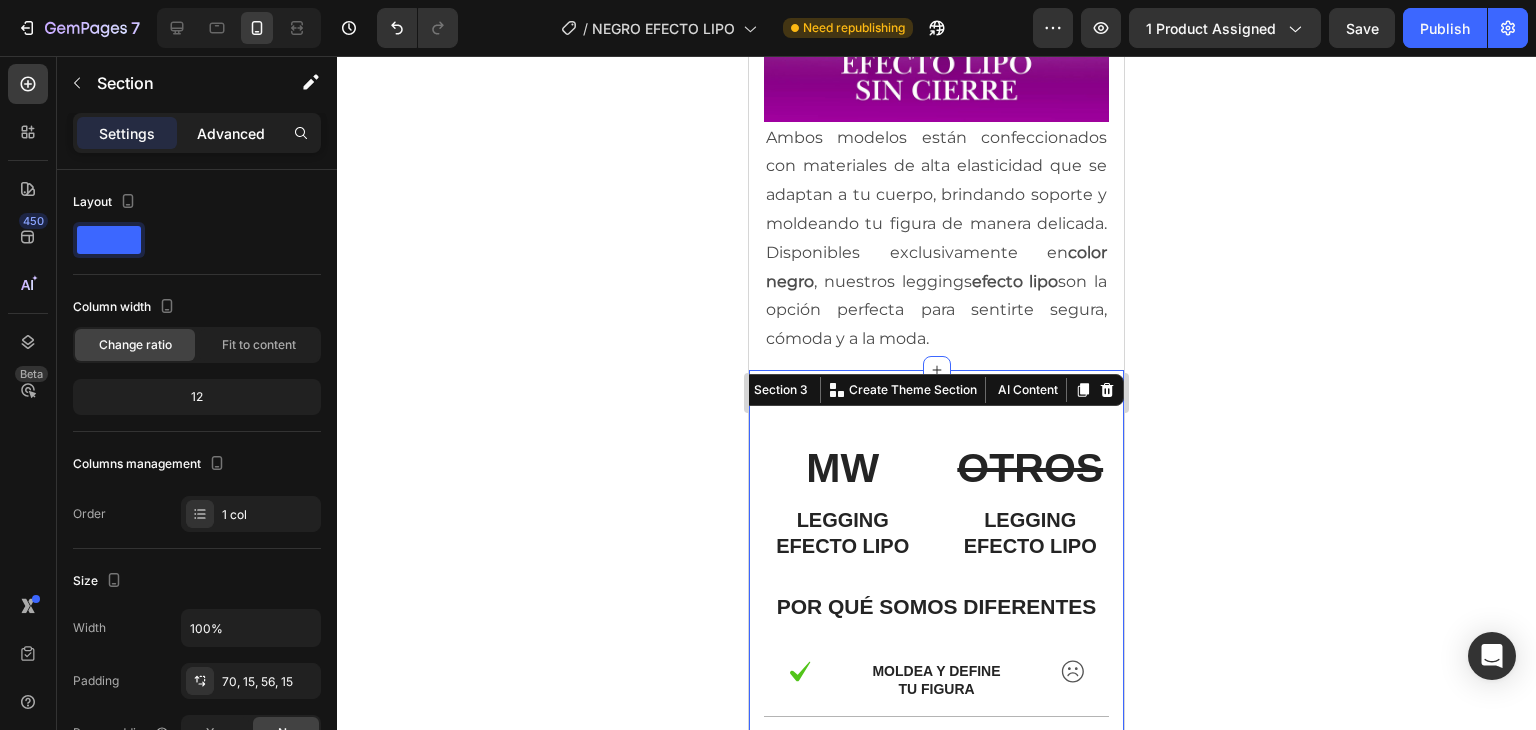 click on "Advanced" at bounding box center [231, 133] 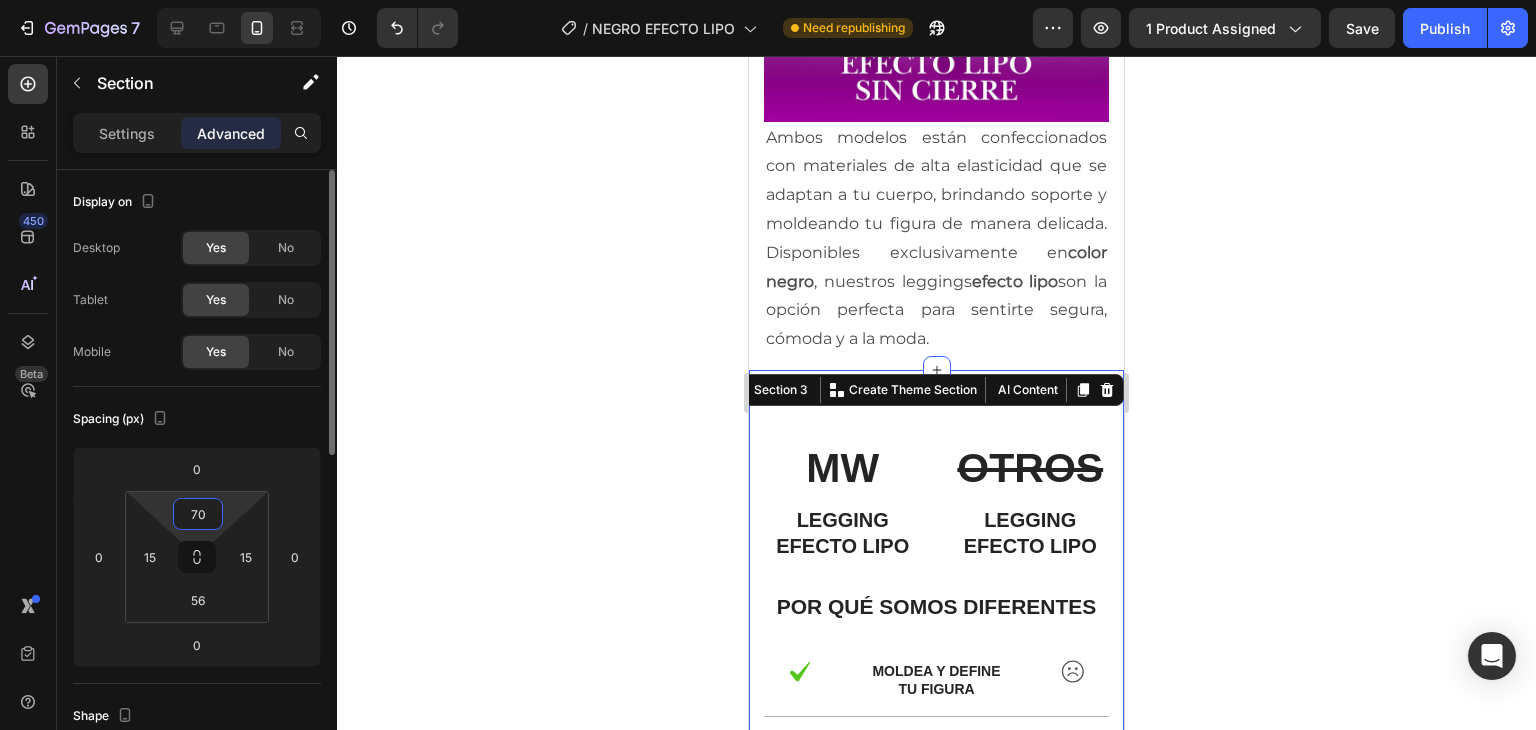 click on "70" at bounding box center [198, 514] 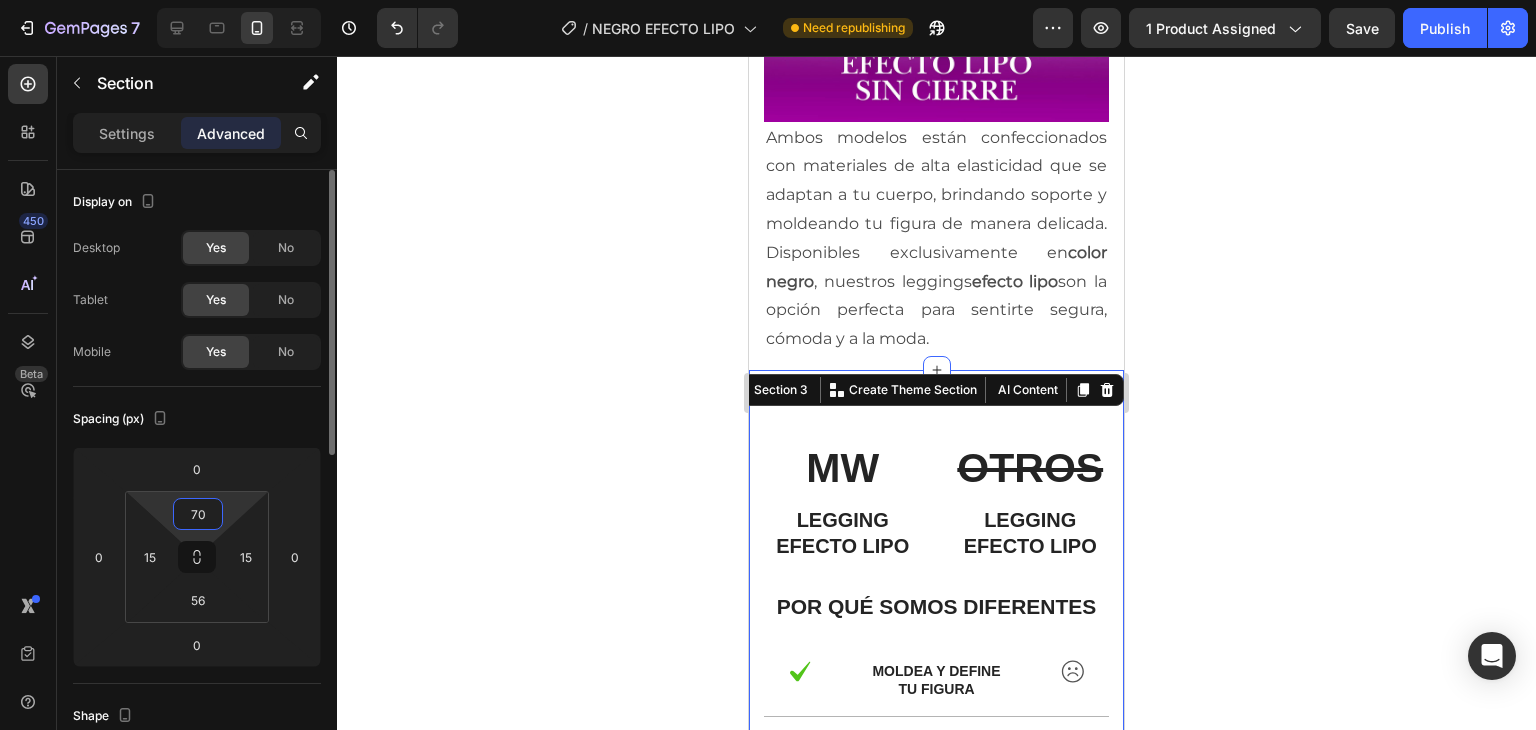 type on "7" 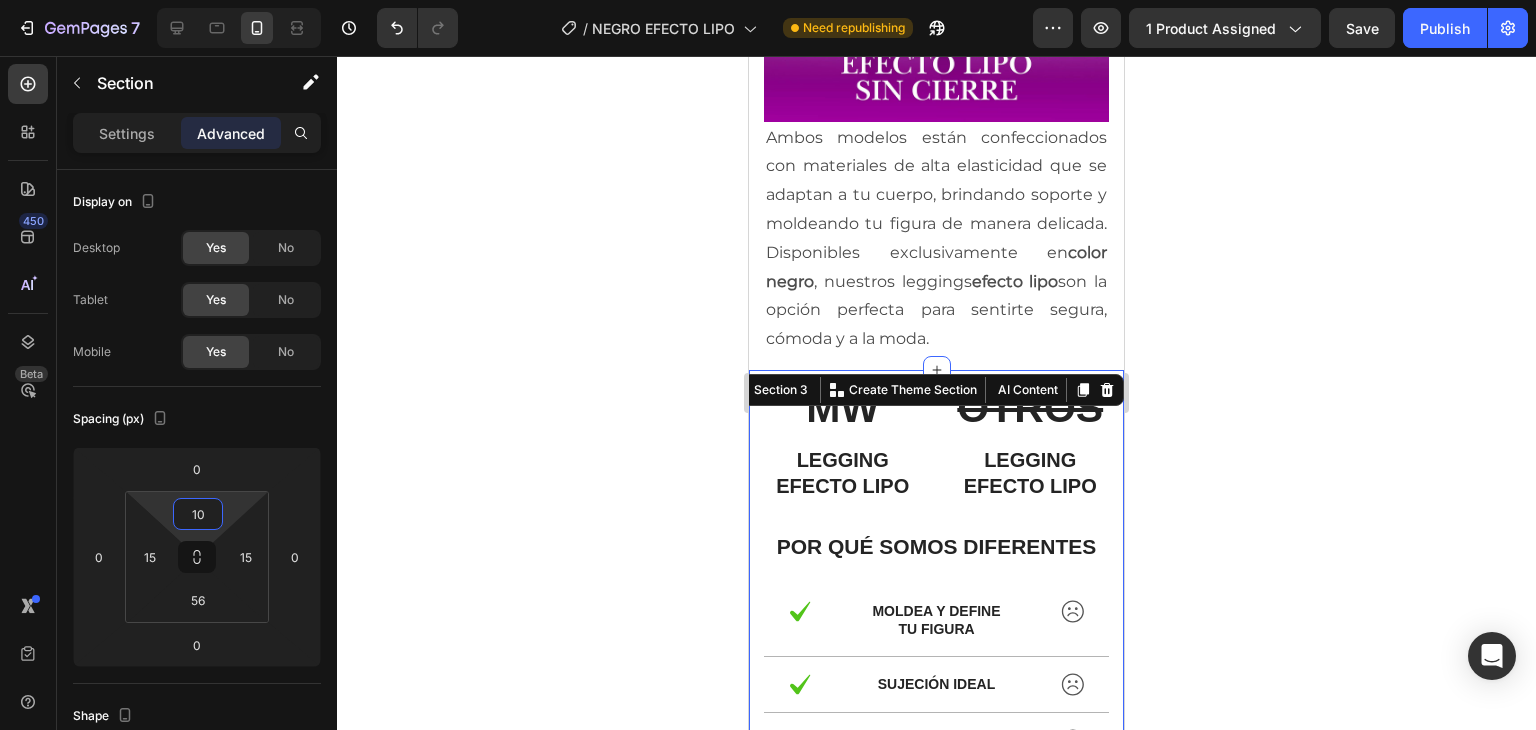 type on "10" 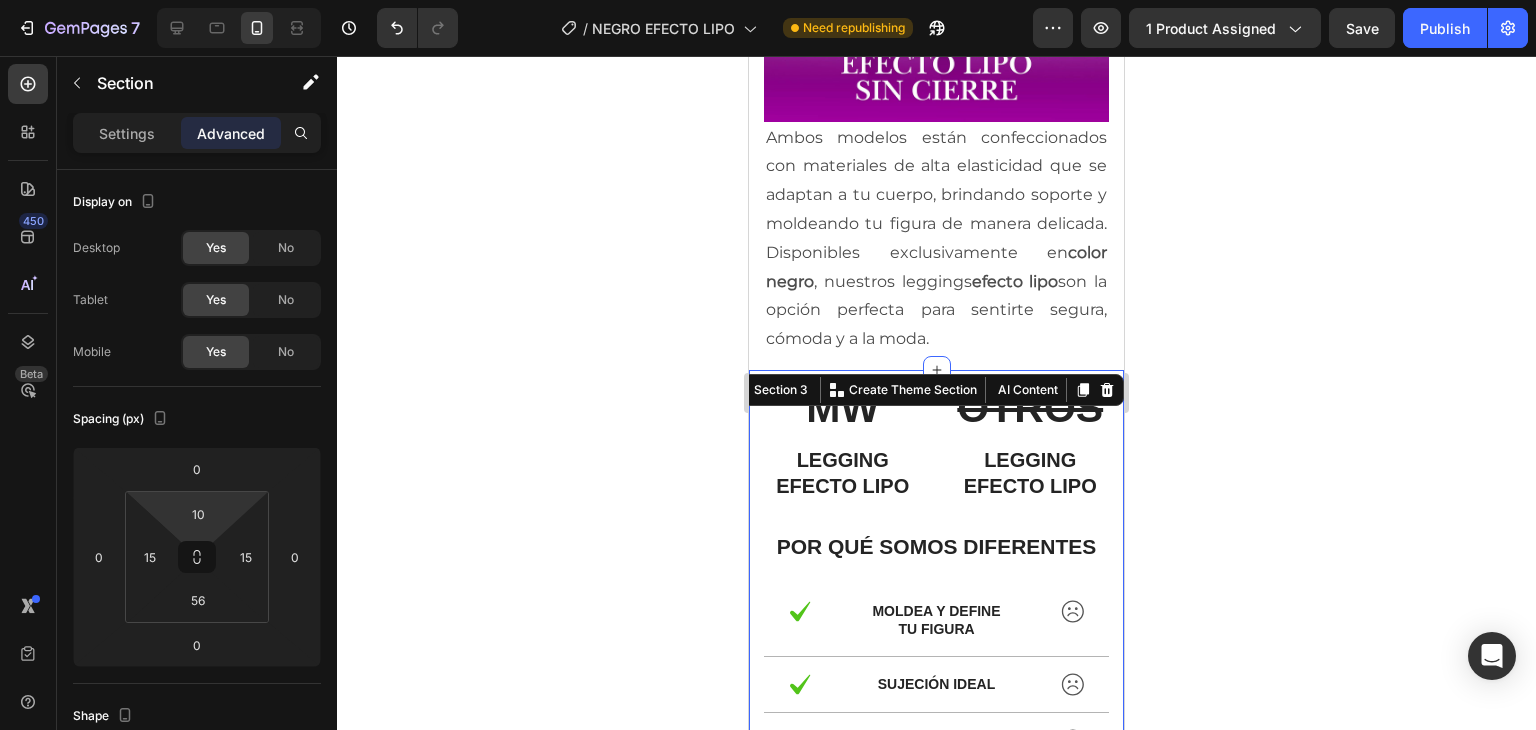 click 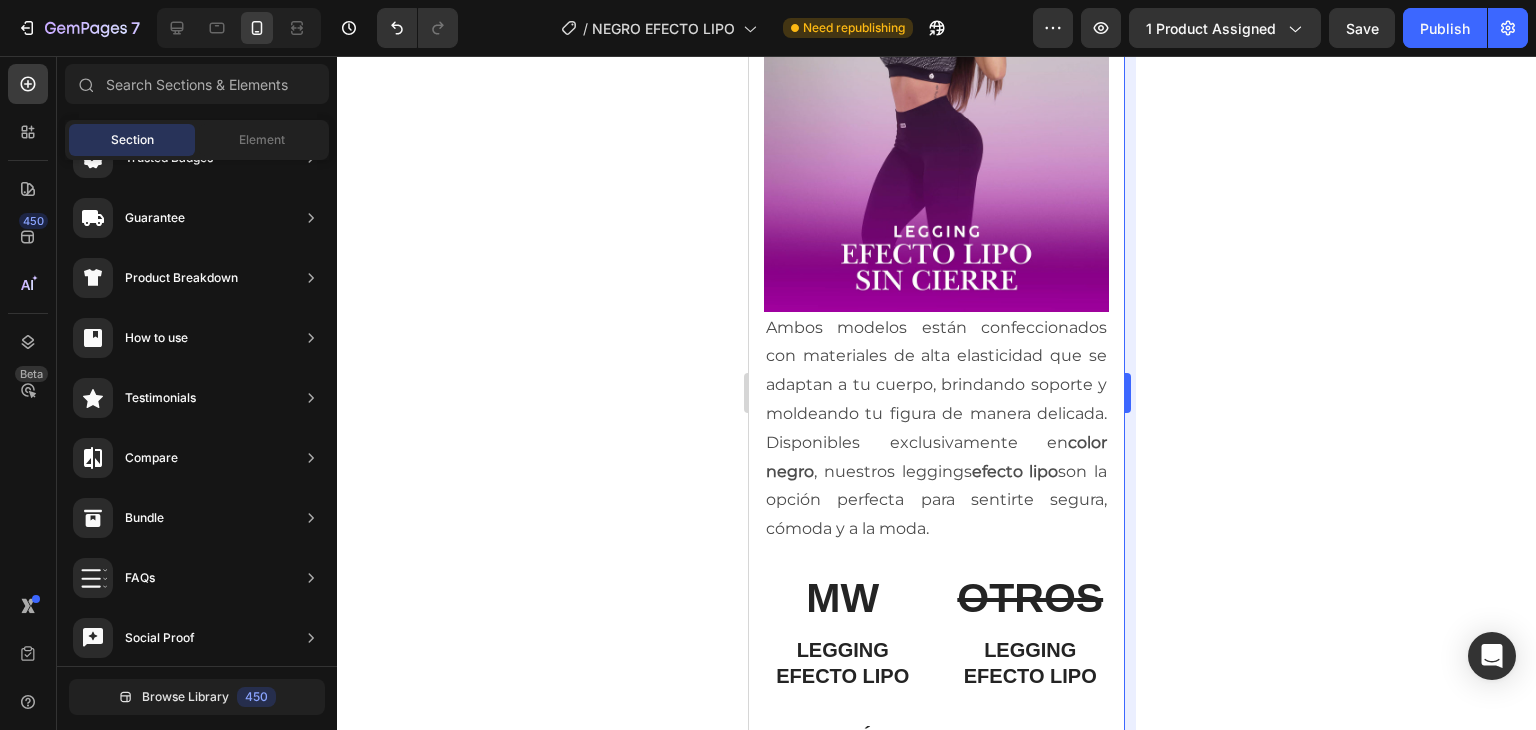 scroll, scrollTop: 4911, scrollLeft: 0, axis: vertical 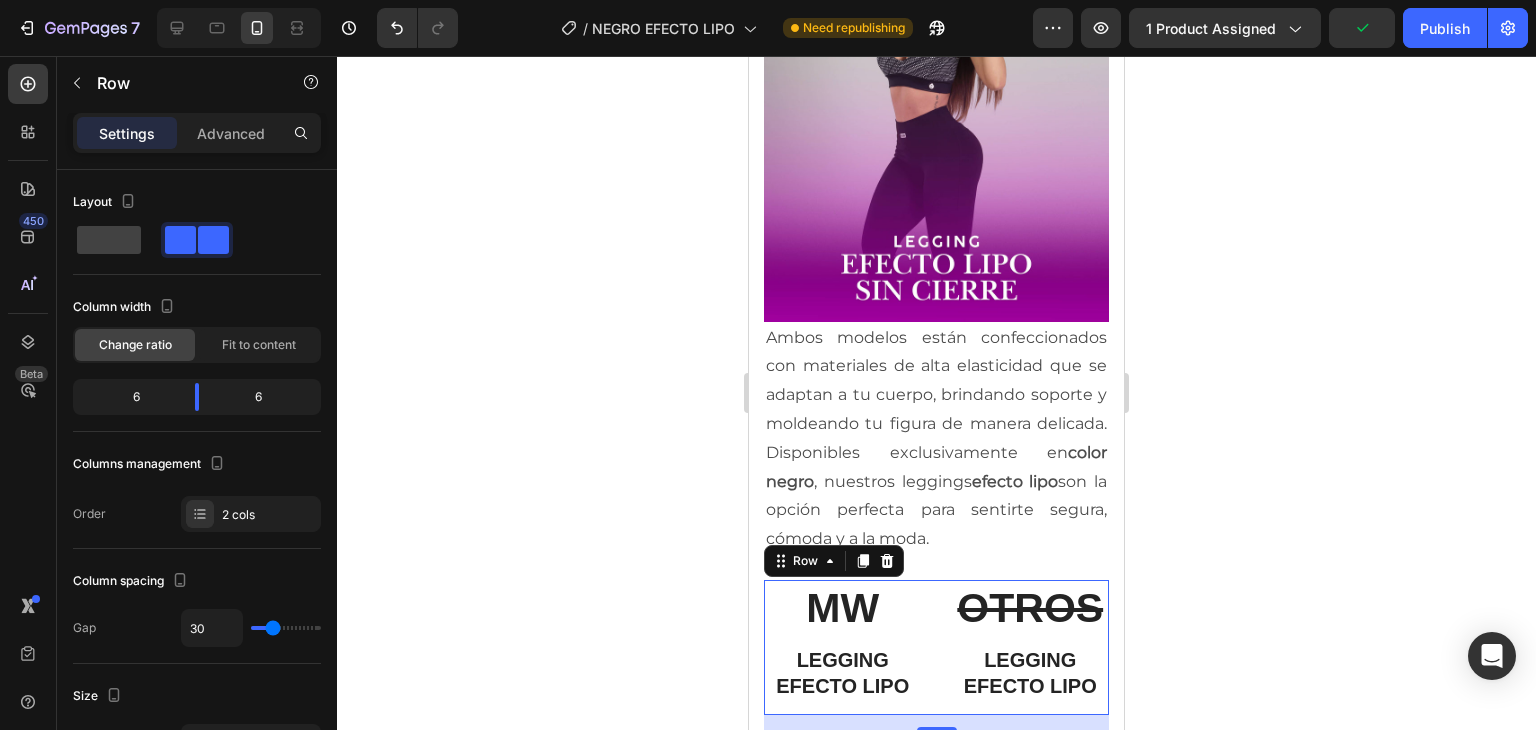 click 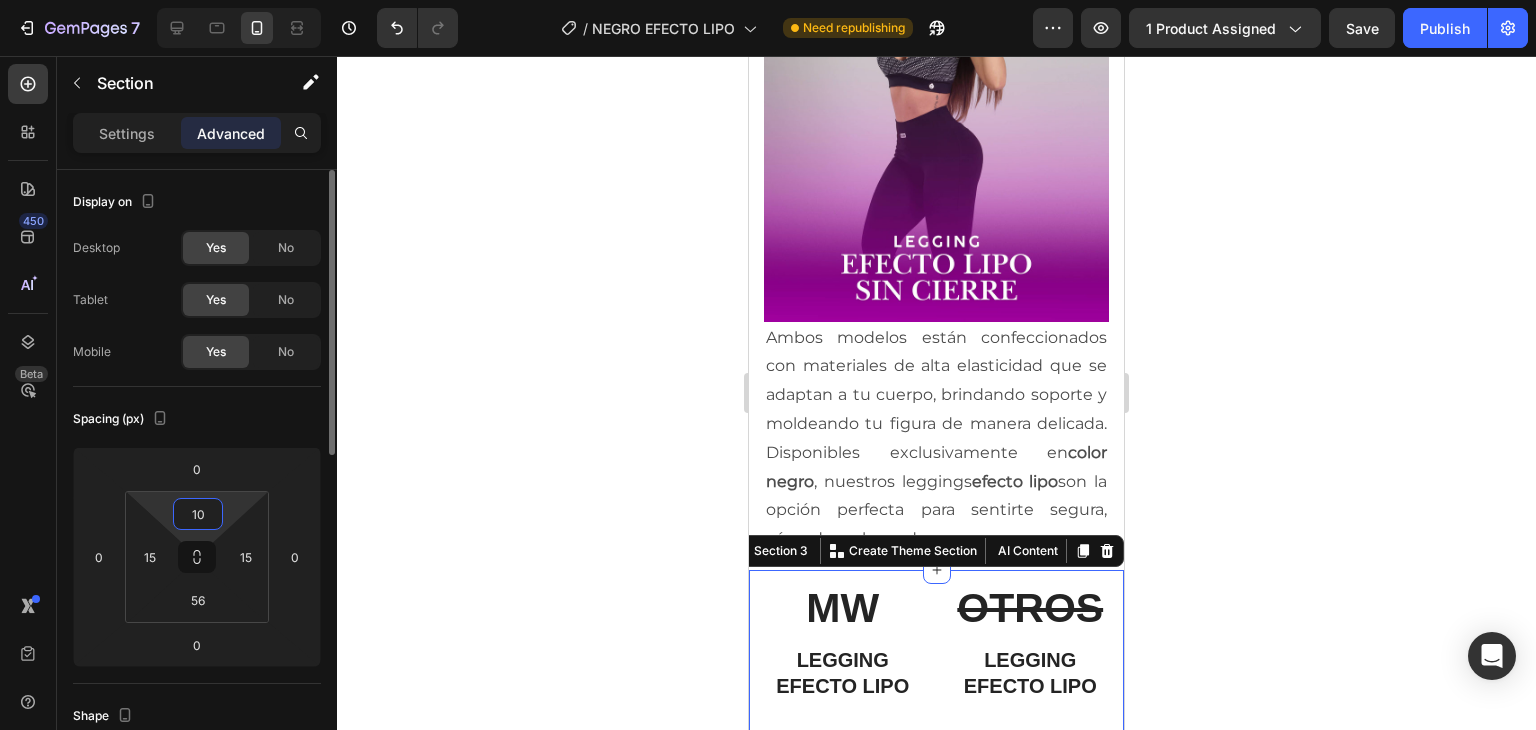 click on "10" at bounding box center (198, 514) 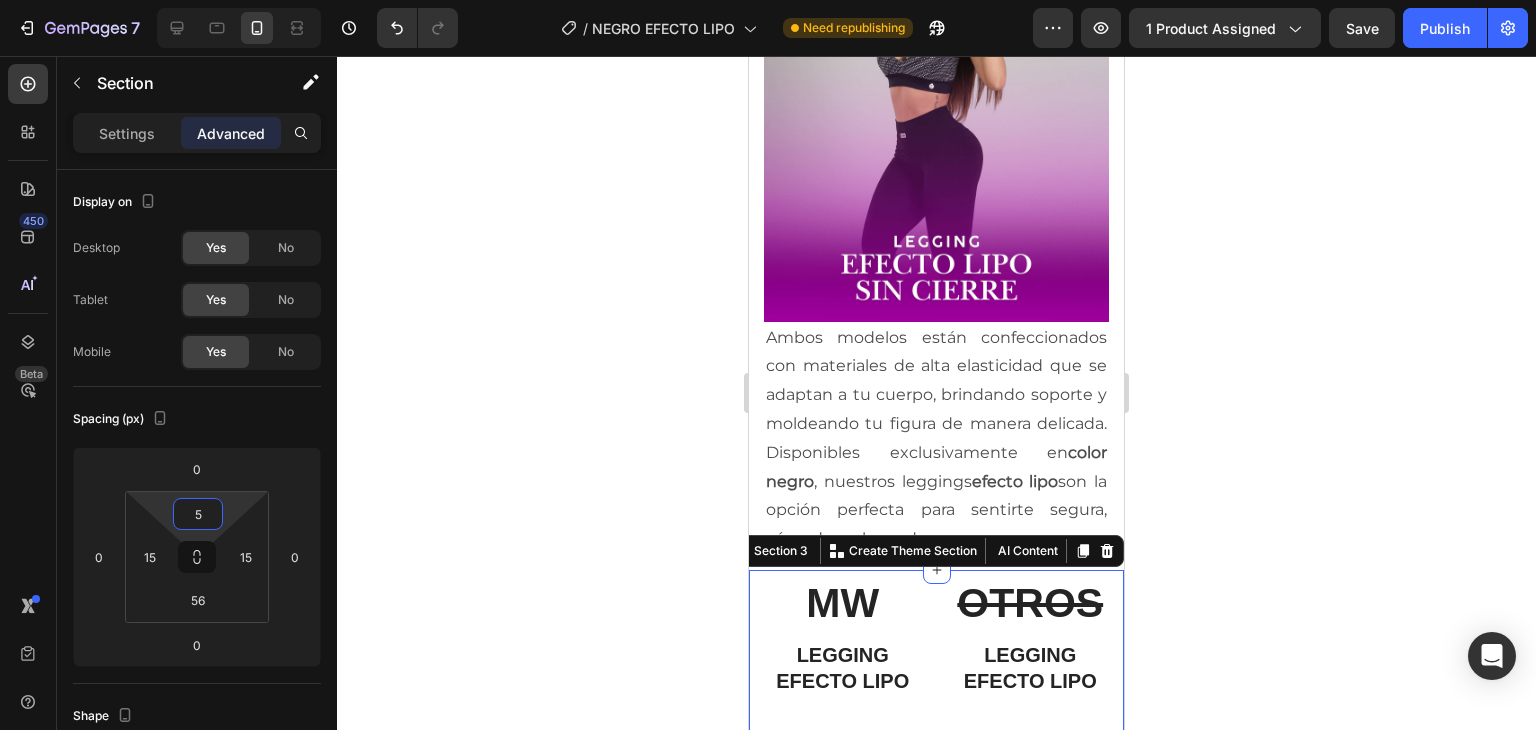 type on "5" 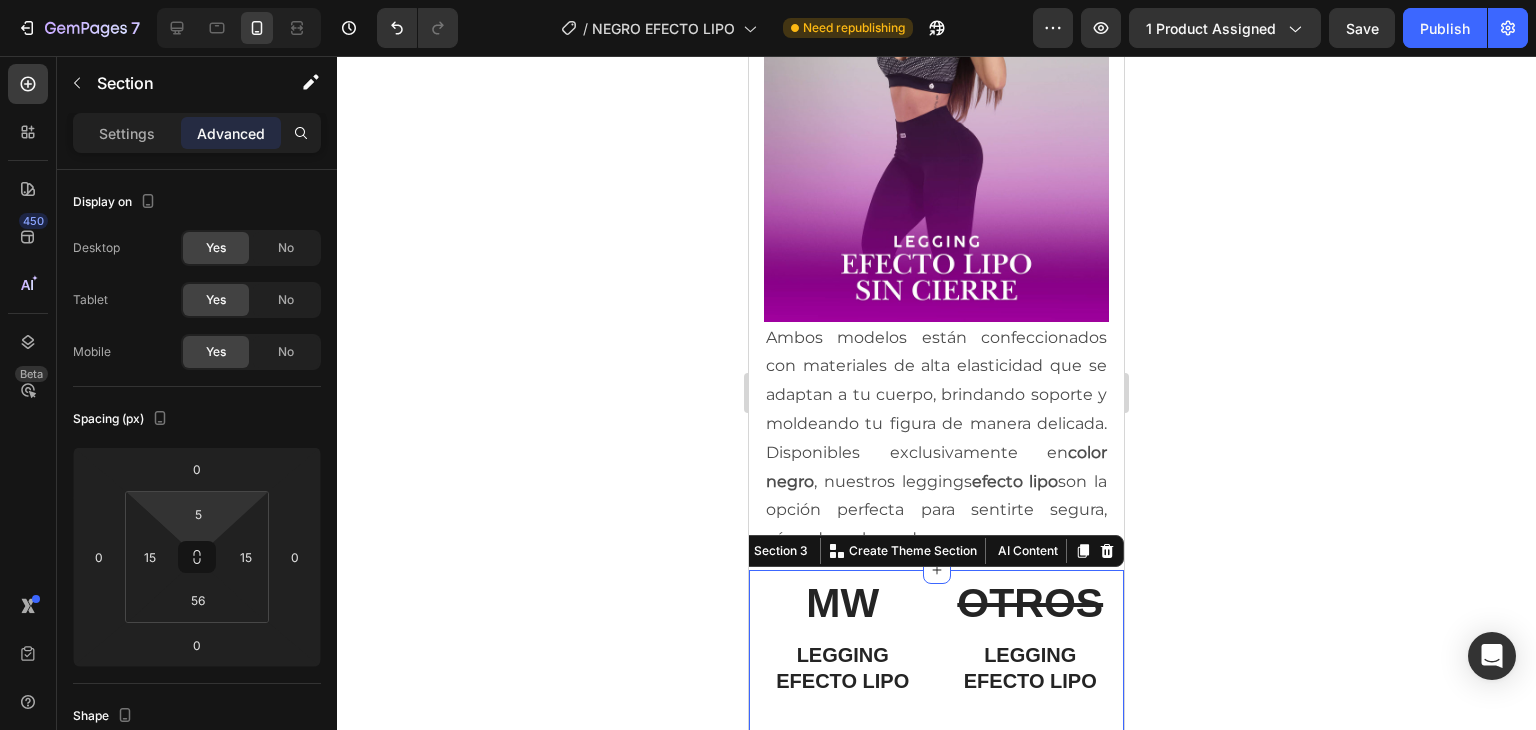 click 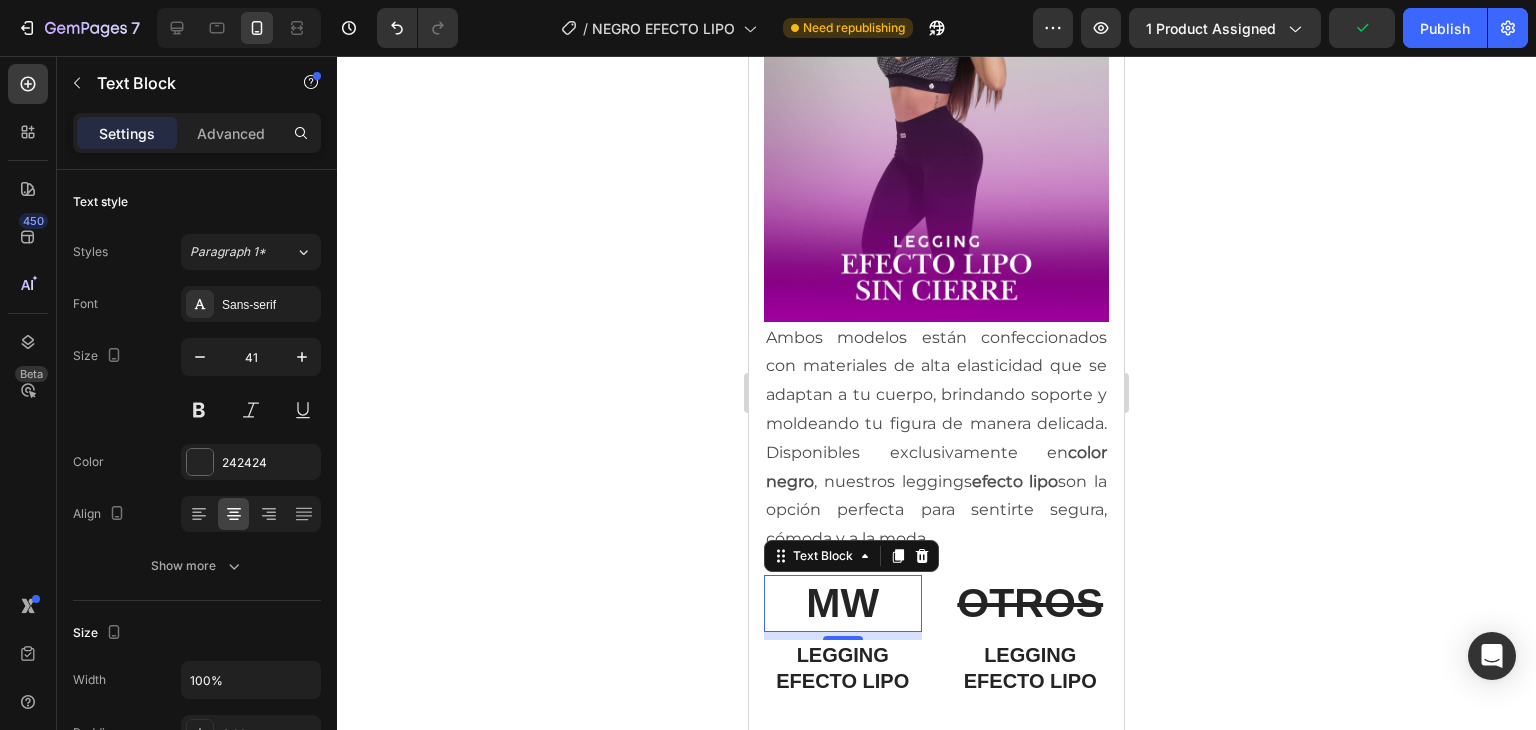 click 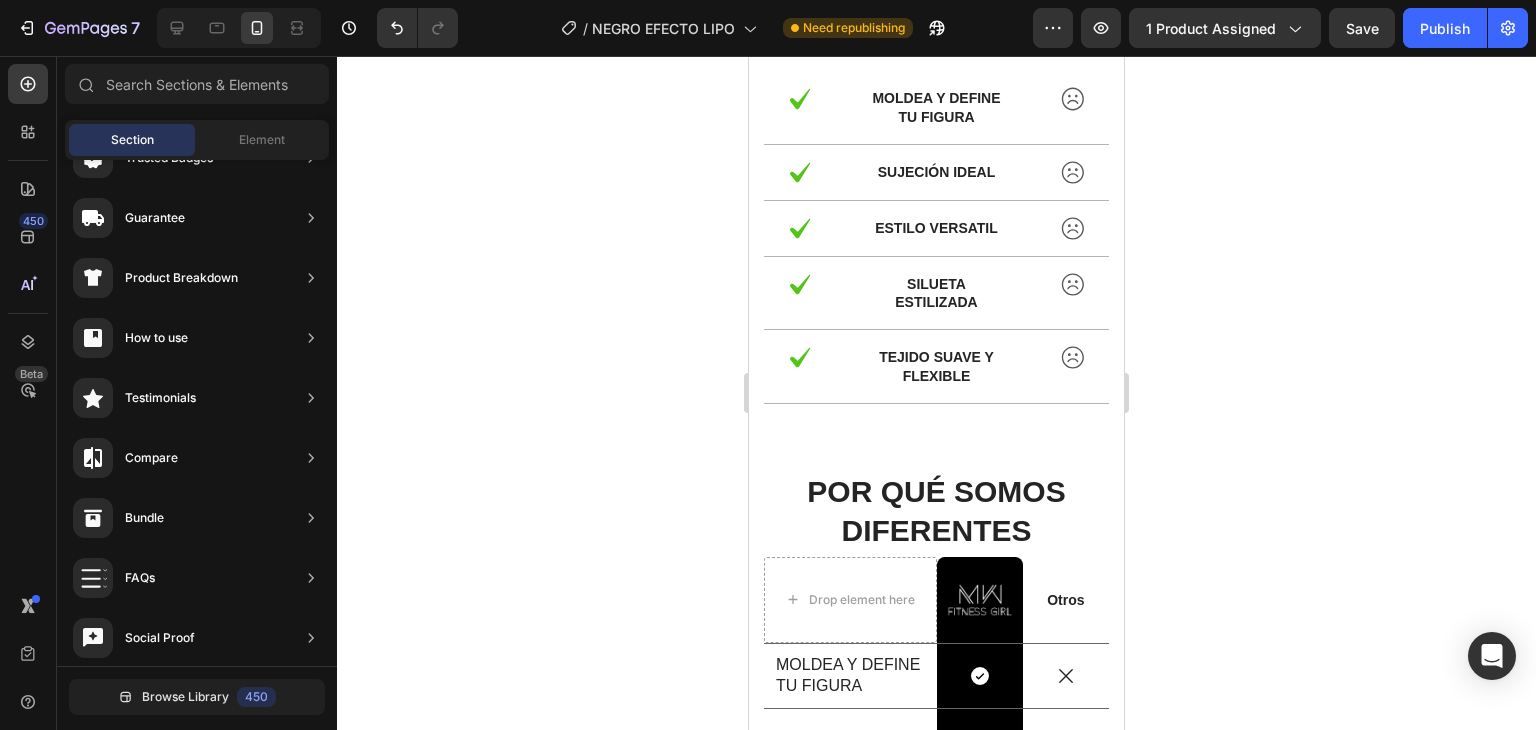 scroll, scrollTop: 5392, scrollLeft: 0, axis: vertical 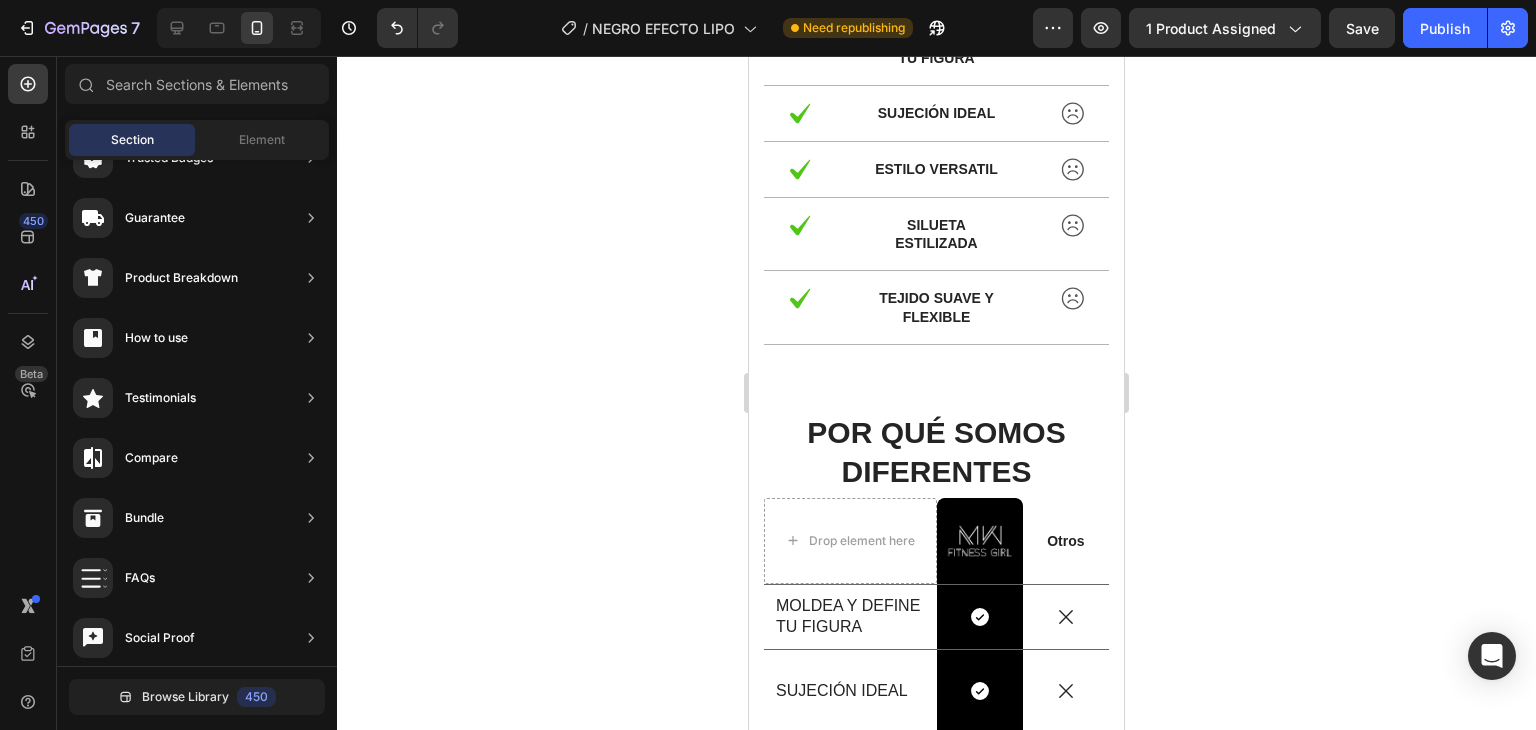 drag, startPoint x: 1113, startPoint y: 485, endPoint x: 1893, endPoint y: 537, distance: 781.7314 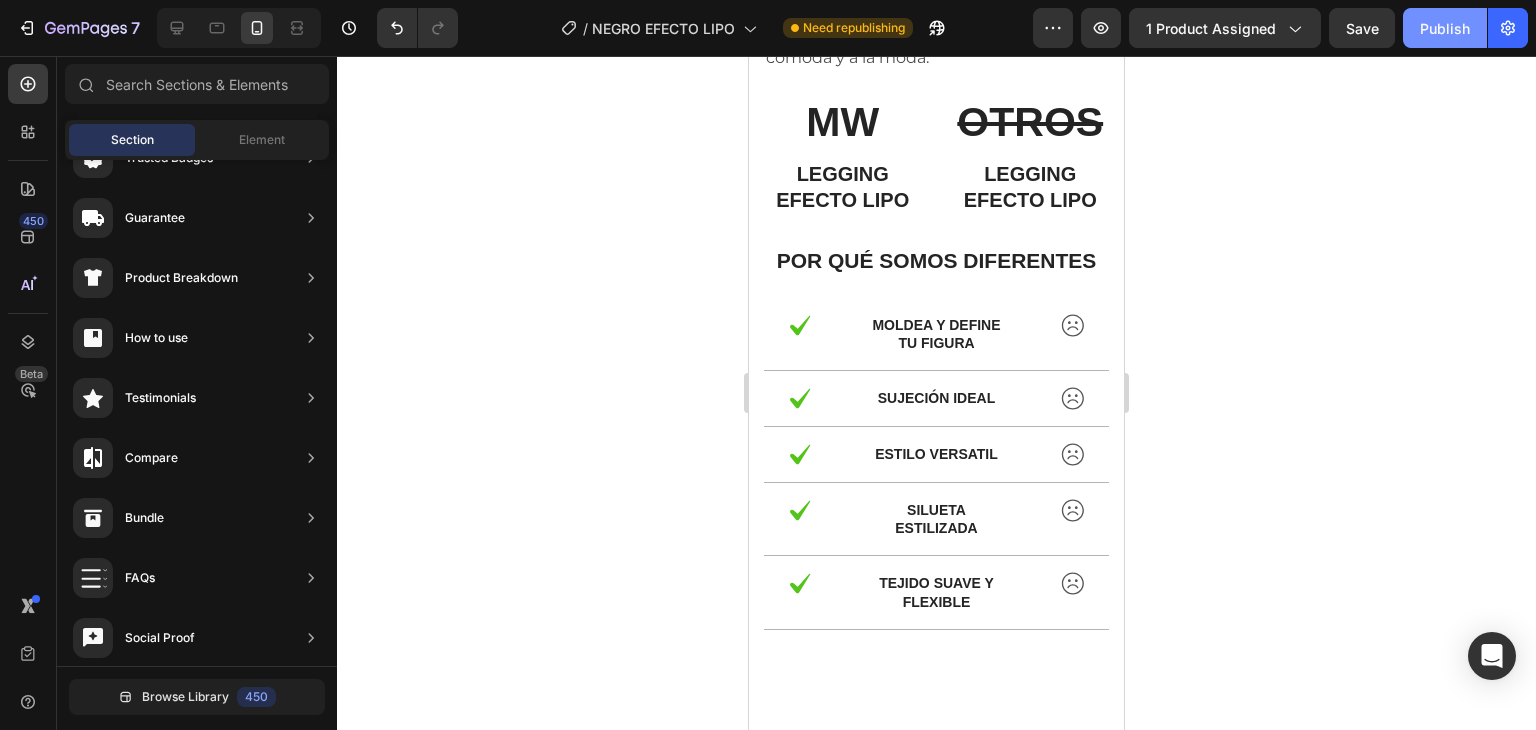 scroll, scrollTop: 4869, scrollLeft: 0, axis: vertical 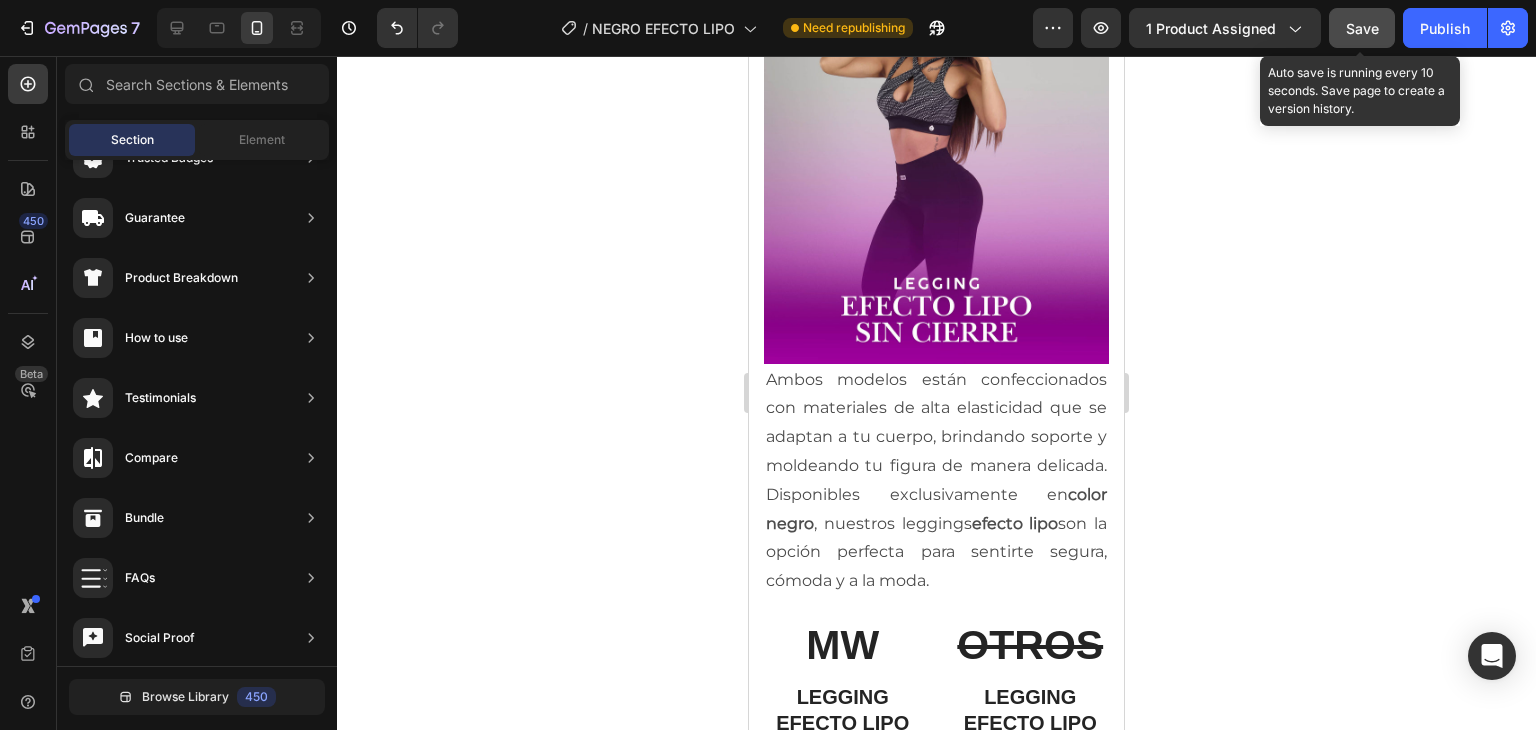 click on "Save" at bounding box center (1362, 28) 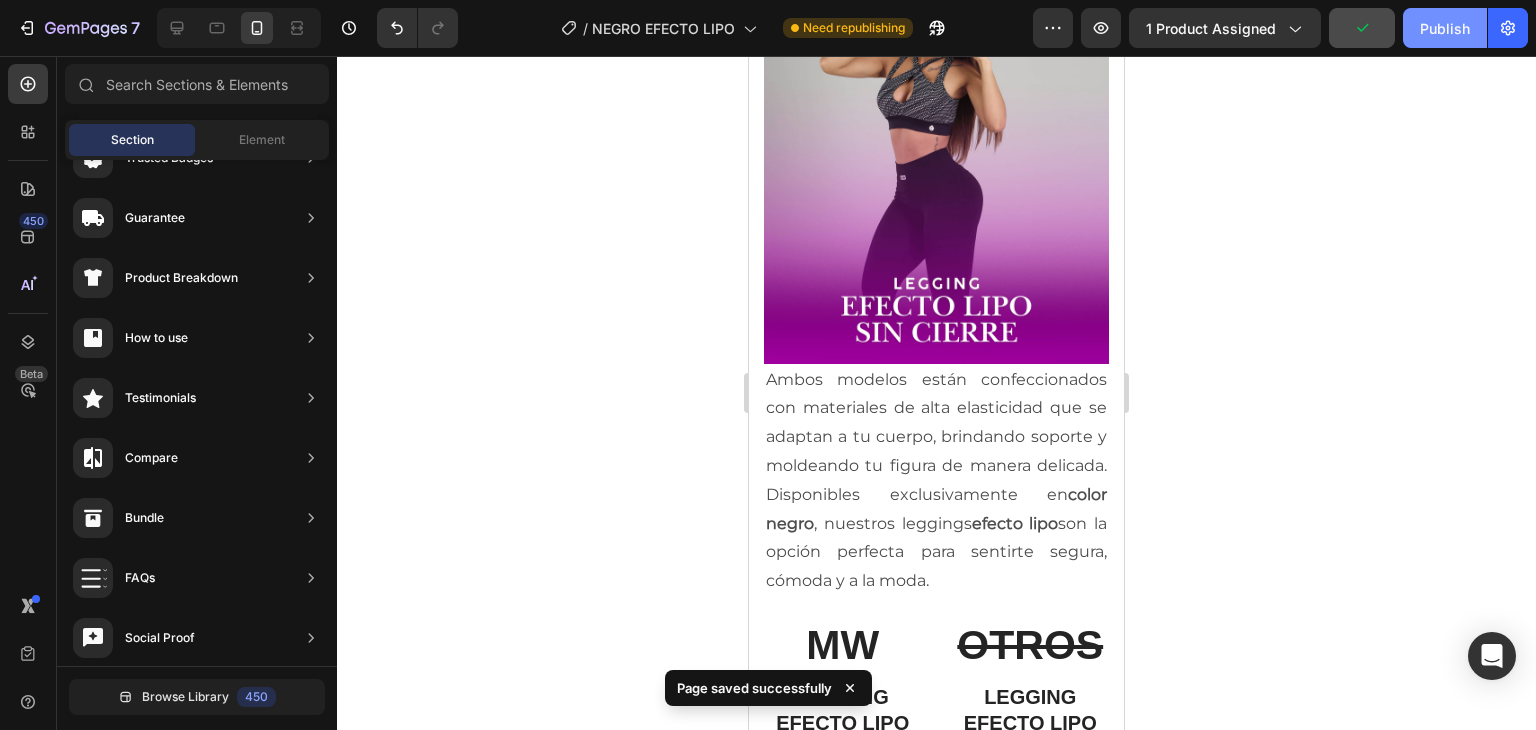 click on "Publish" at bounding box center (1445, 28) 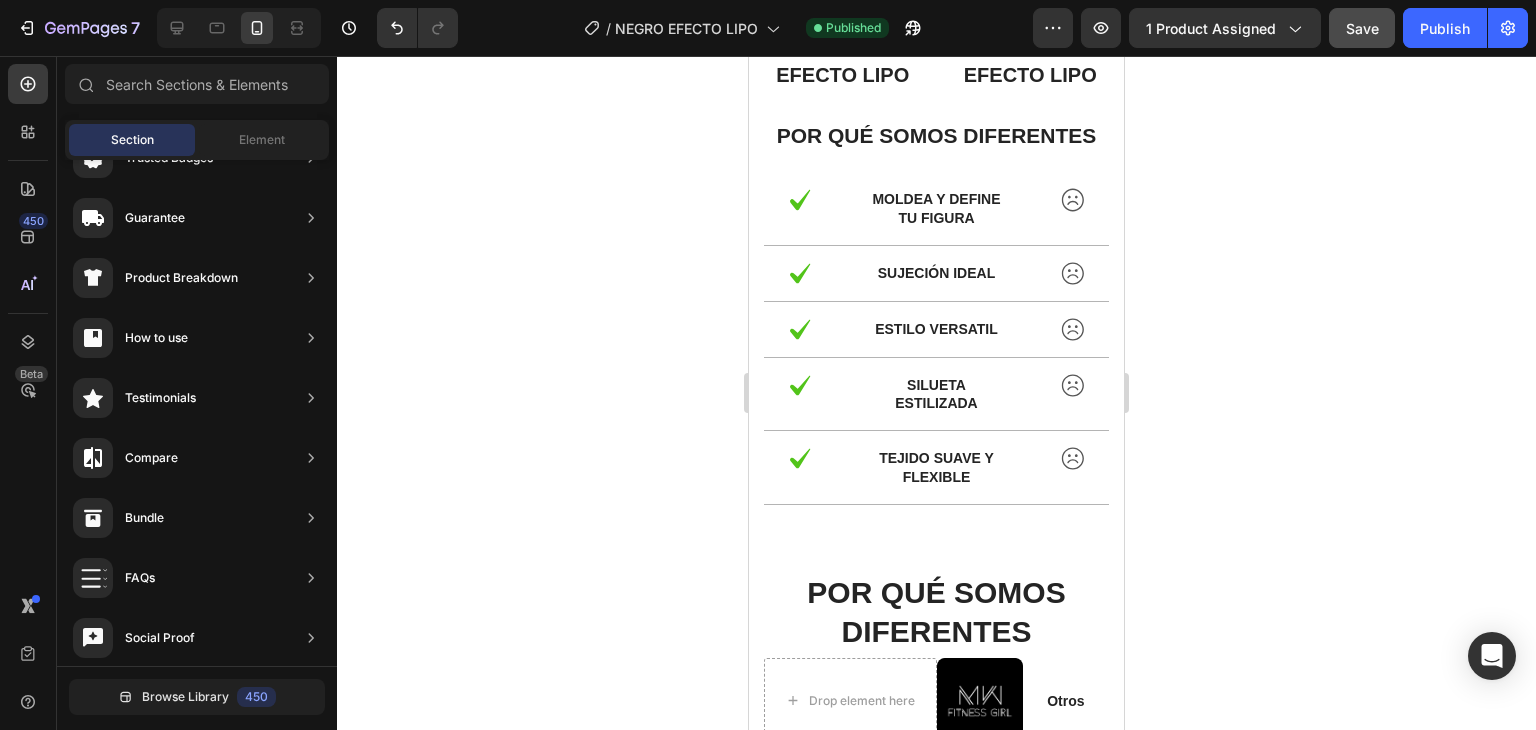 scroll, scrollTop: 5222, scrollLeft: 0, axis: vertical 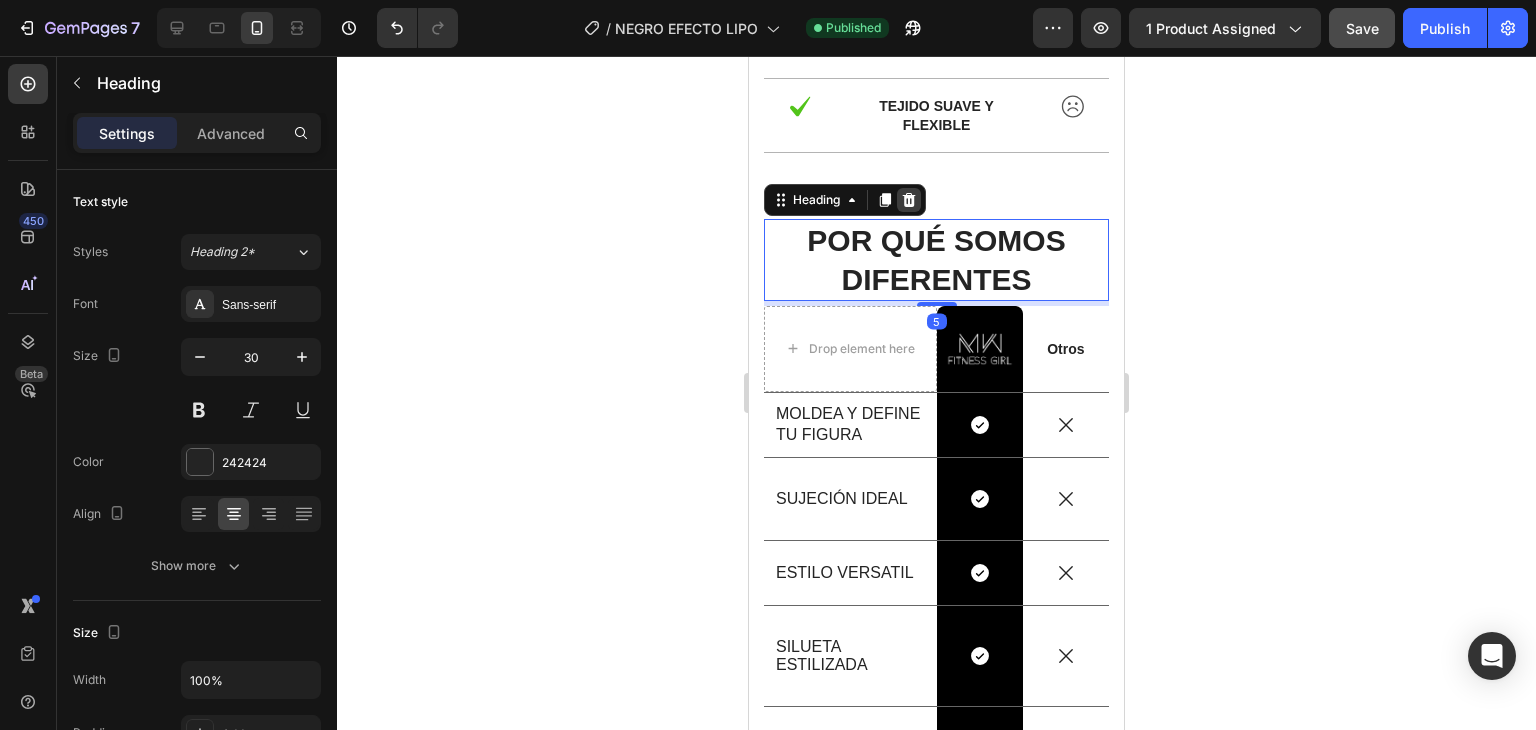 click at bounding box center [909, 200] 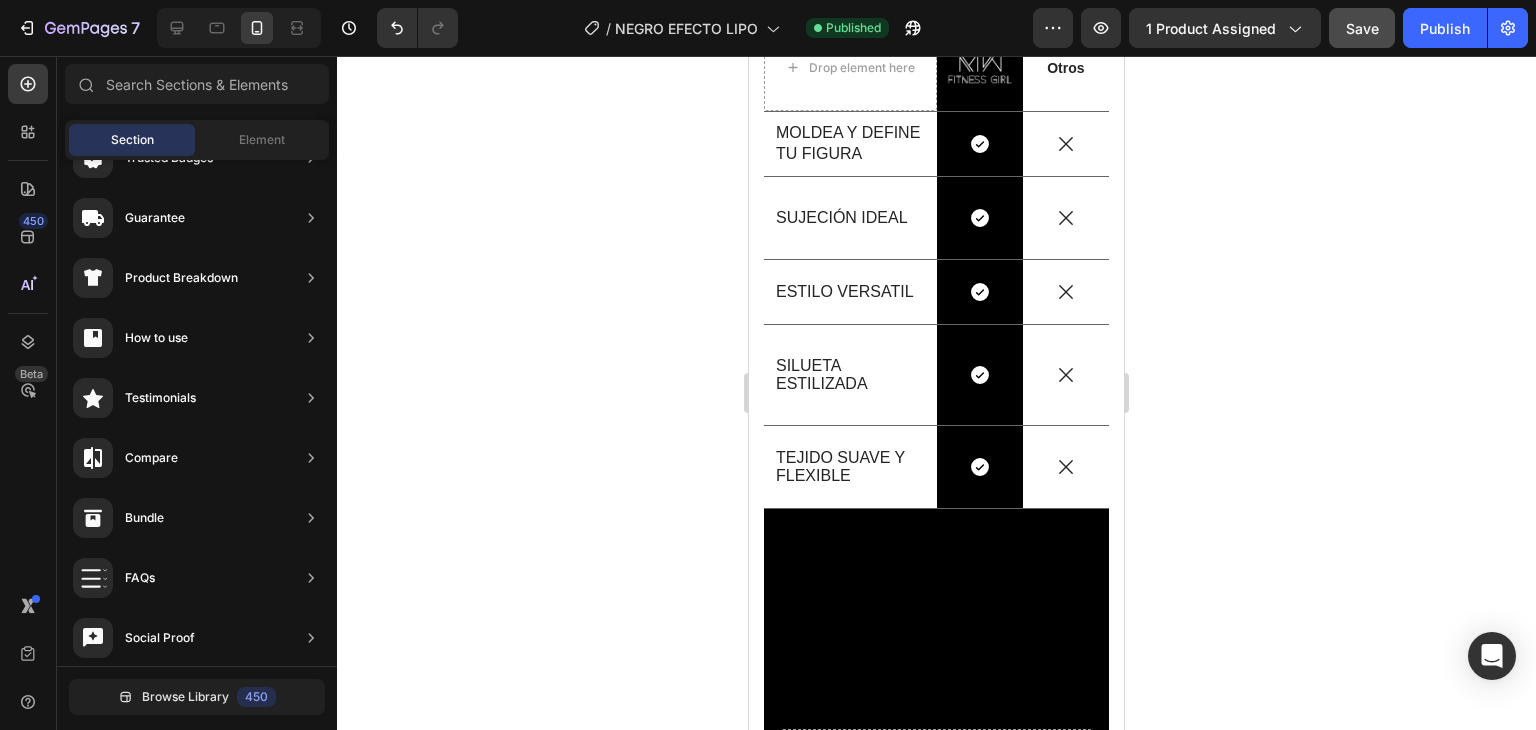 scroll, scrollTop: 5796, scrollLeft: 0, axis: vertical 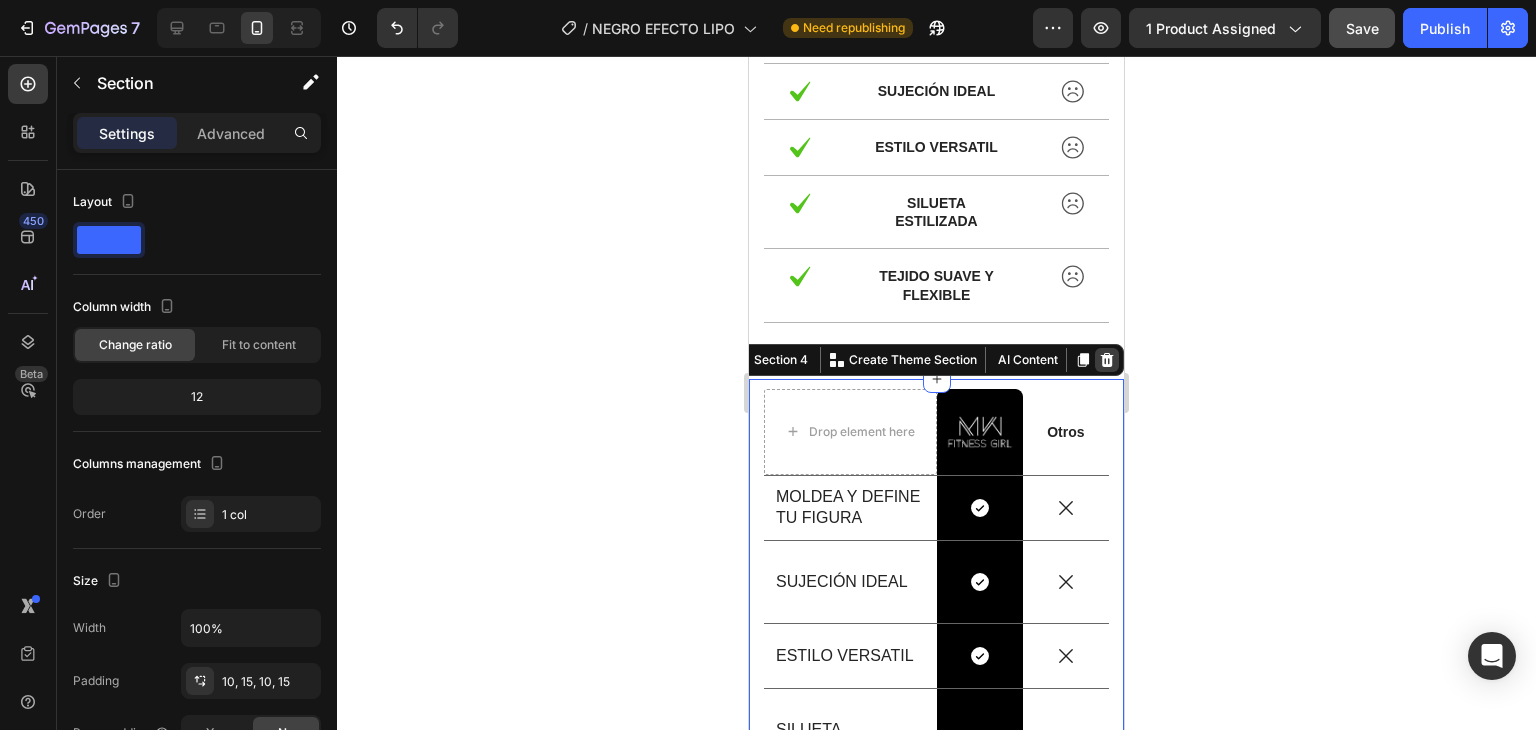 click 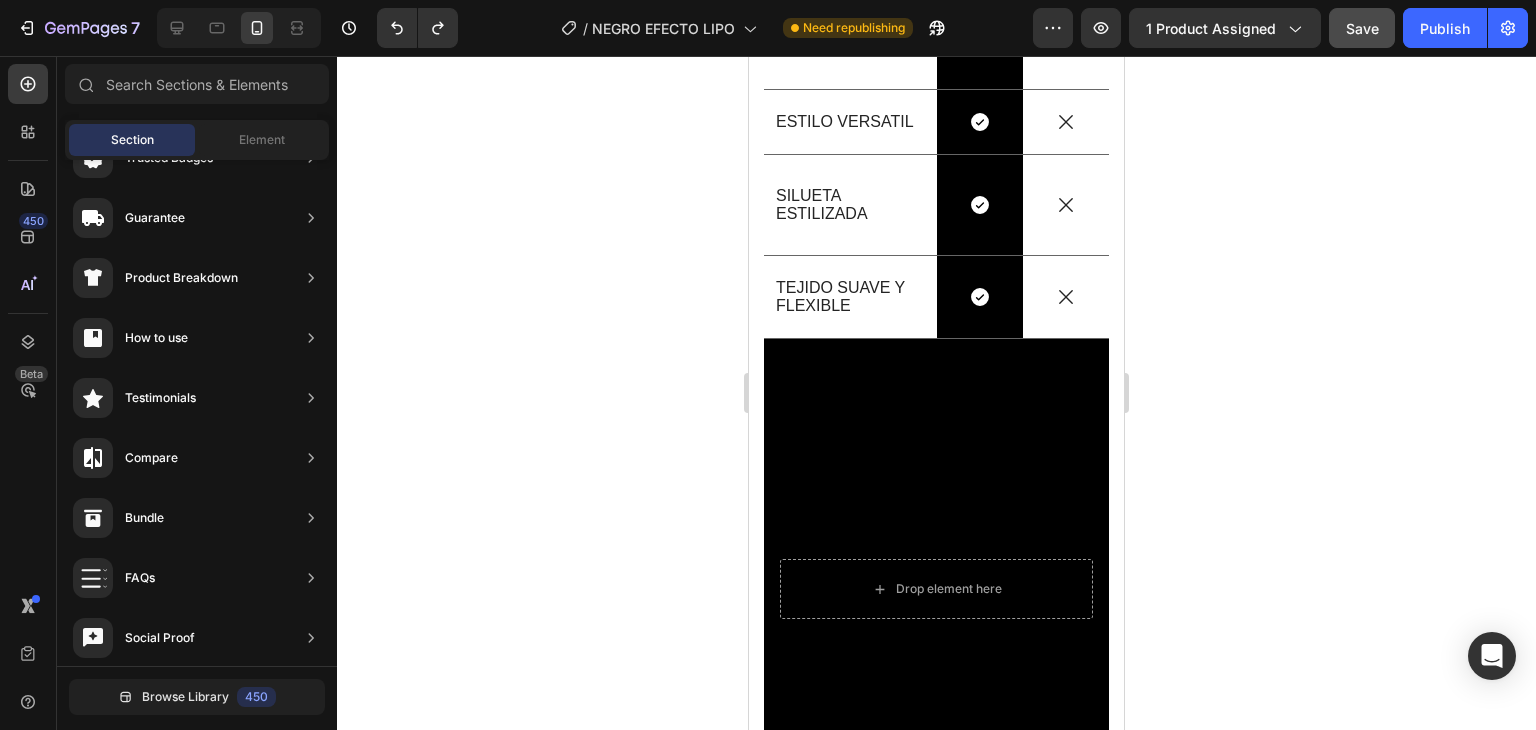 scroll, scrollTop: 5665, scrollLeft: 0, axis: vertical 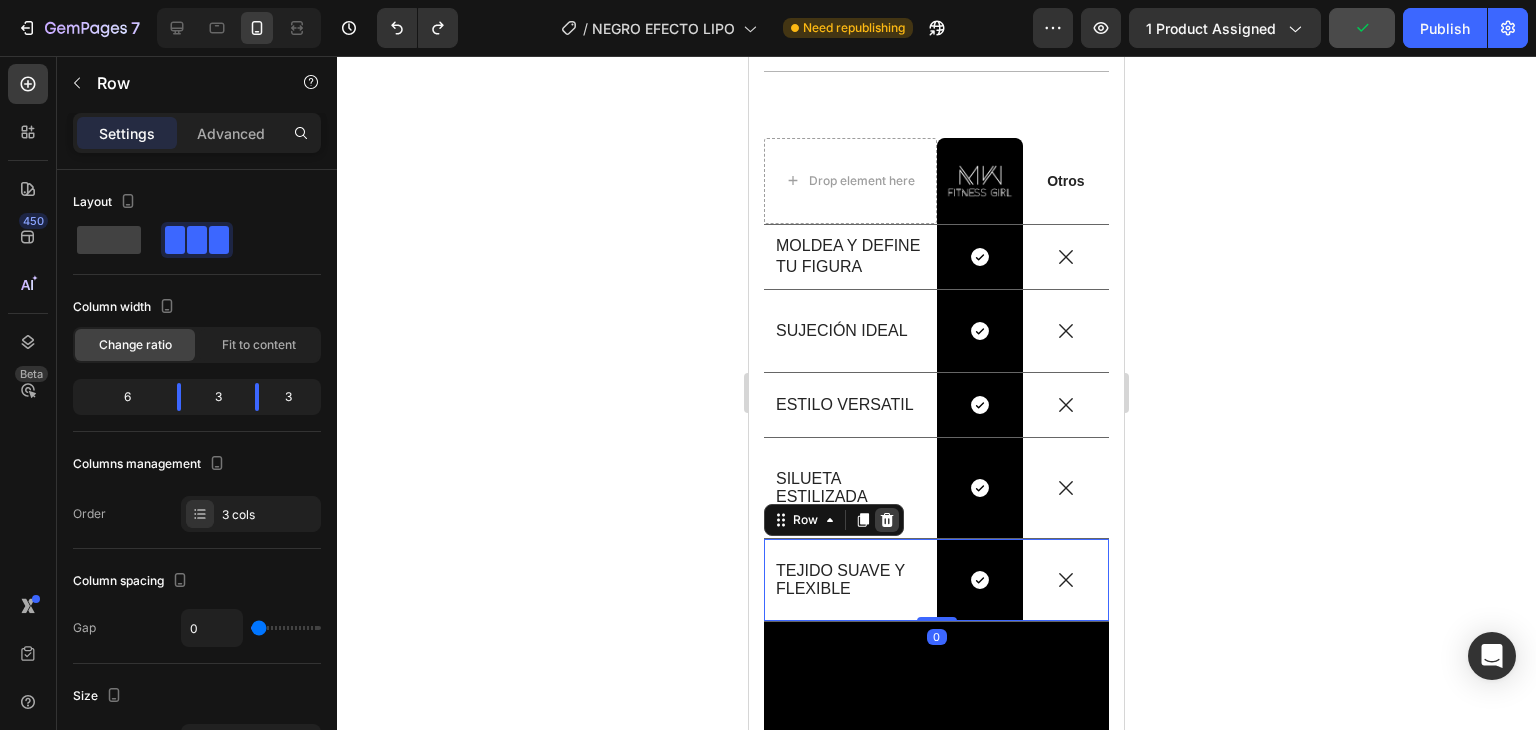 click at bounding box center [887, 520] 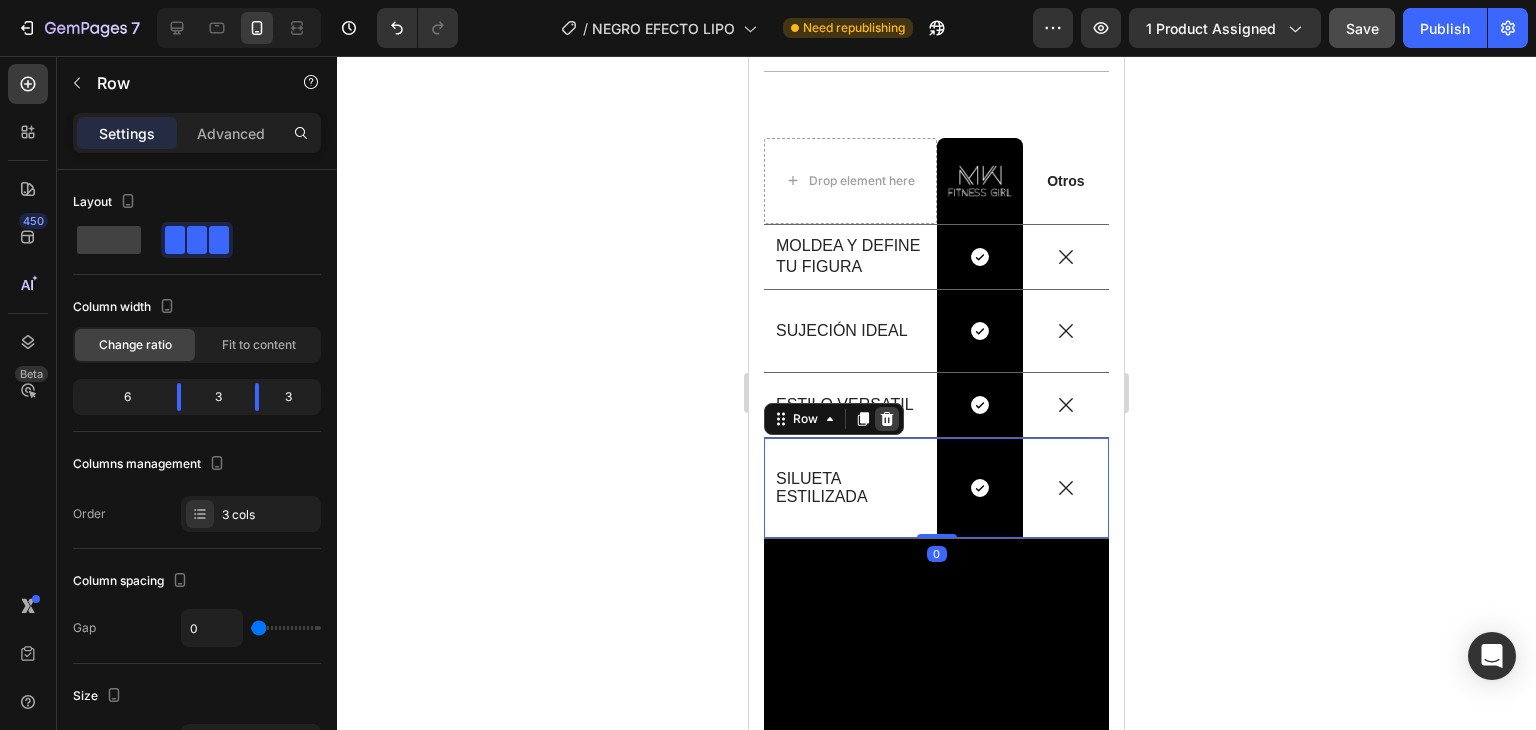 click 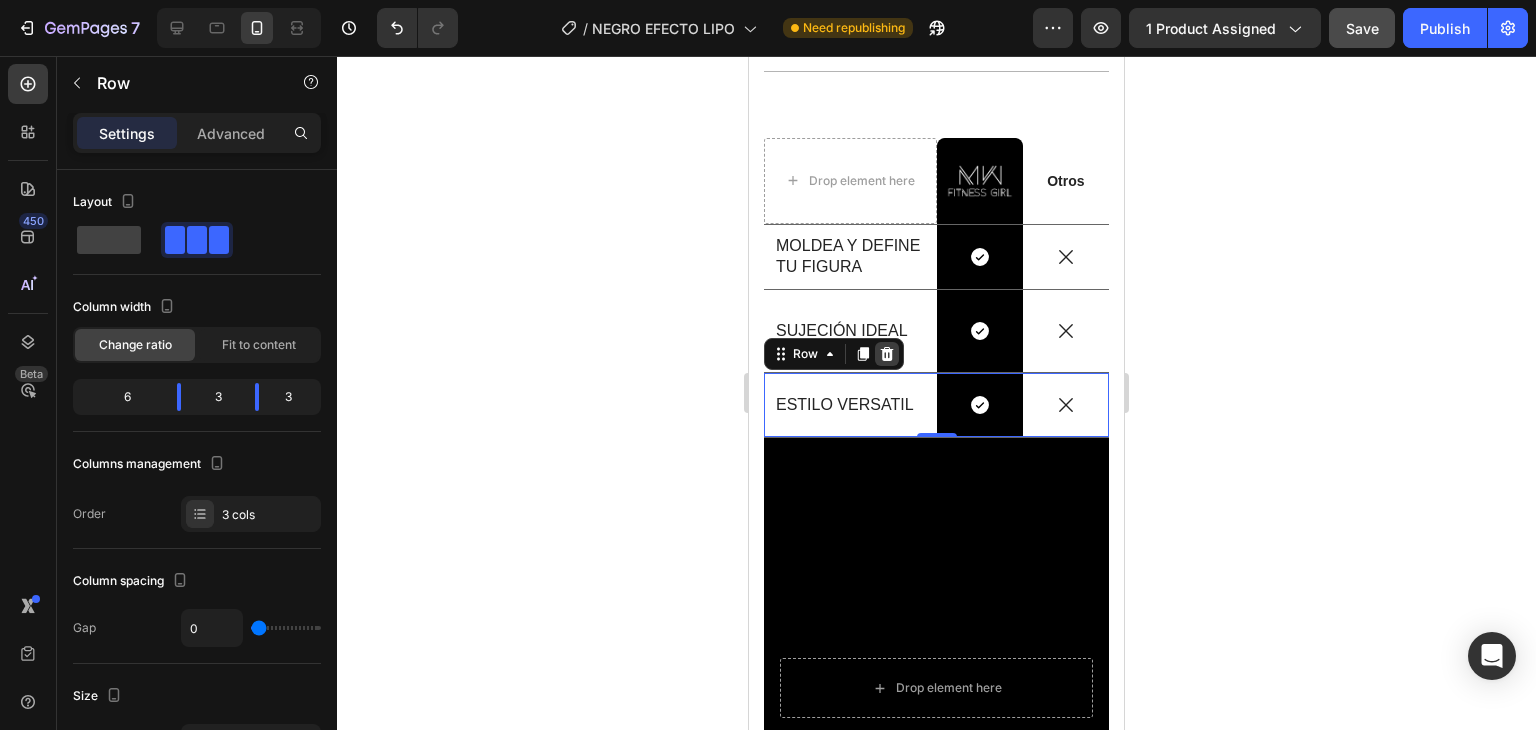 click 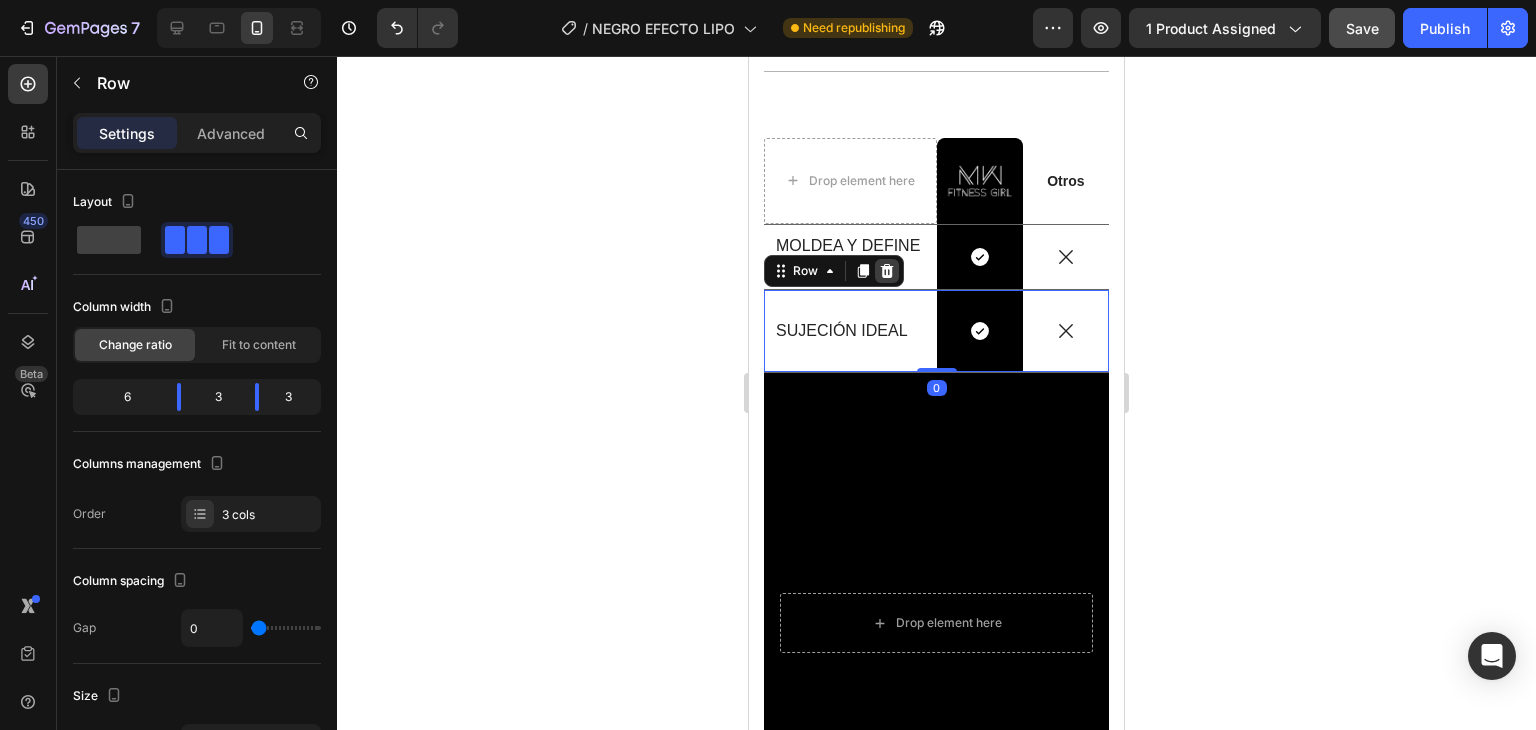 click at bounding box center (887, 271) 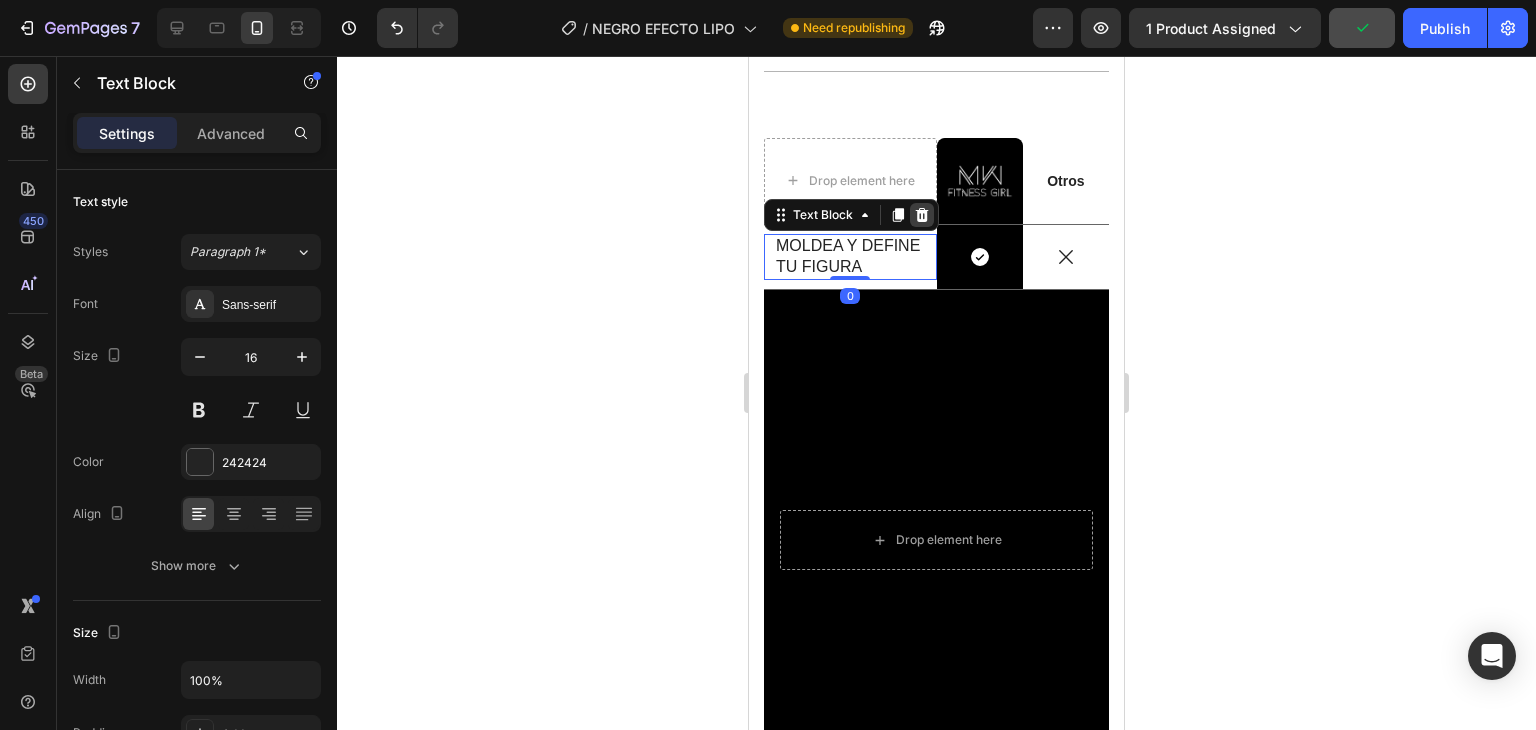 click 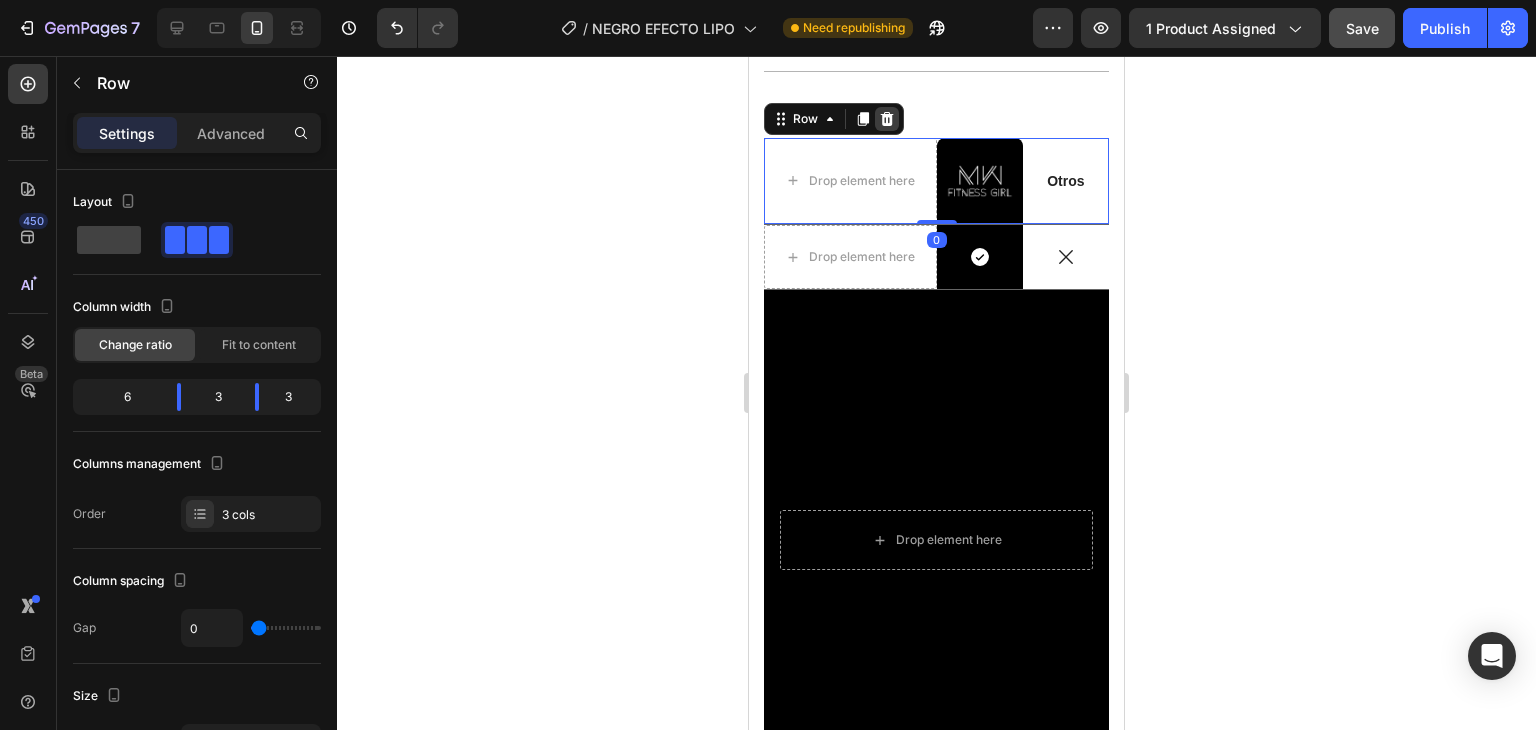 click 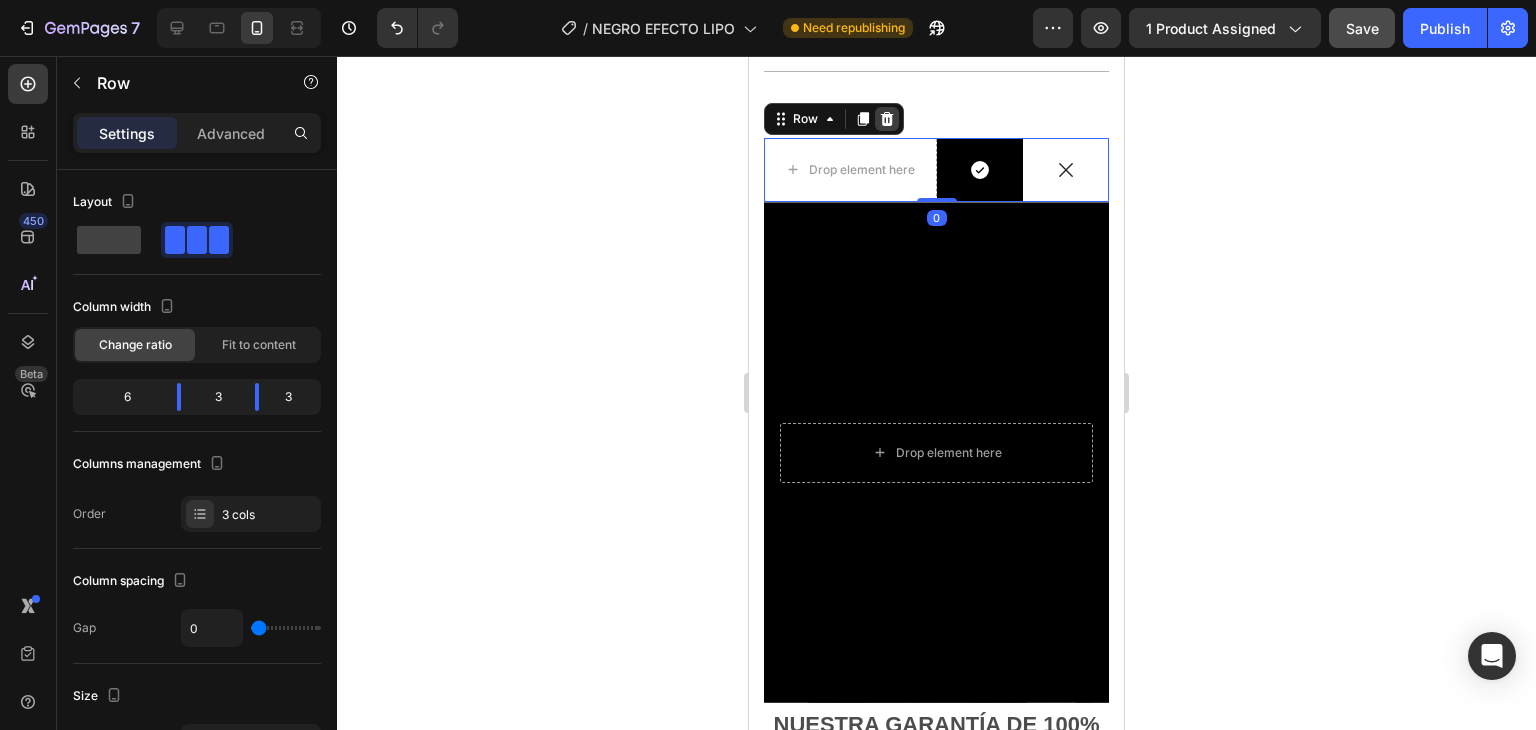 click at bounding box center [887, 119] 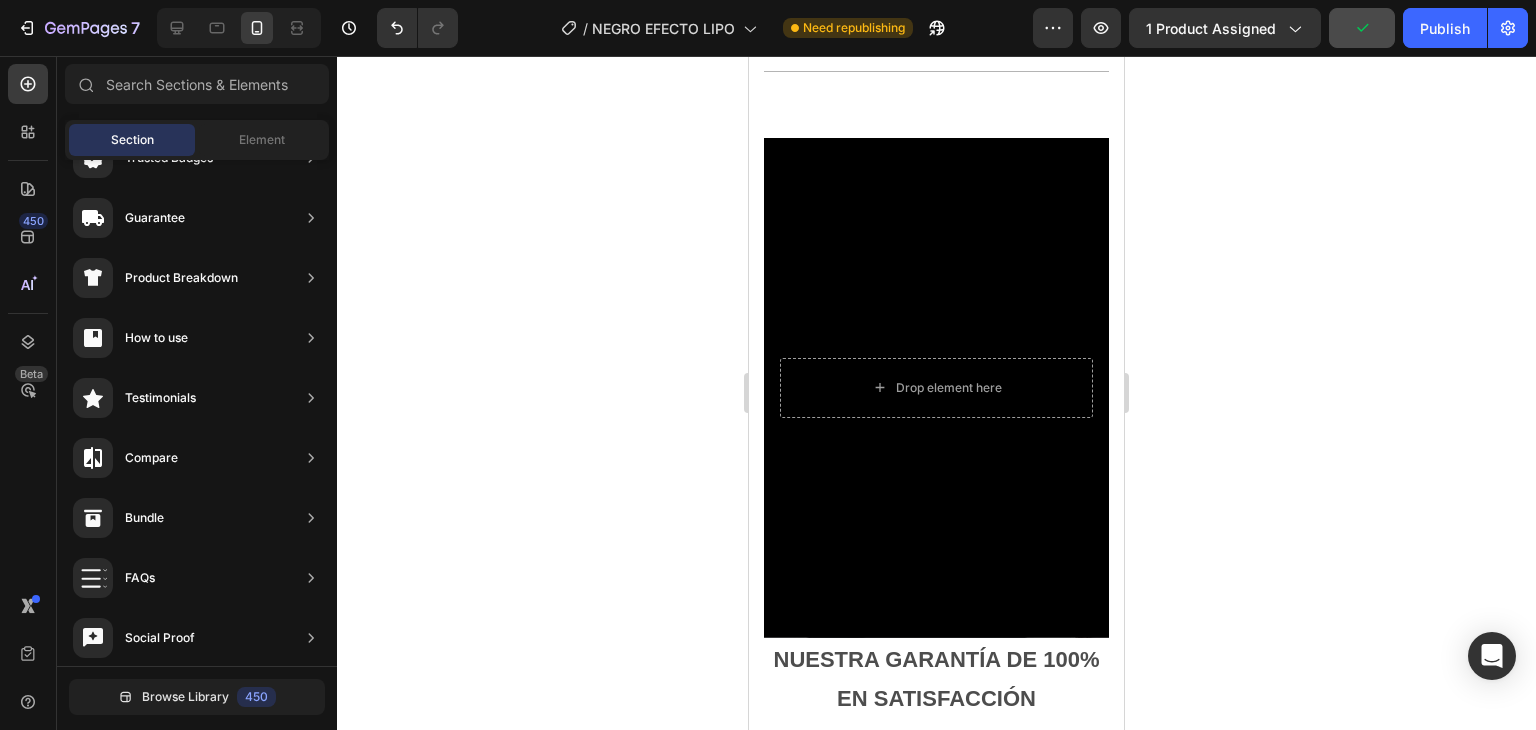 scroll, scrollTop: 5296, scrollLeft: 0, axis: vertical 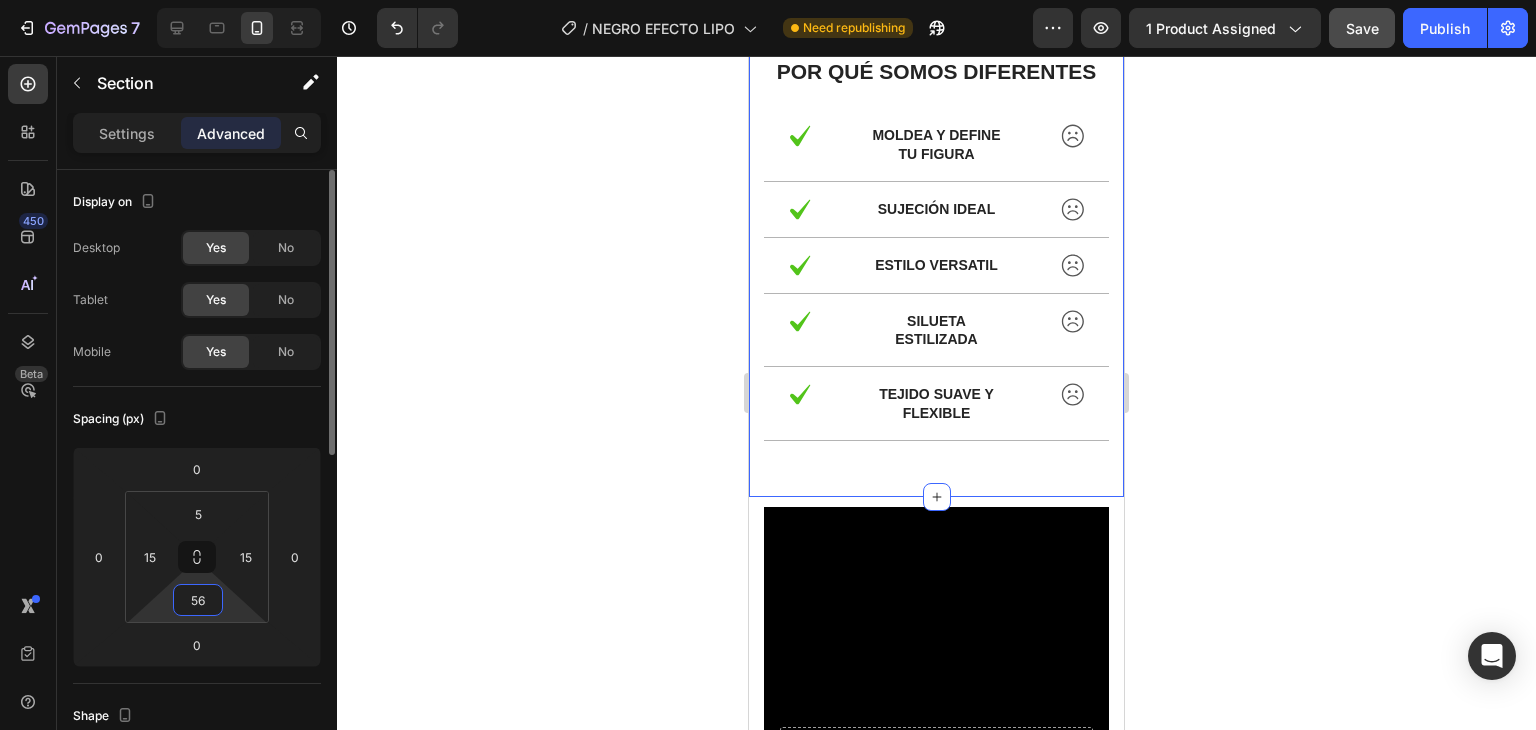 click on "56" at bounding box center (198, 600) 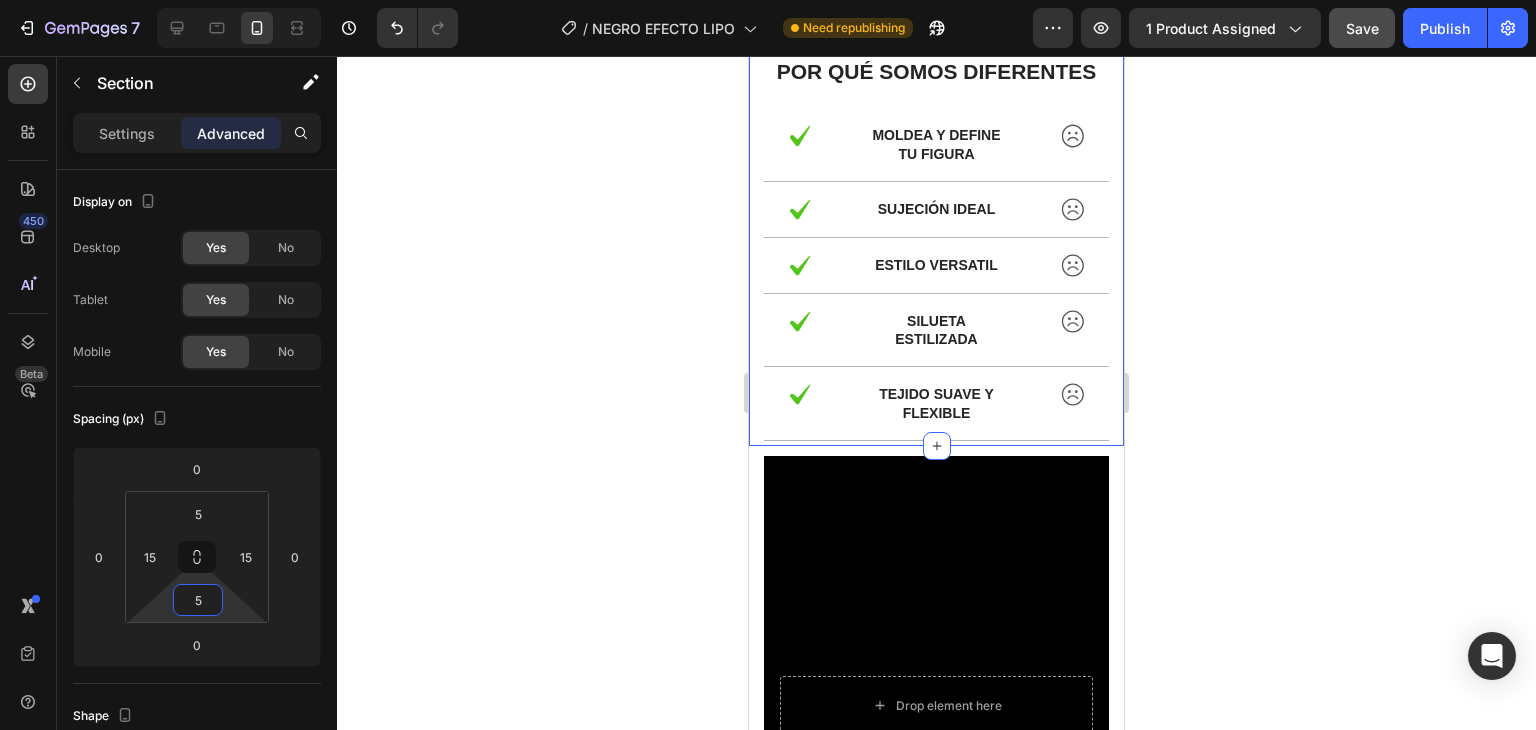 type on "5" 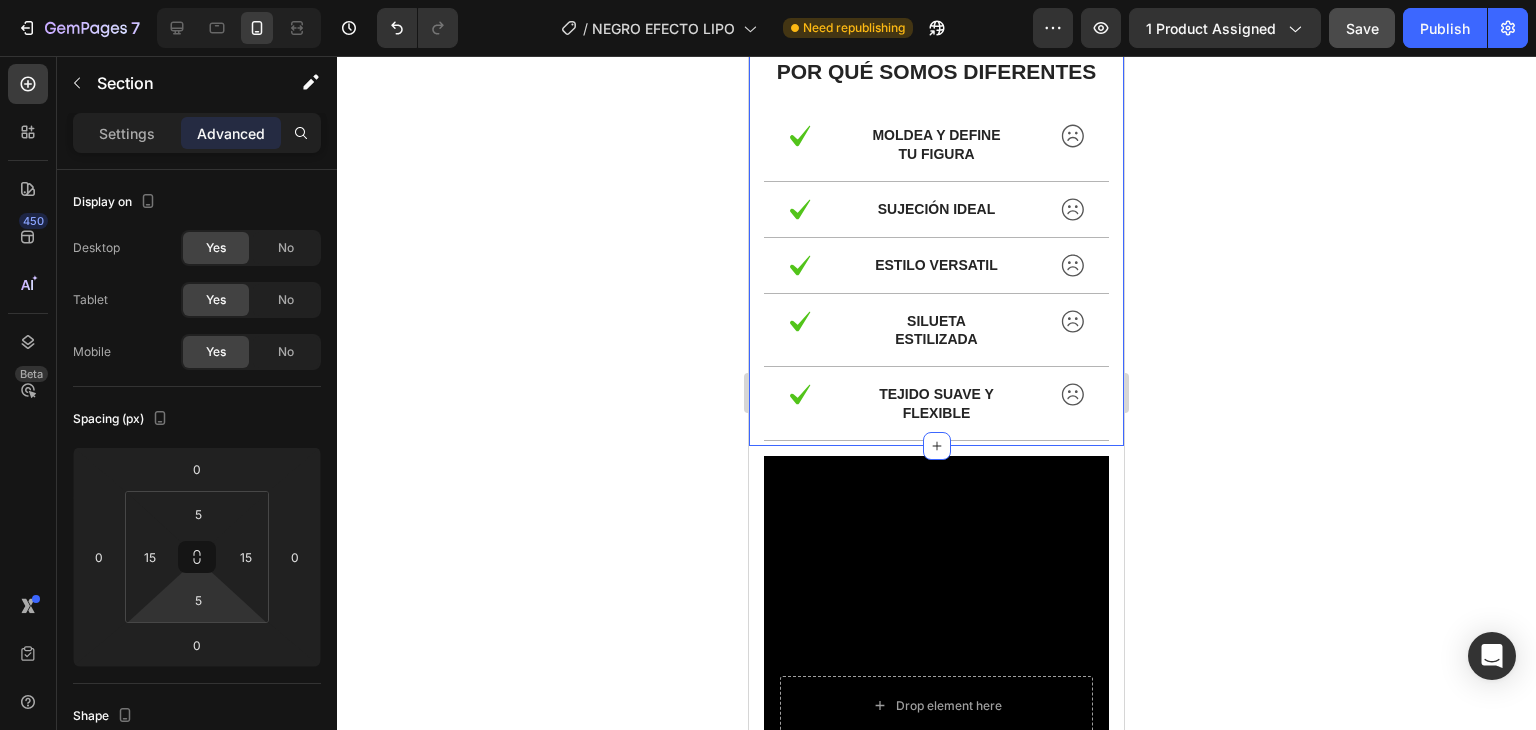 click 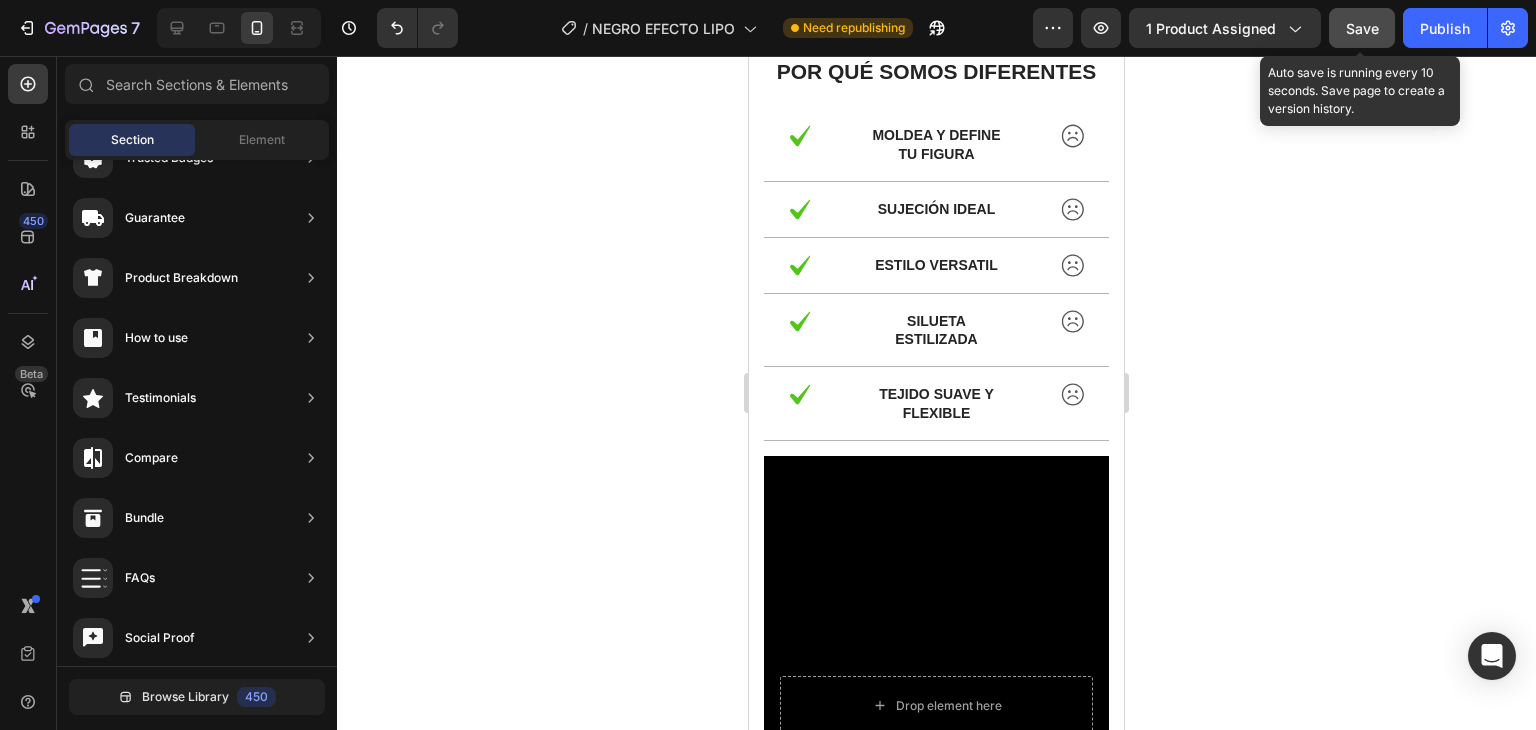 click on "Save" 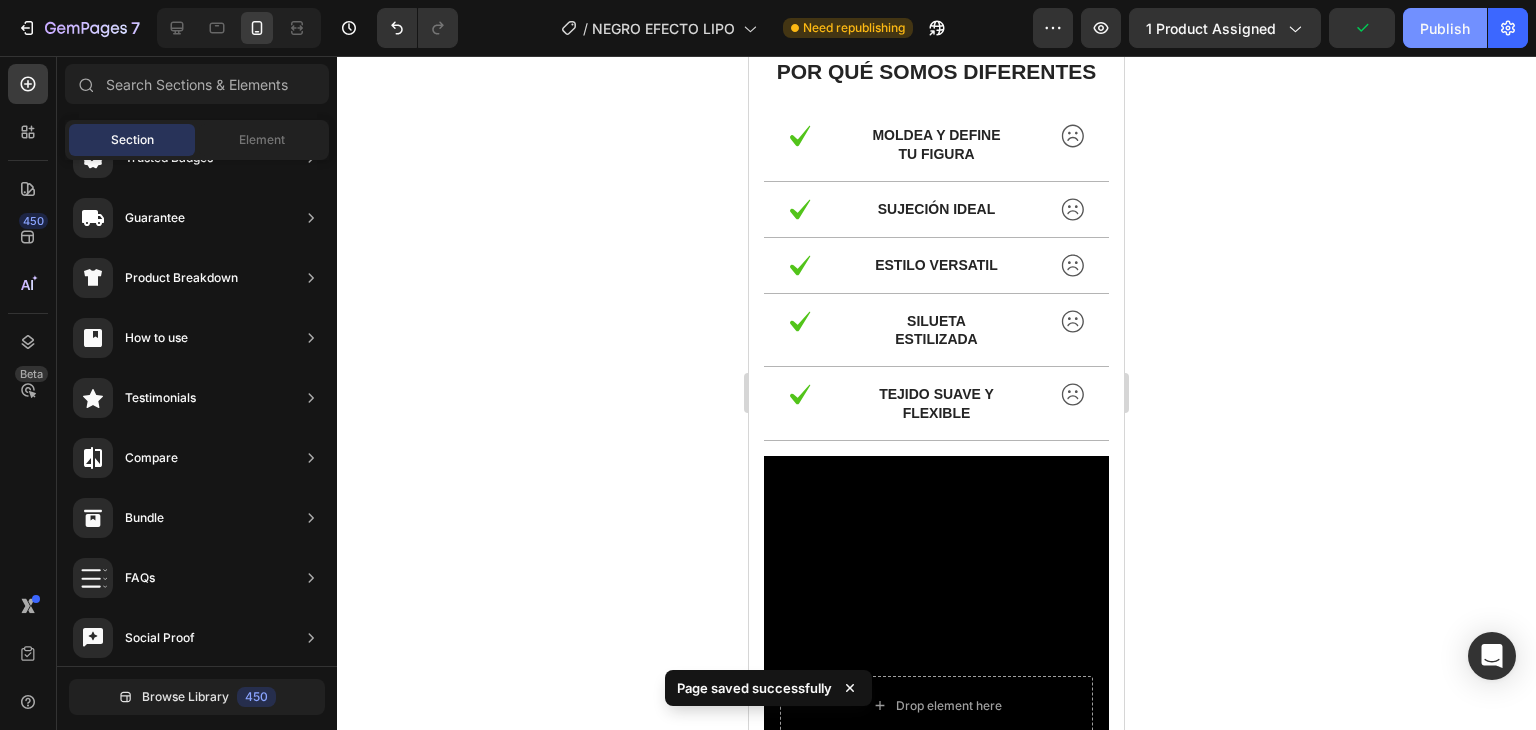 click on "Publish" 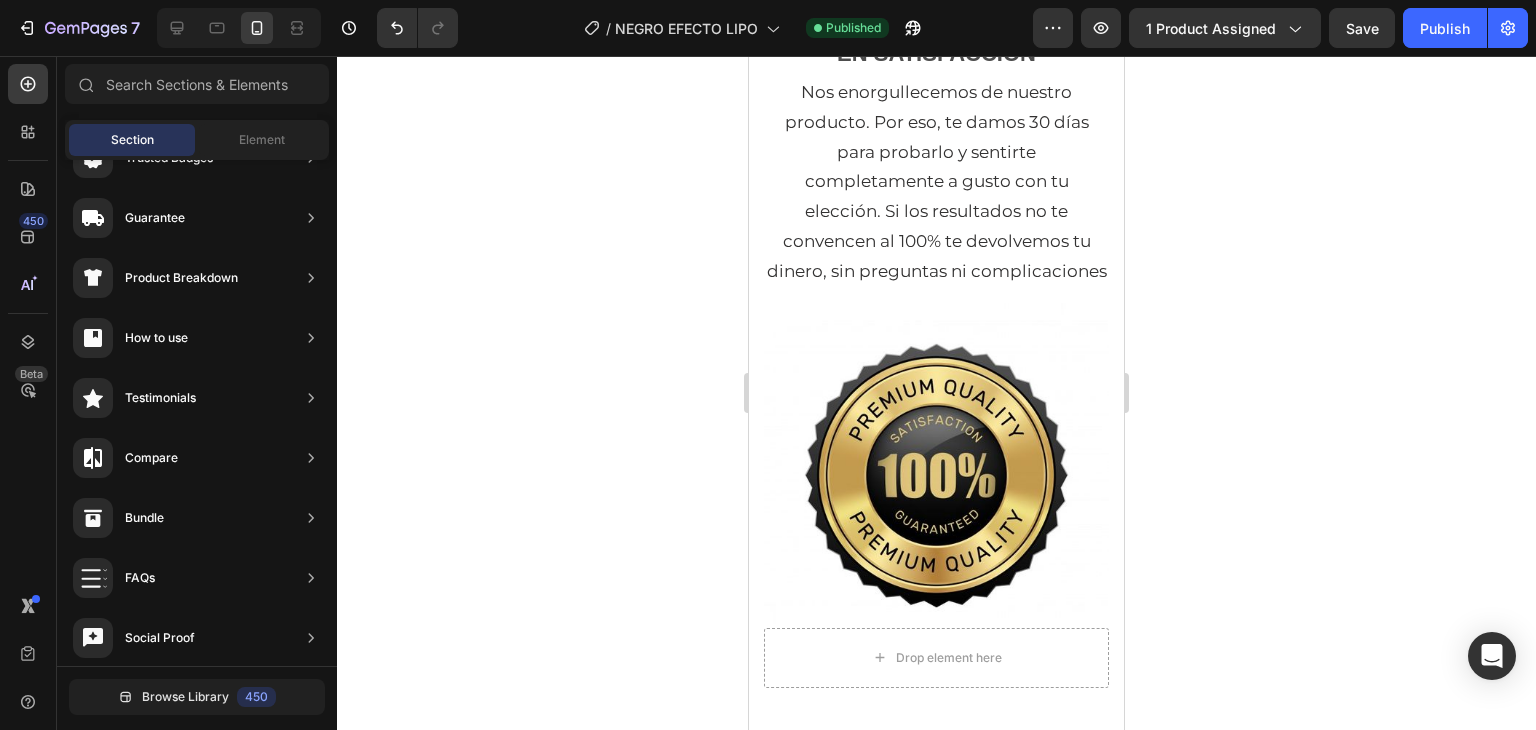 scroll, scrollTop: 6276, scrollLeft: 0, axis: vertical 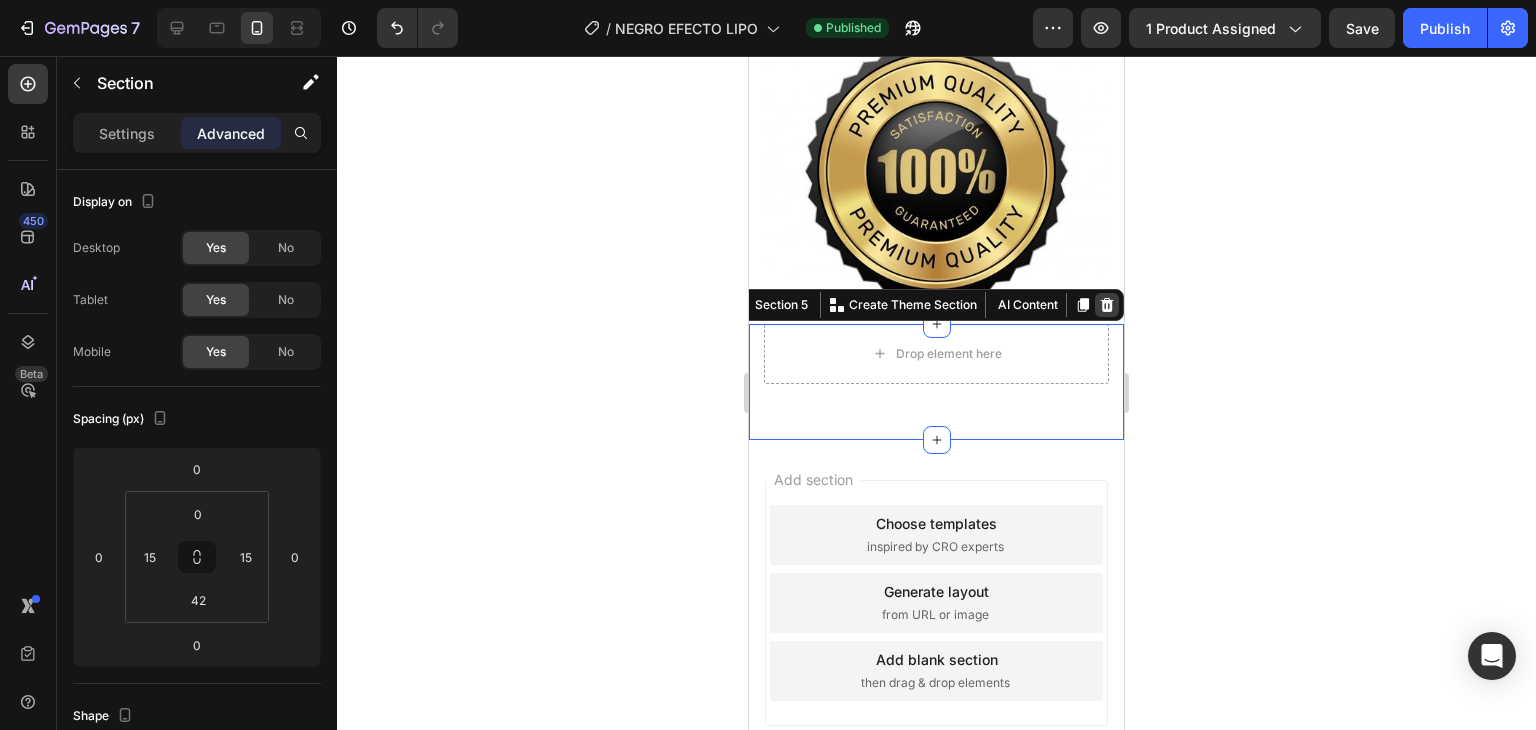 click 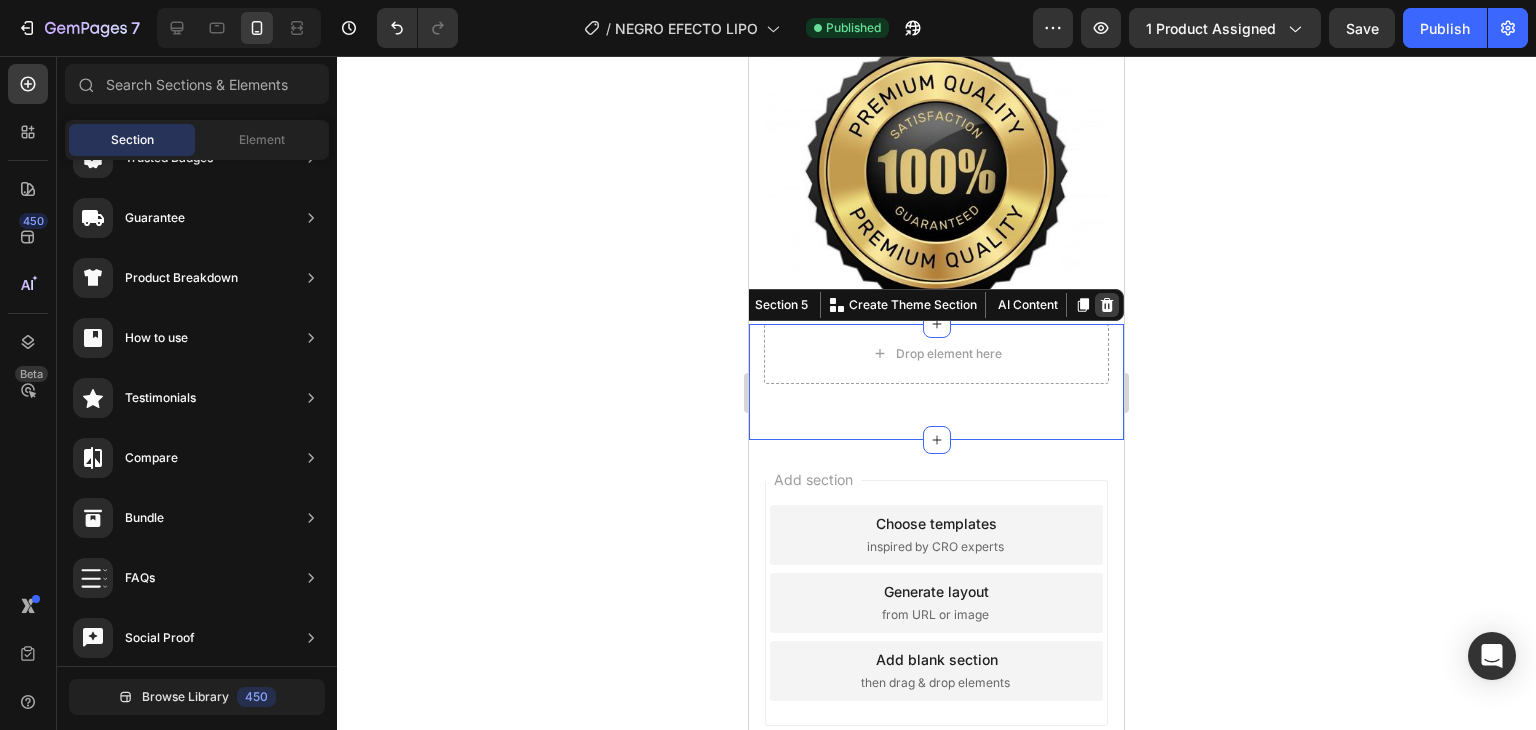 scroll, scrollTop: 6446, scrollLeft: 0, axis: vertical 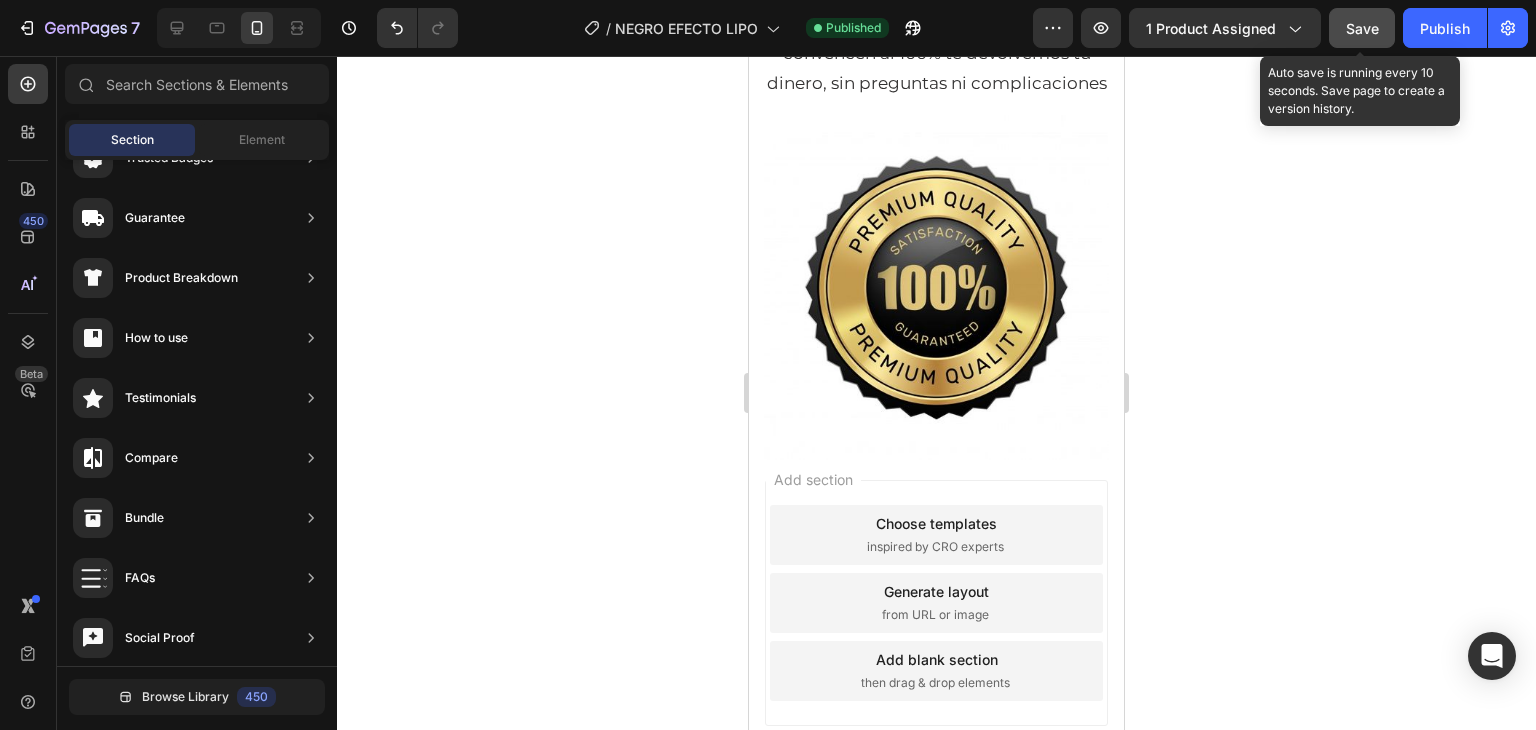 click on "Save" 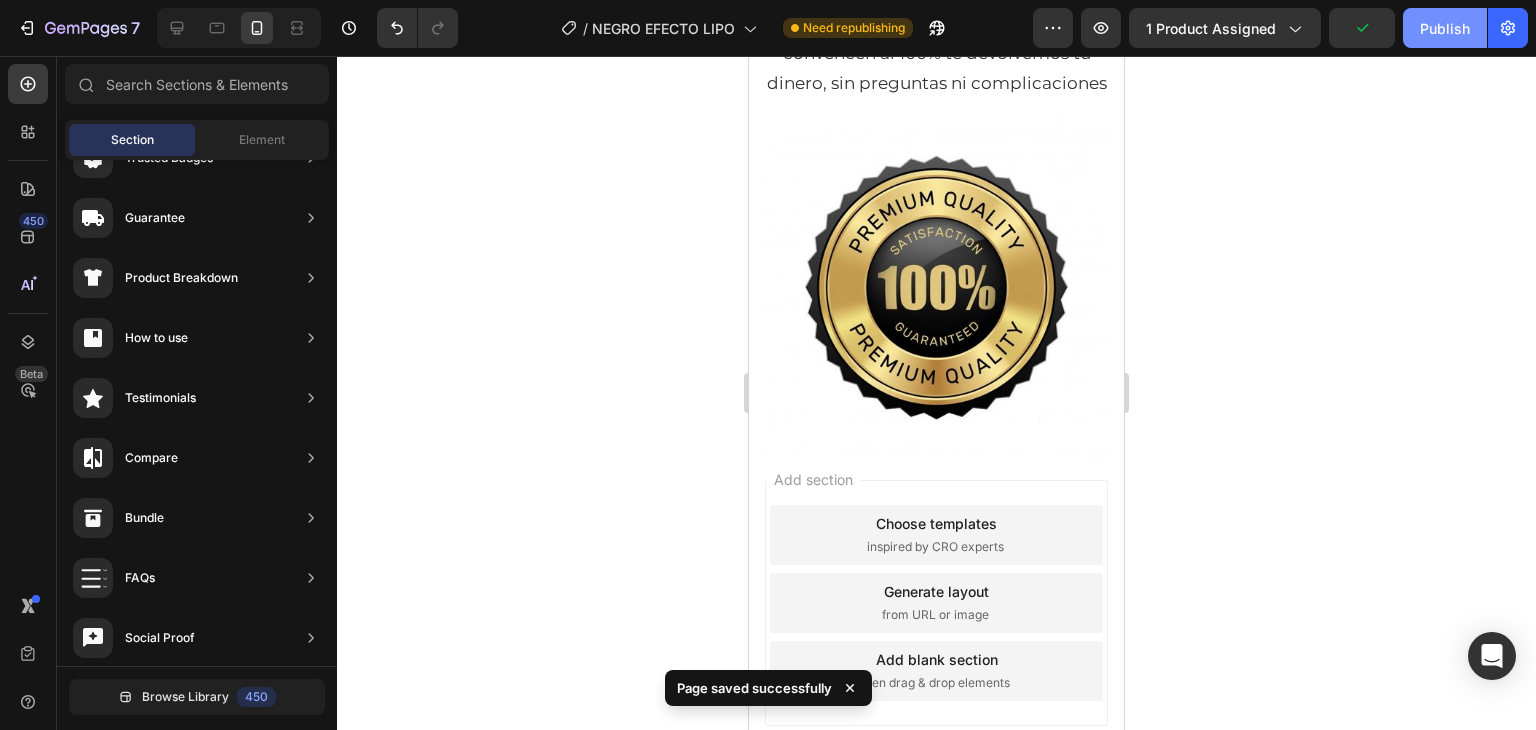 click on "Publish" at bounding box center (1445, 28) 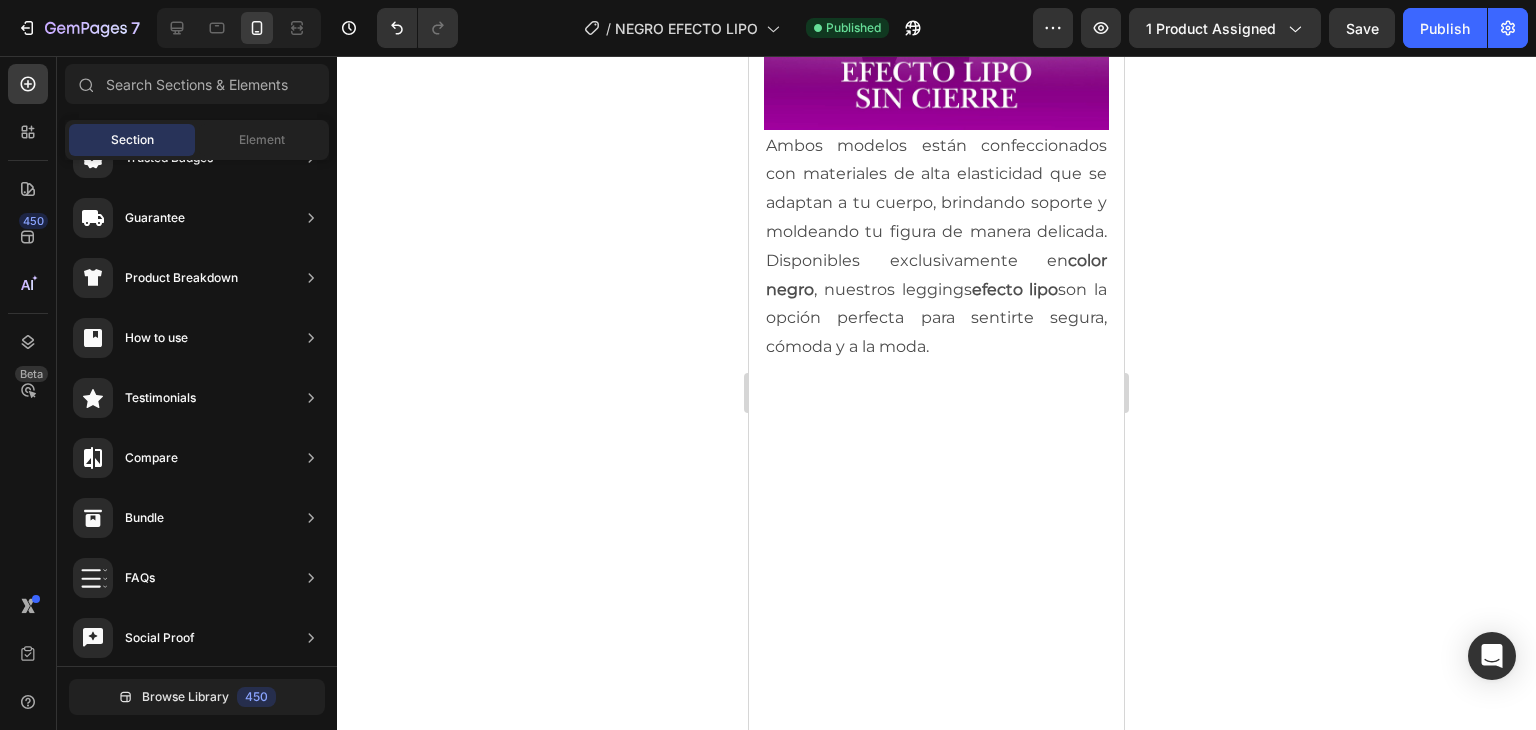 scroll, scrollTop: 3851, scrollLeft: 0, axis: vertical 